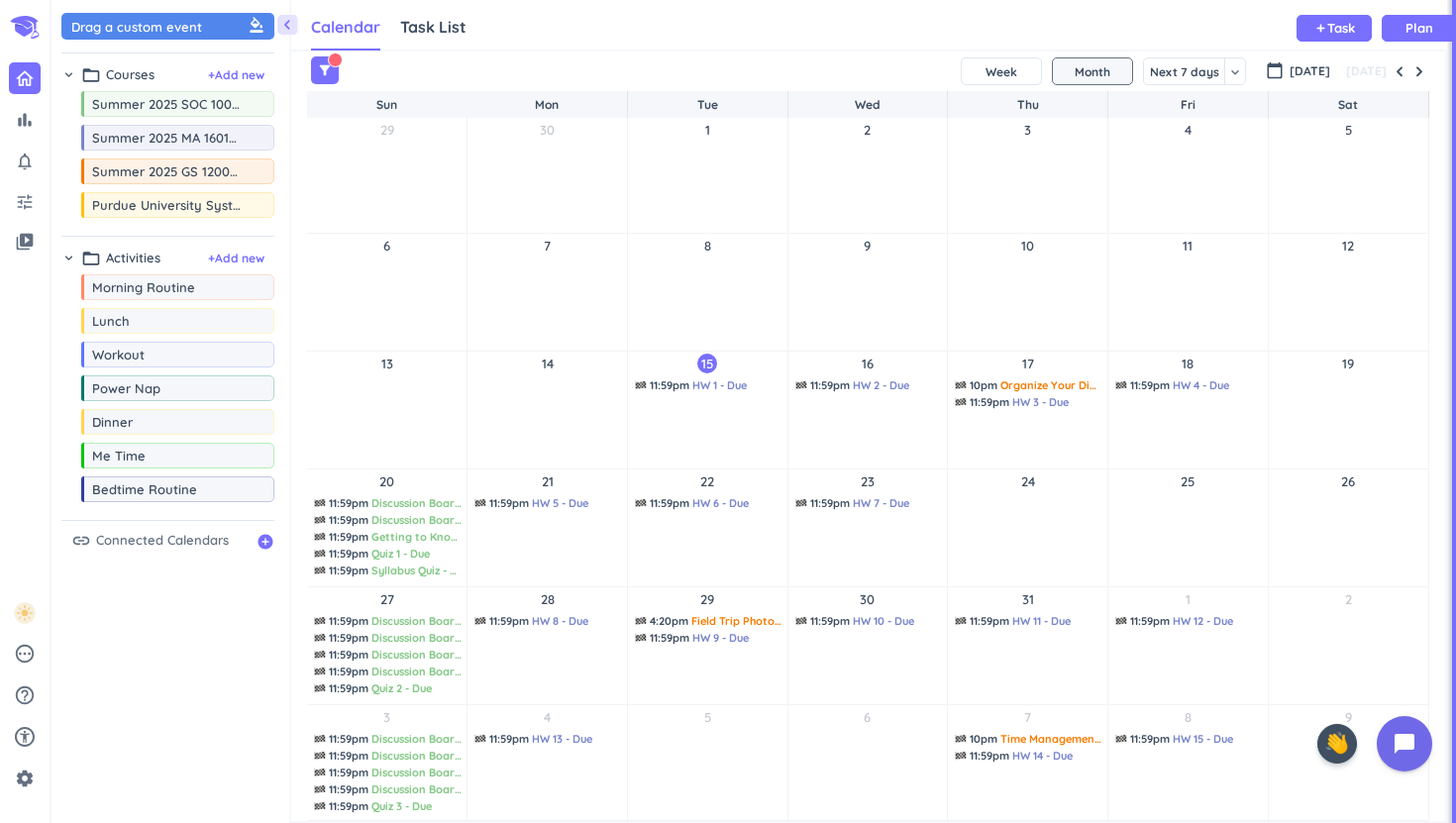 scroll, scrollTop: 0, scrollLeft: 0, axis: both 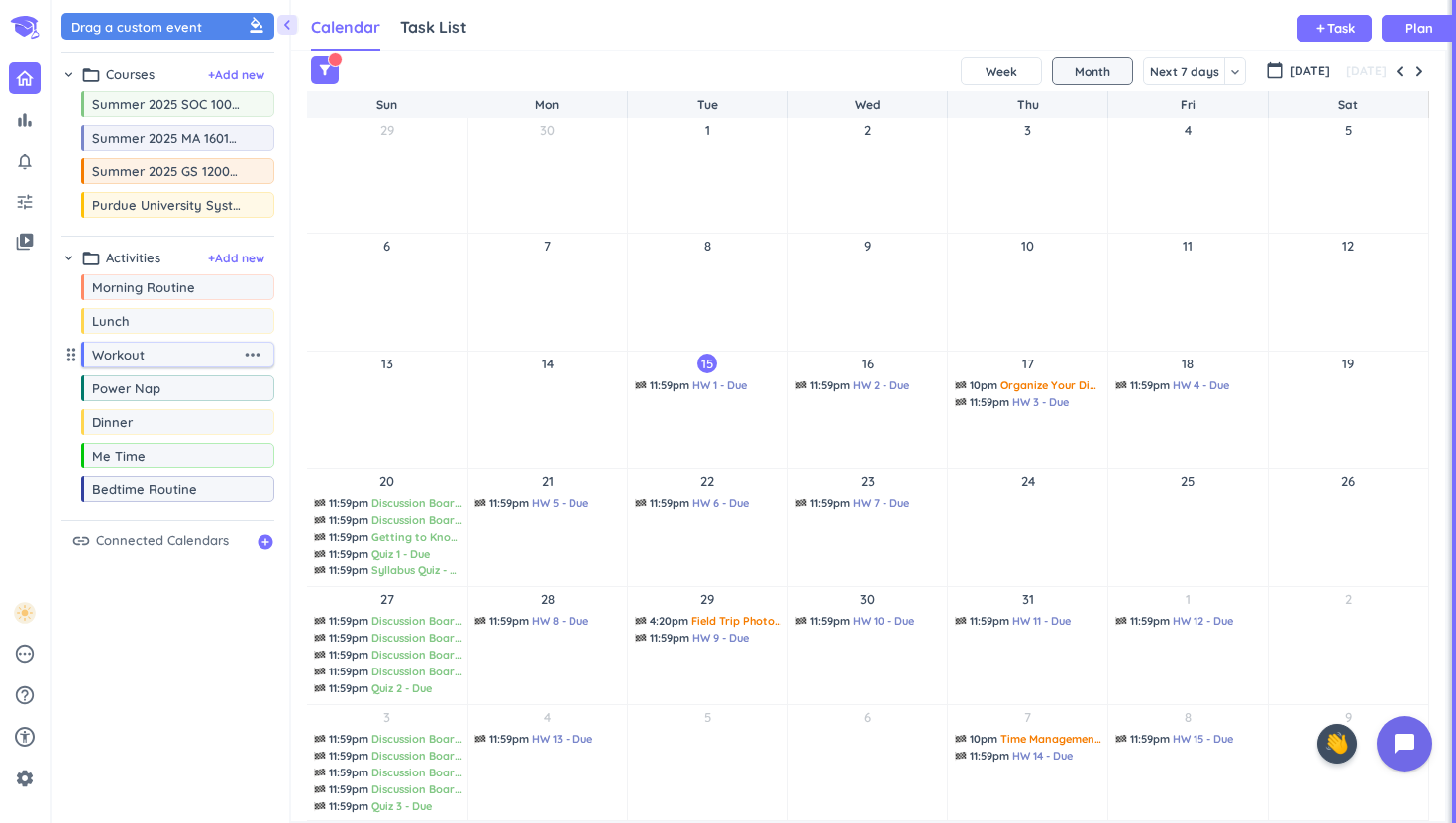 click on "Workout" at bounding box center [166, 355] 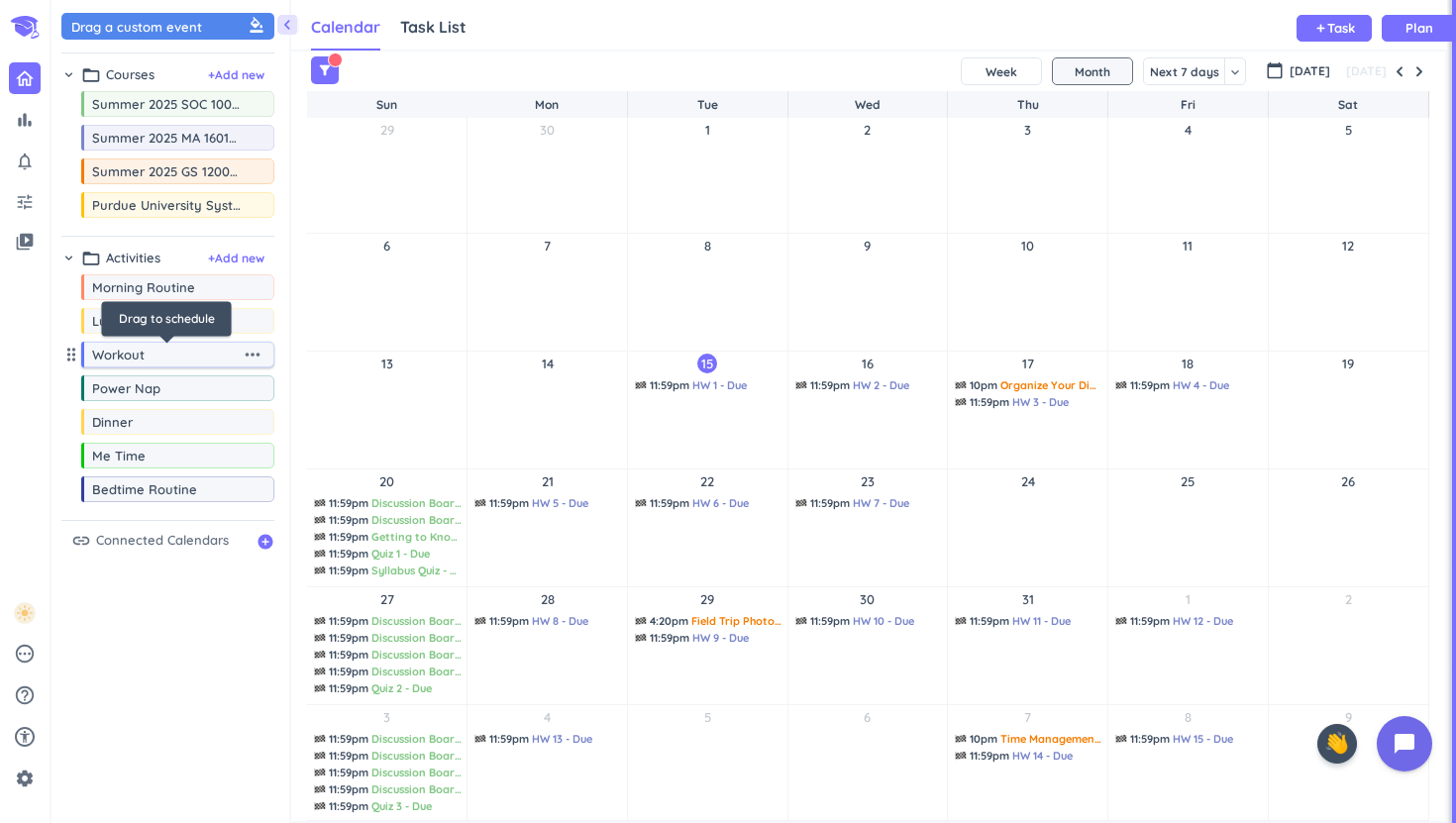 click on "Workout" at bounding box center [166, 355] 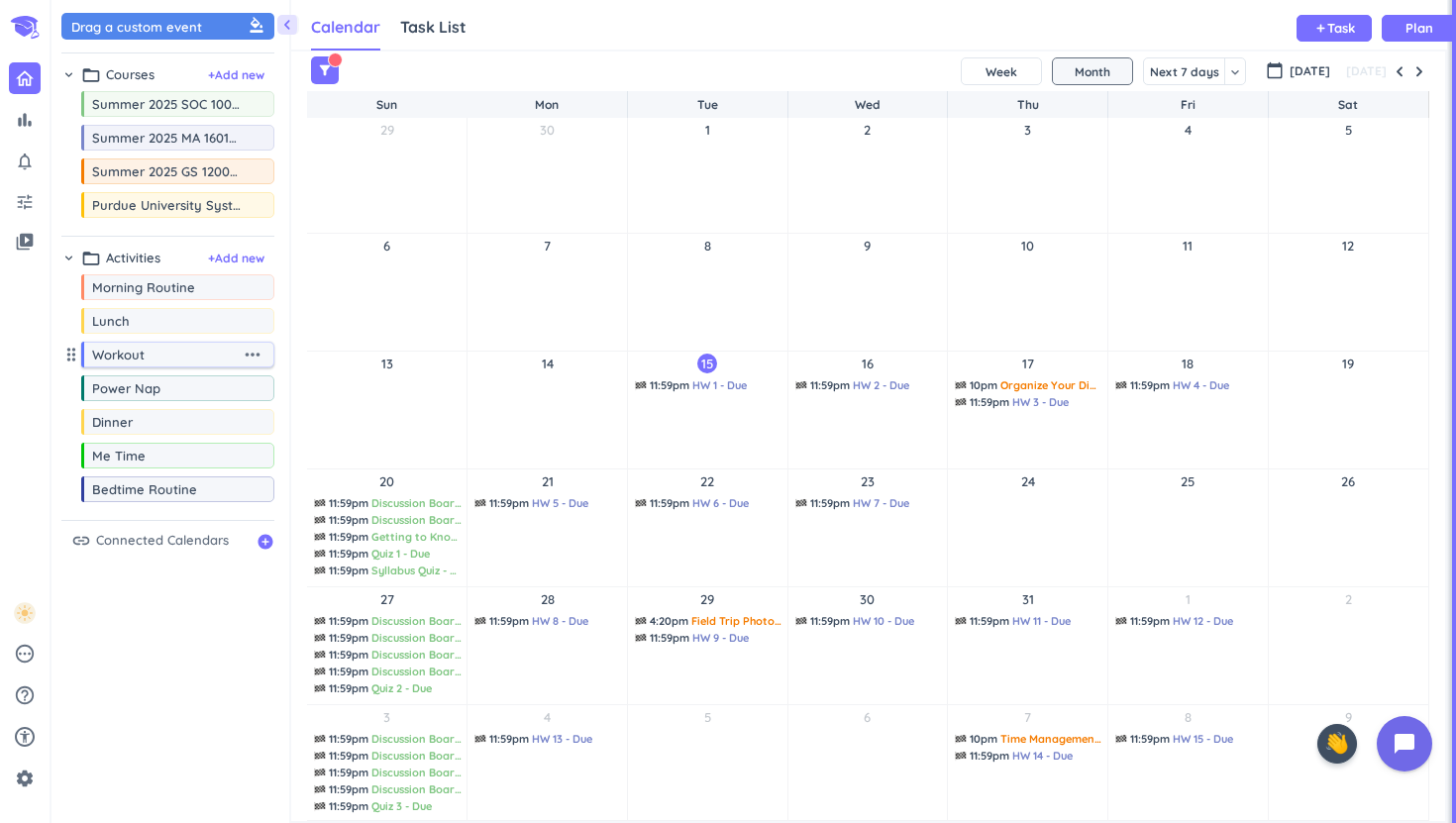 click on "more_horiz" at bounding box center [253, 355] 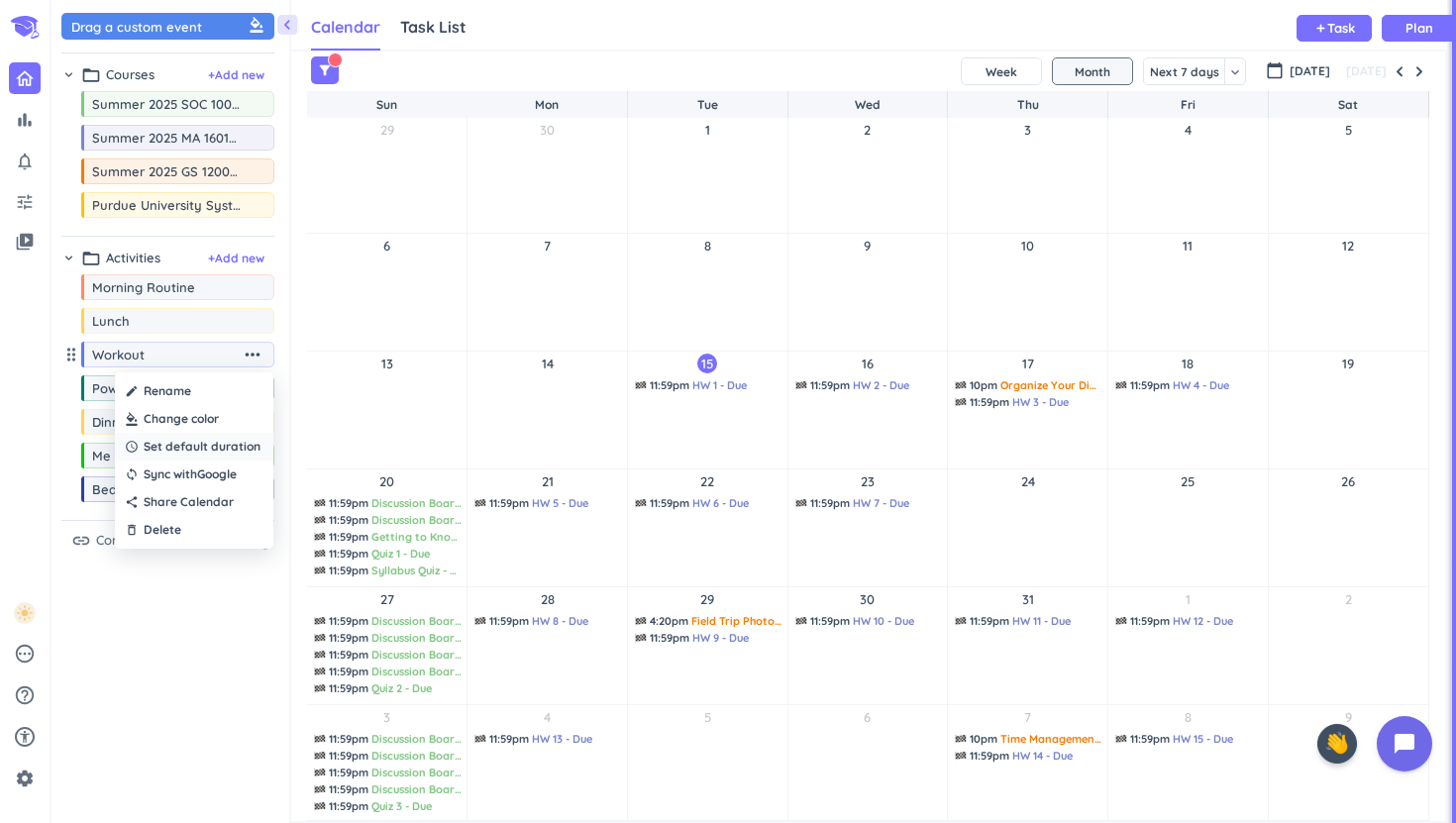 click on "Set default duration" at bounding box center [202, 447] 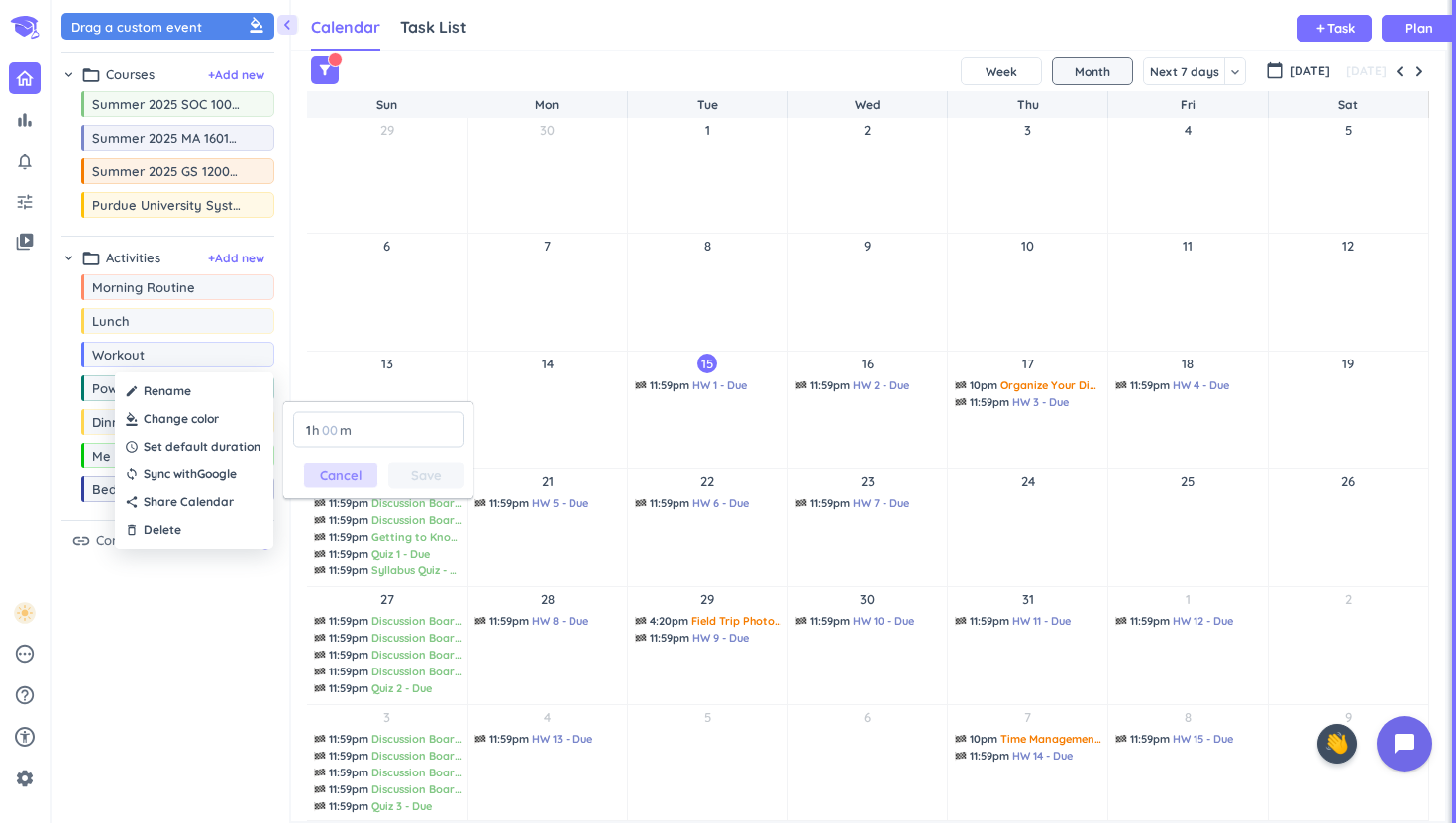 click on "Cancel" at bounding box center [341, 475] 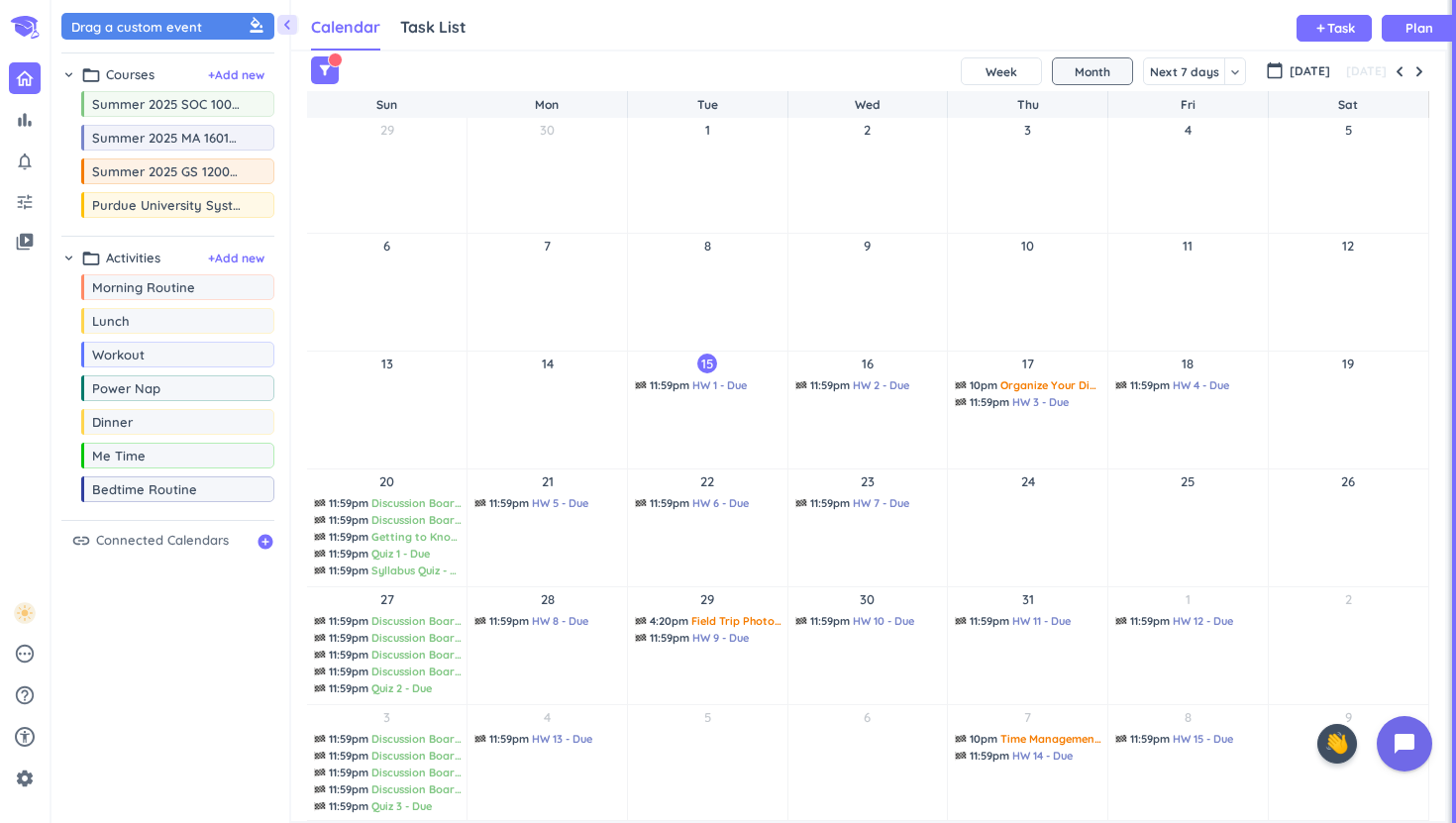 click on "14" at bounding box center (547, 410) 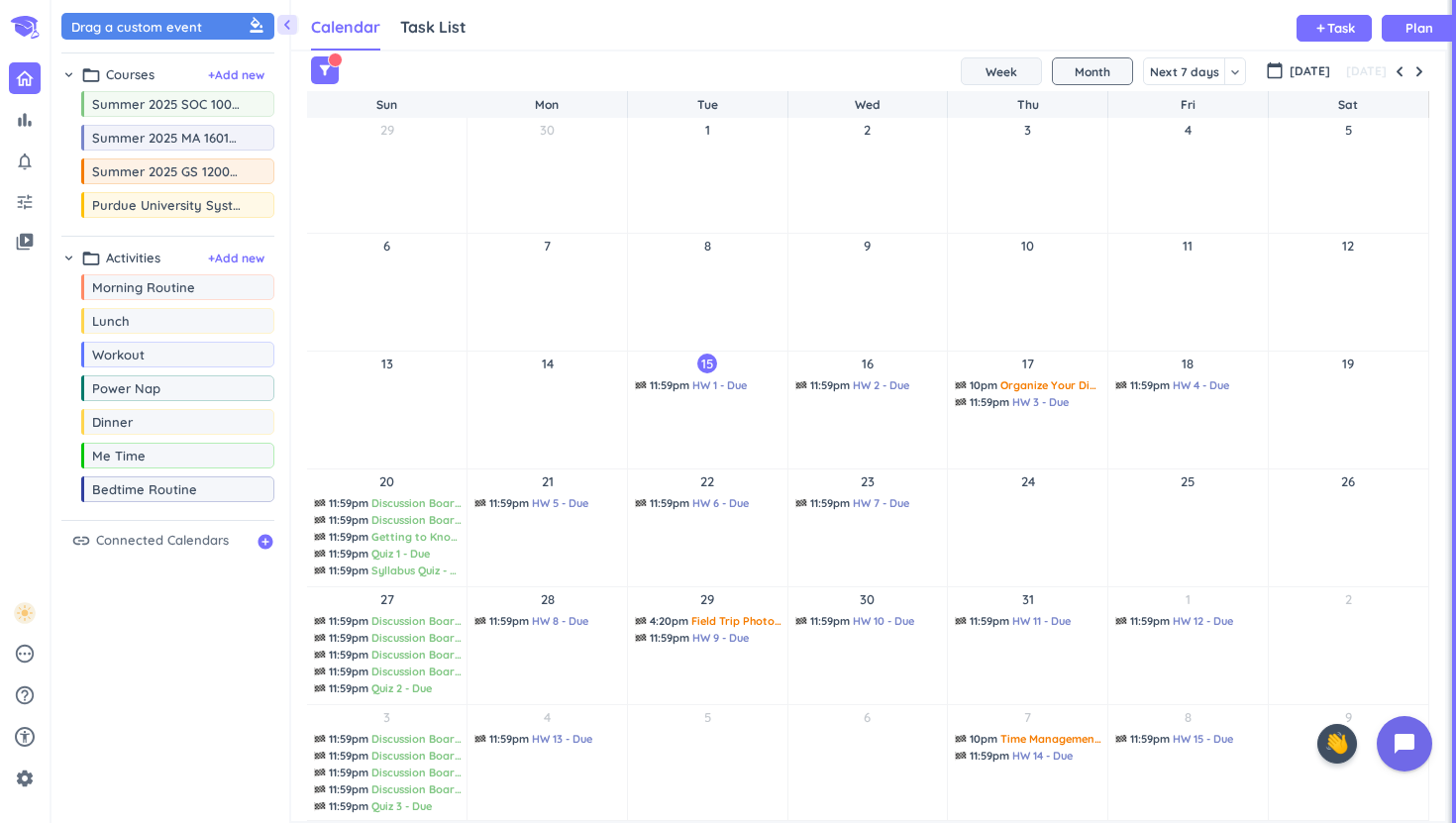 click on "Week" at bounding box center (1001, 71) 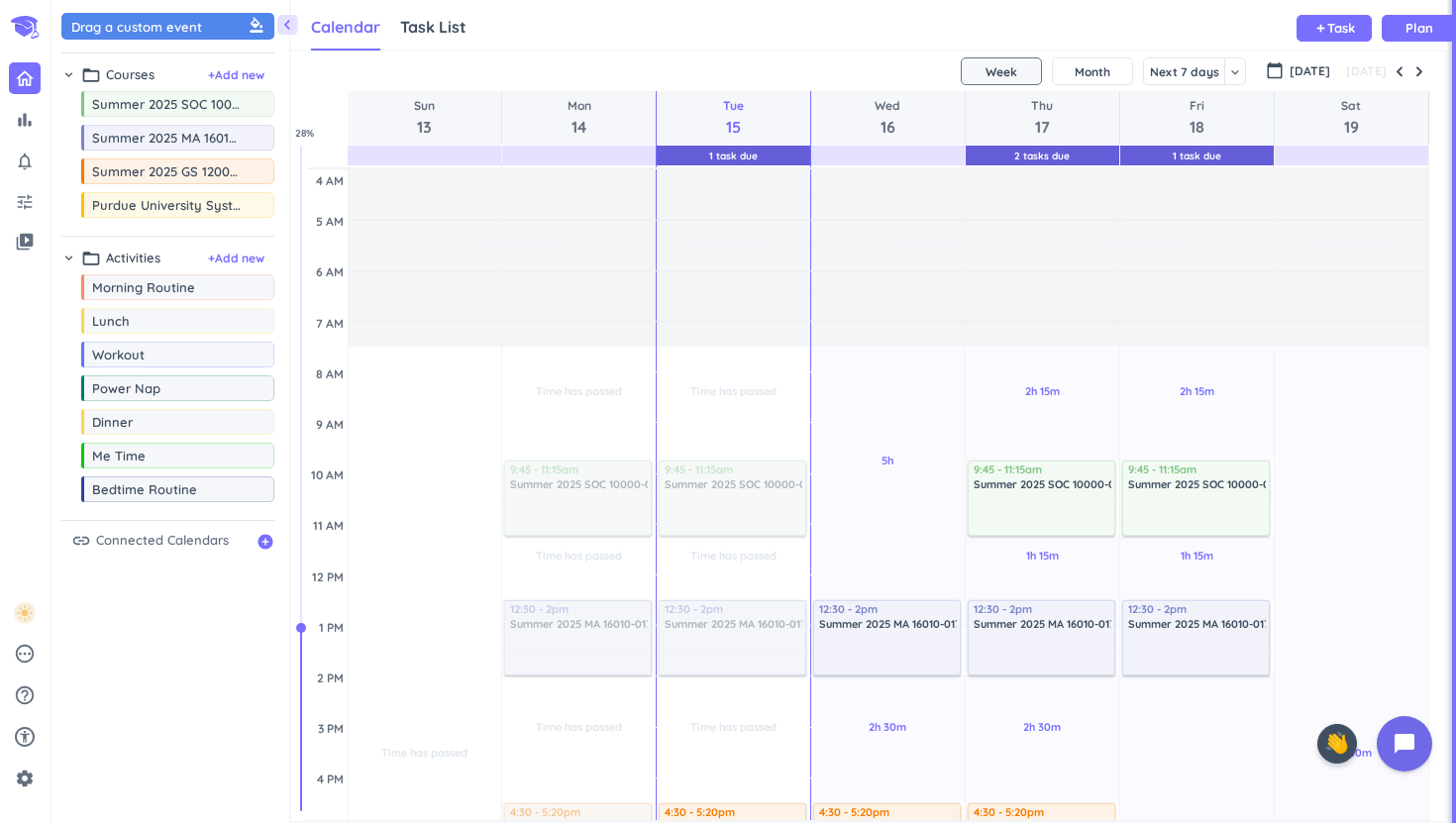 scroll, scrollTop: 96, scrollLeft: 0, axis: vertical 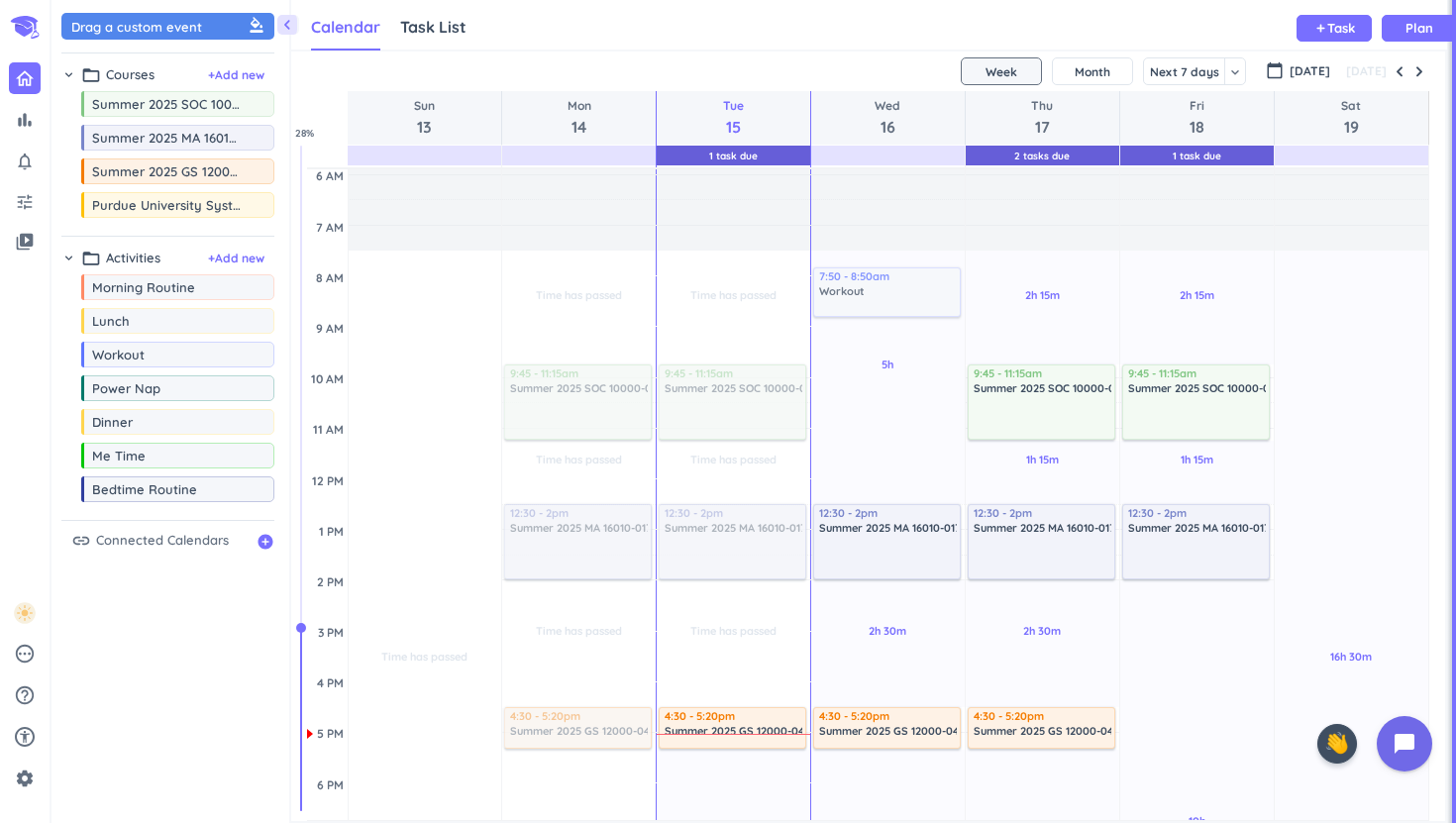 drag, startPoint x: 168, startPoint y: 356, endPoint x: 895, endPoint y: 268, distance: 732.3066 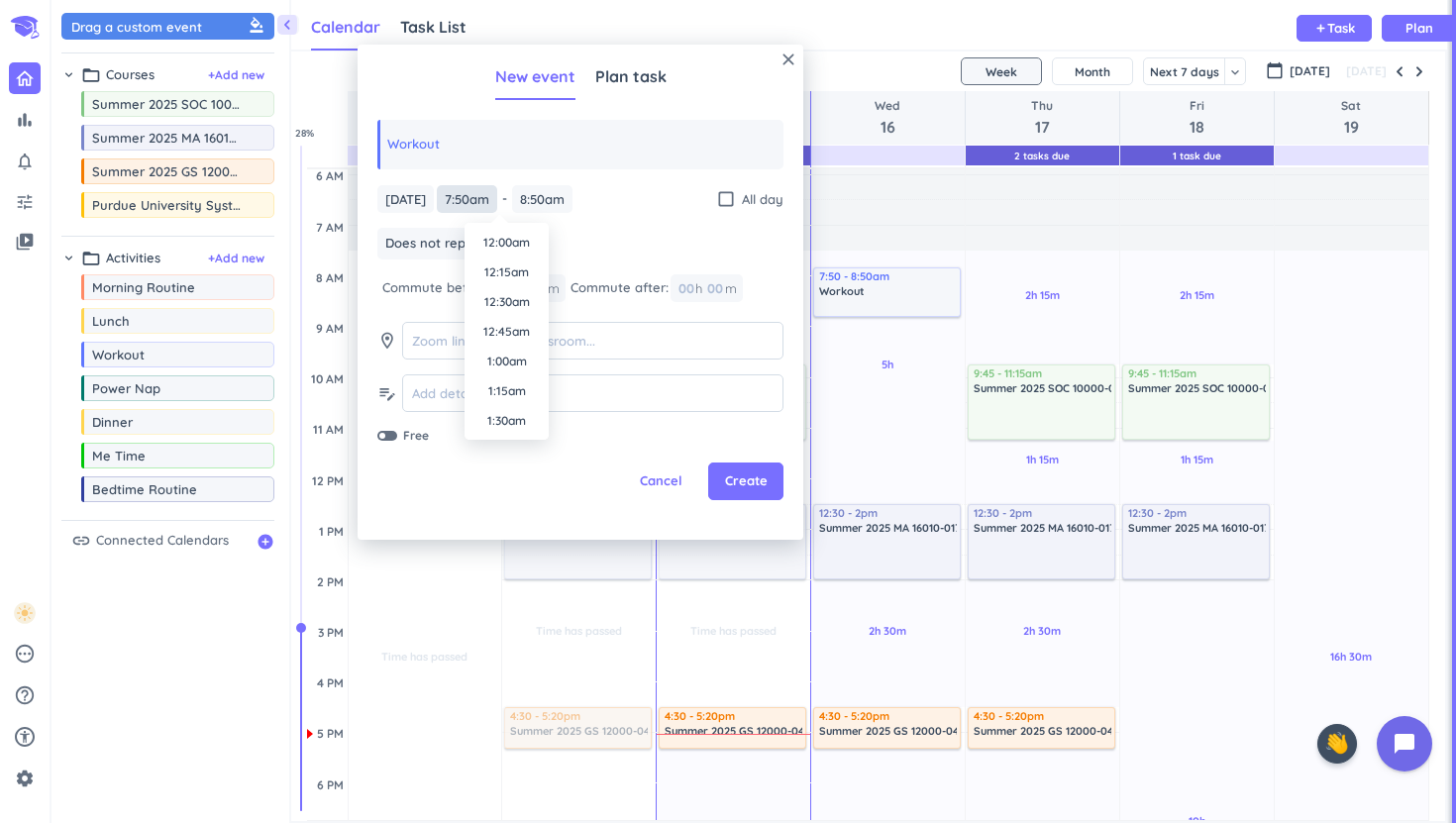 click on "7:50am" at bounding box center (467, 199) 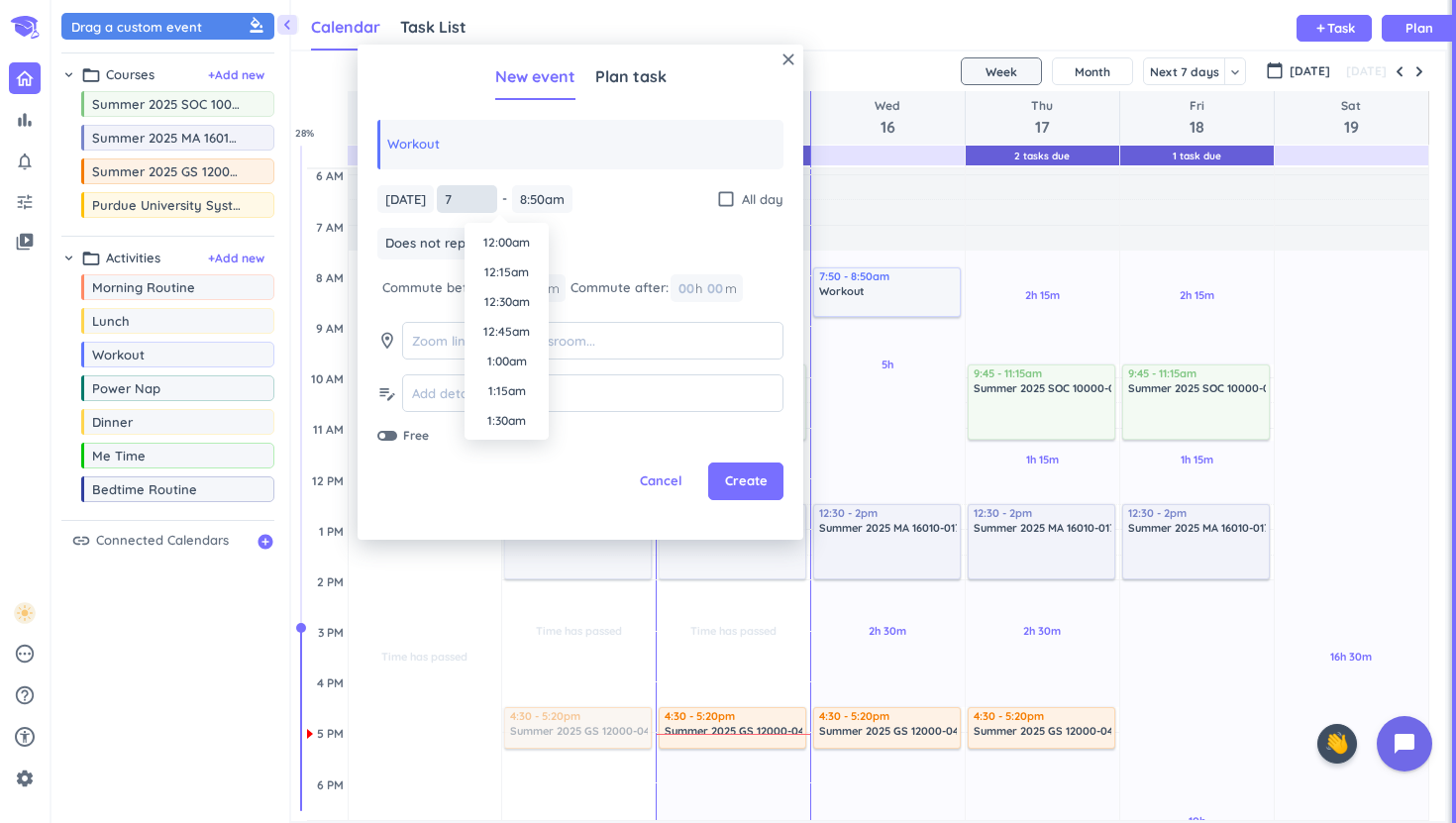 scroll, scrollTop: 743, scrollLeft: 0, axis: vertical 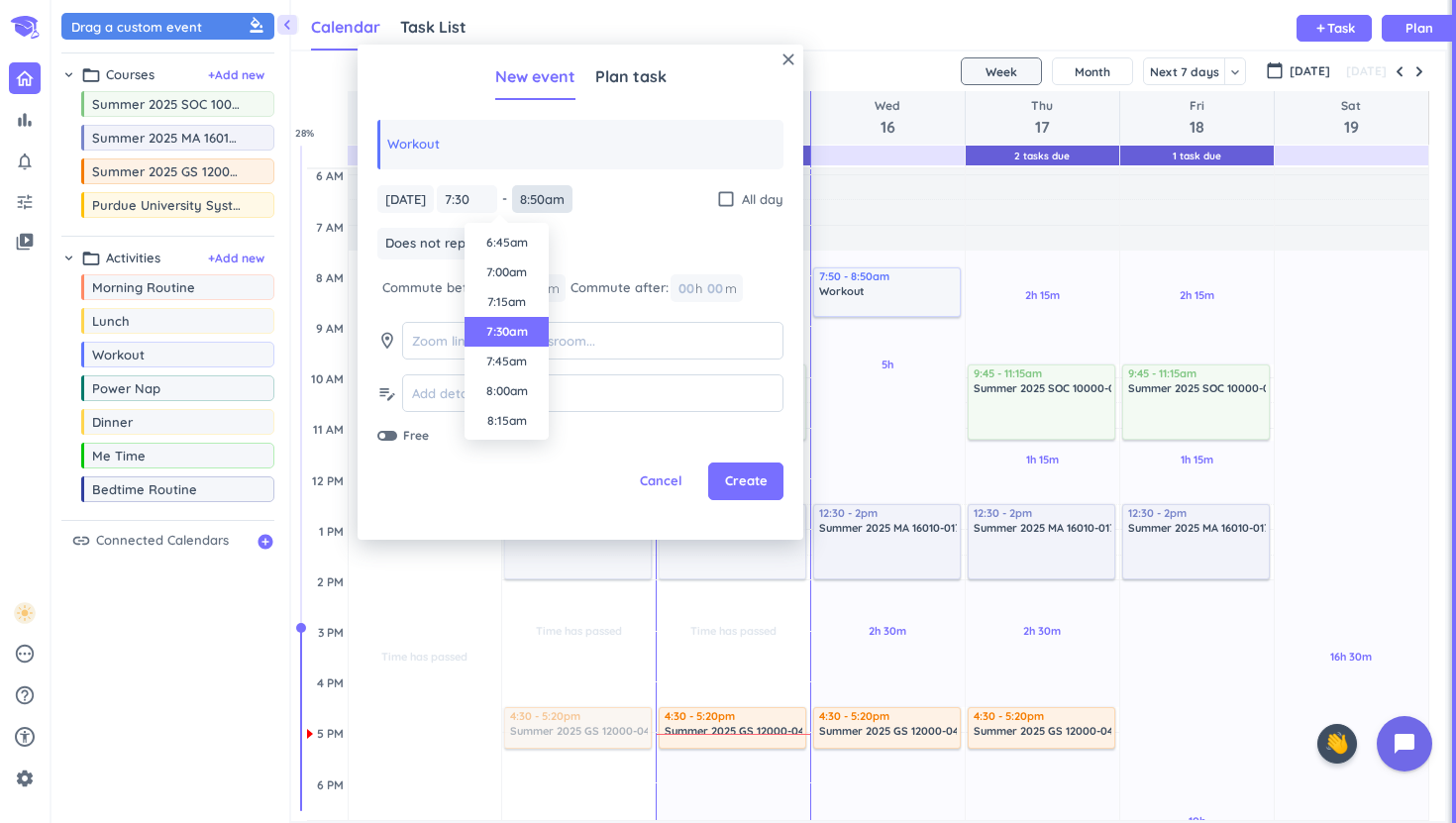 type on "7:30am" 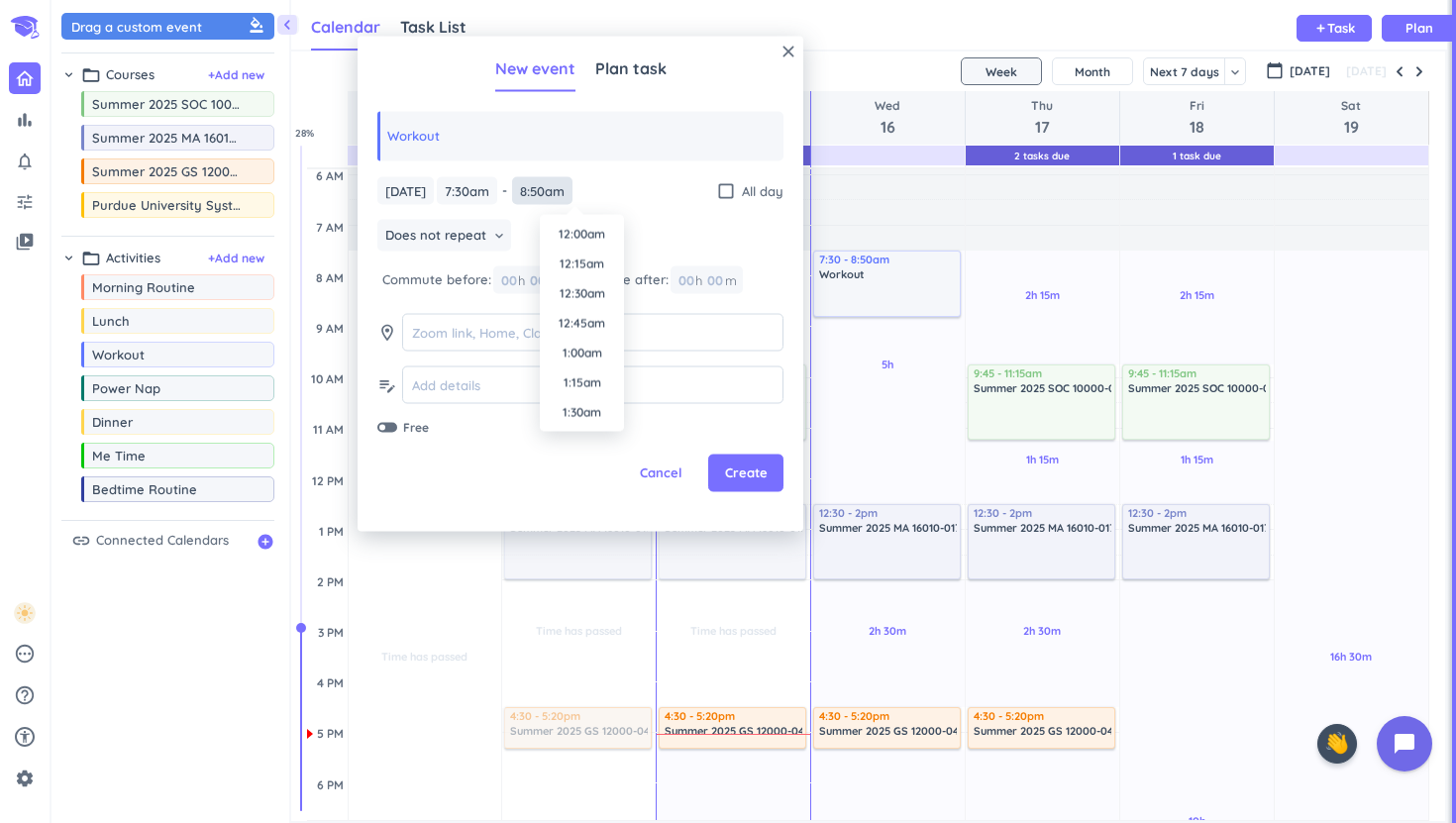 click on "8:50am" at bounding box center (542, 190) 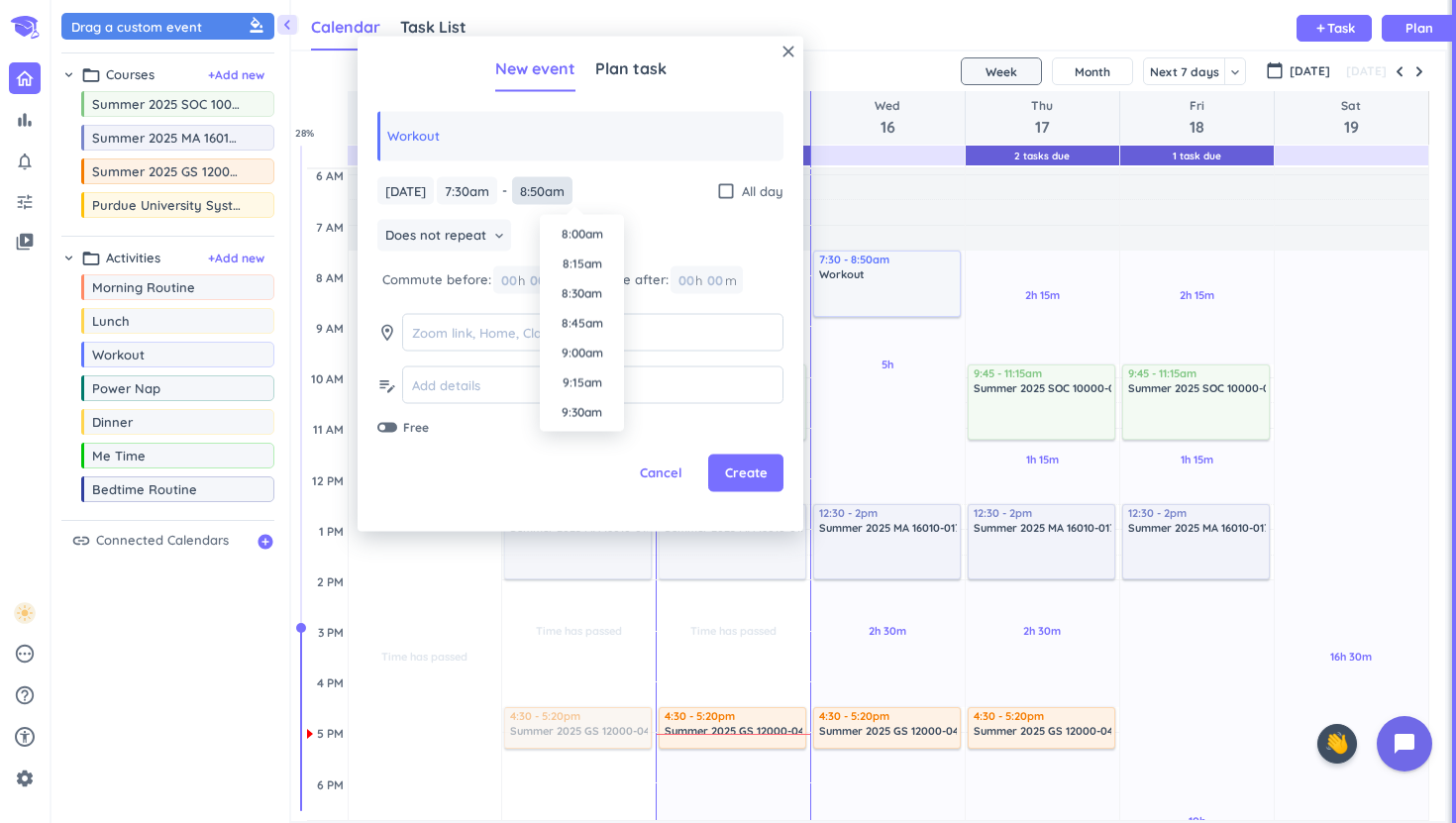 click on "8:50am" at bounding box center [542, 190] 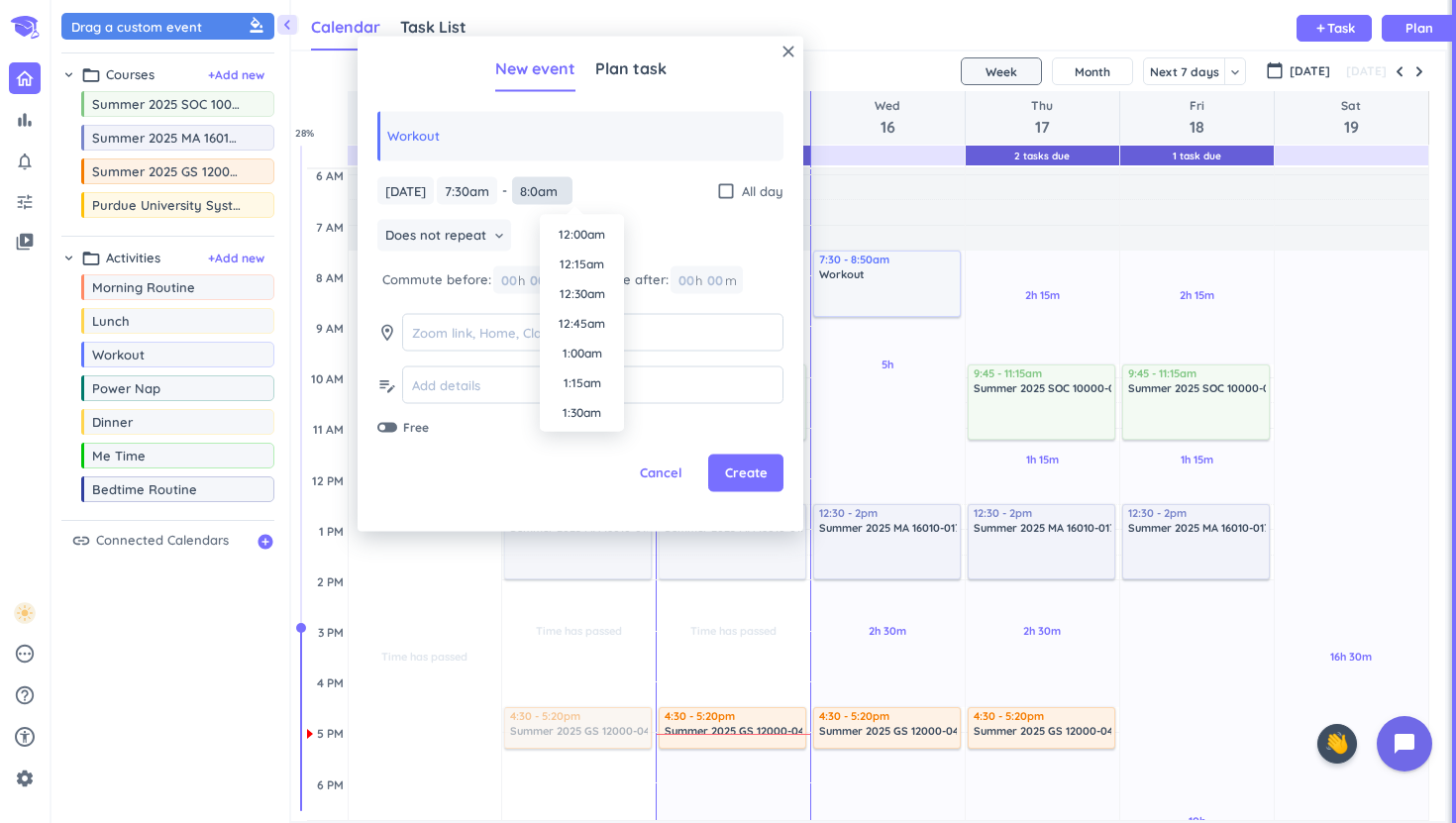 scroll, scrollTop: 0, scrollLeft: 0, axis: both 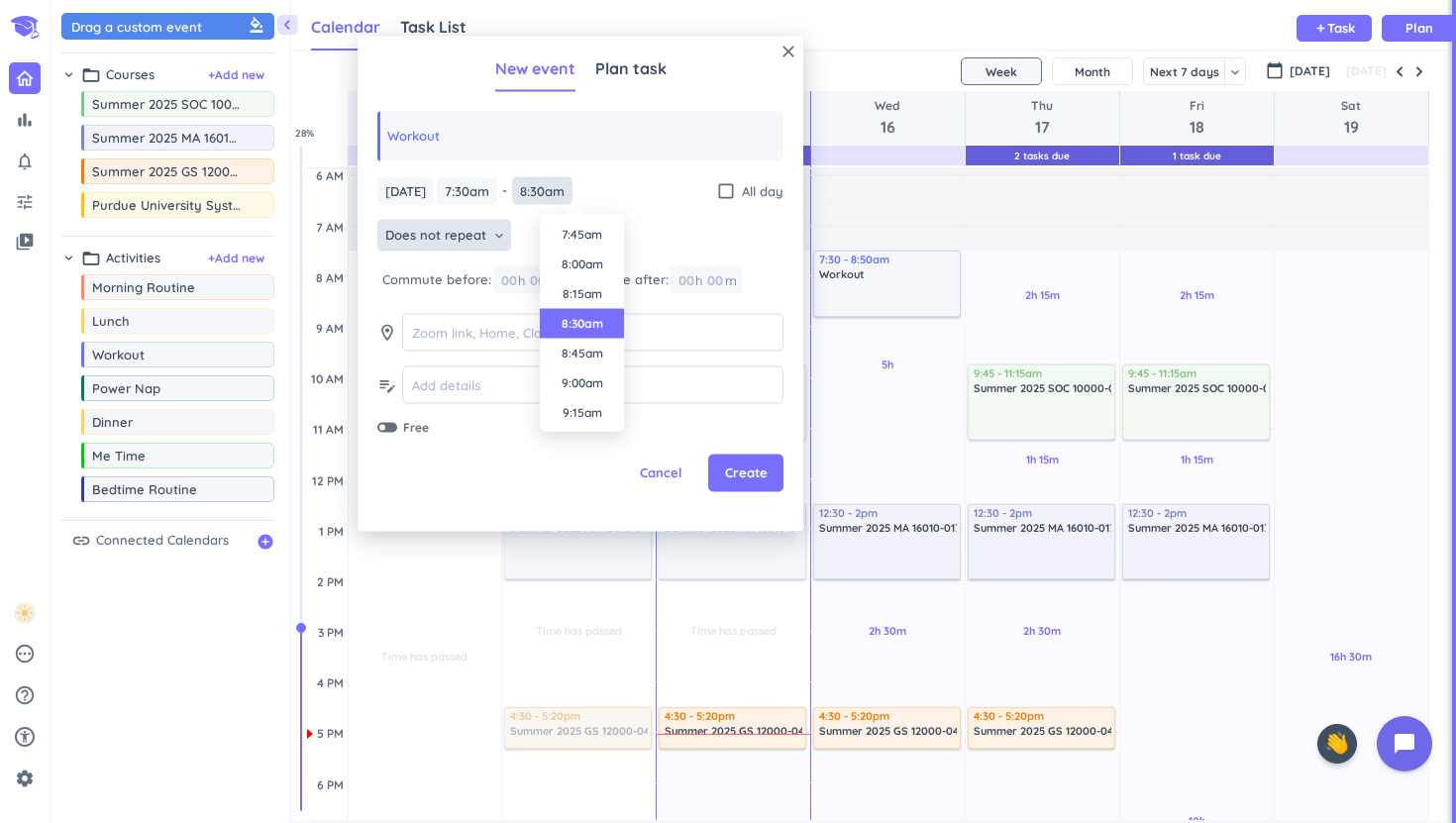 type on "8:30am" 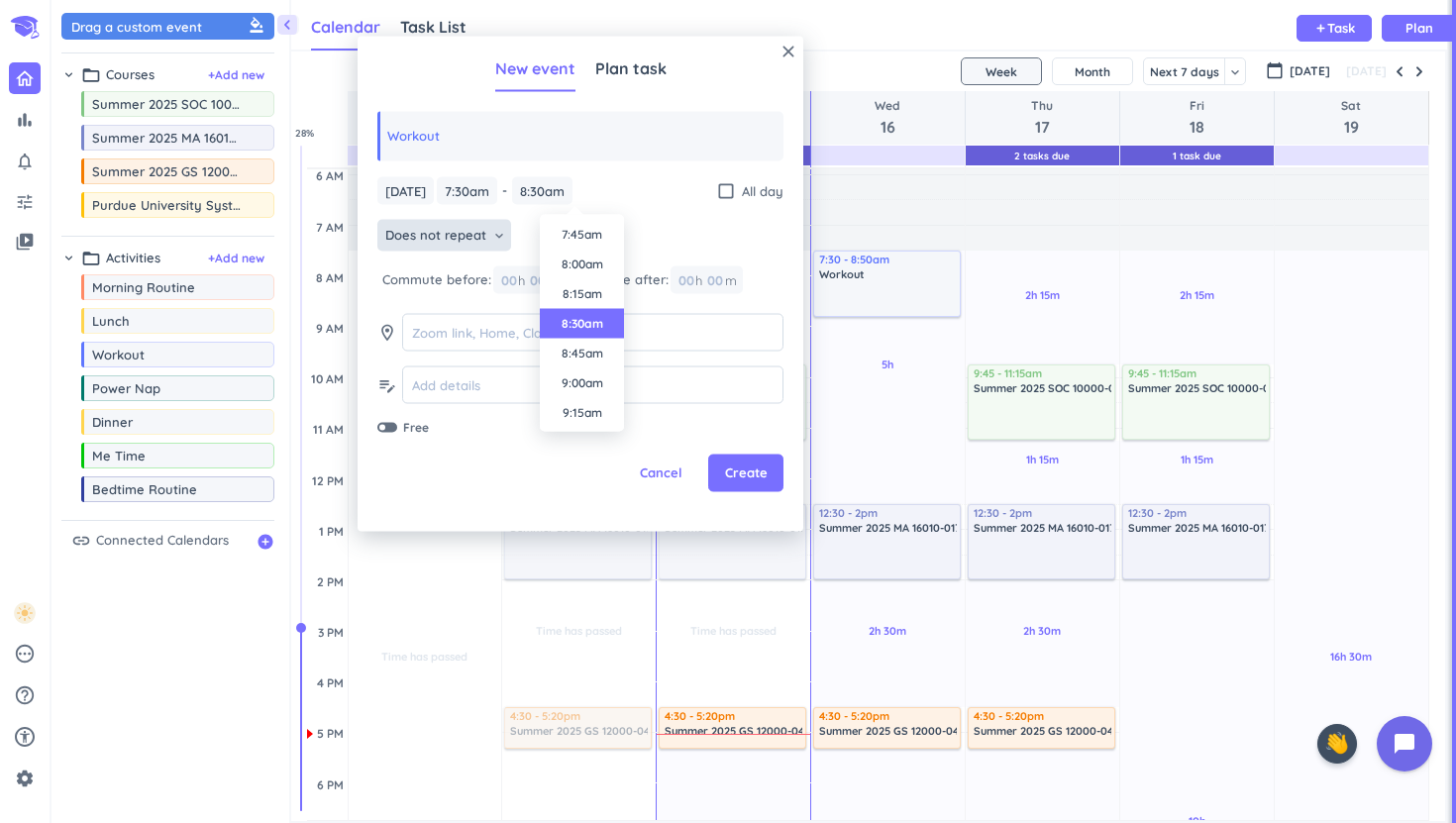 click on "Does not repeat" at bounding box center [436, 236] 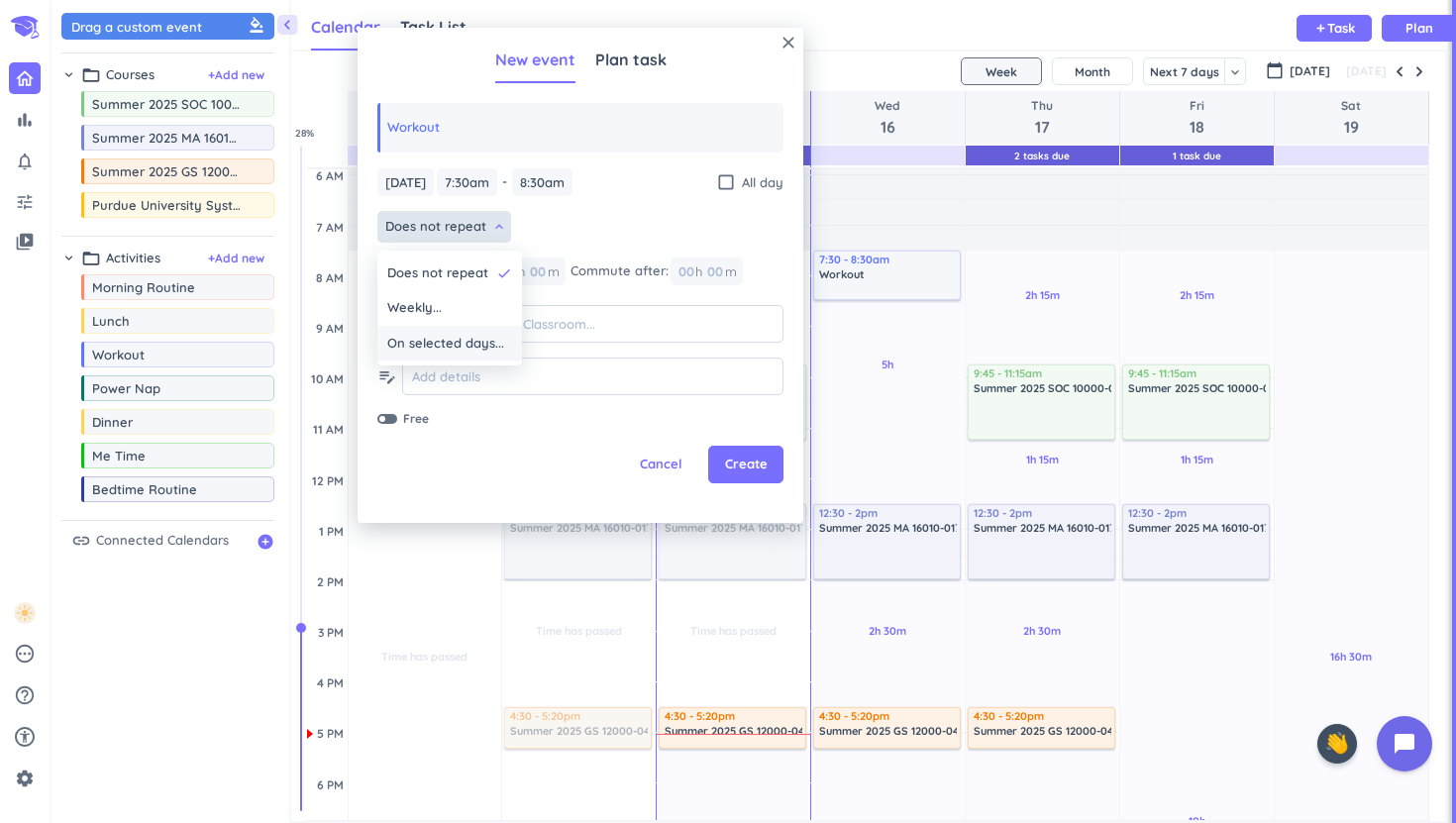 click on "On selected days..." at bounding box center [446, 344] 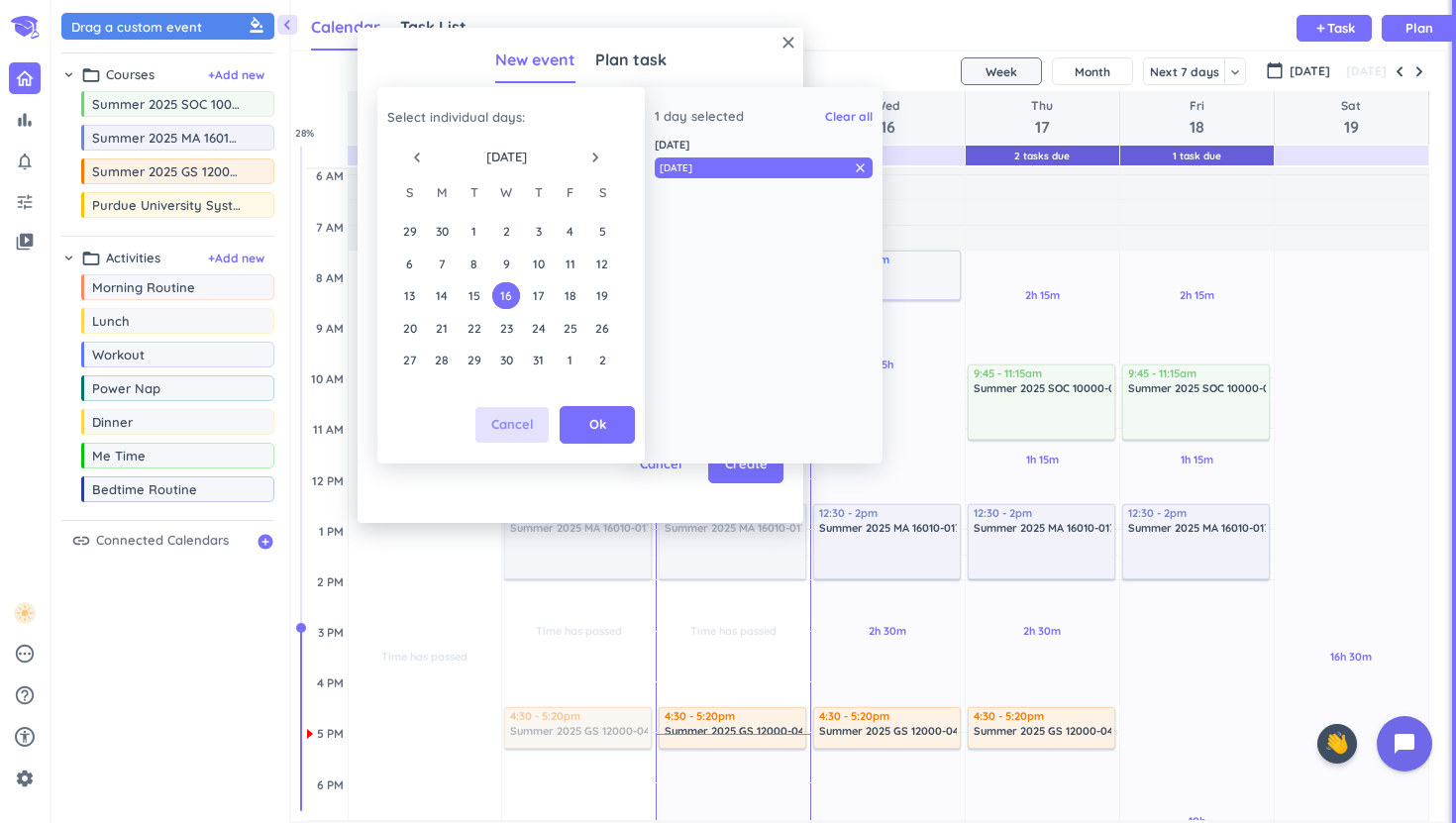 click on "Cancel" at bounding box center [512, 425] 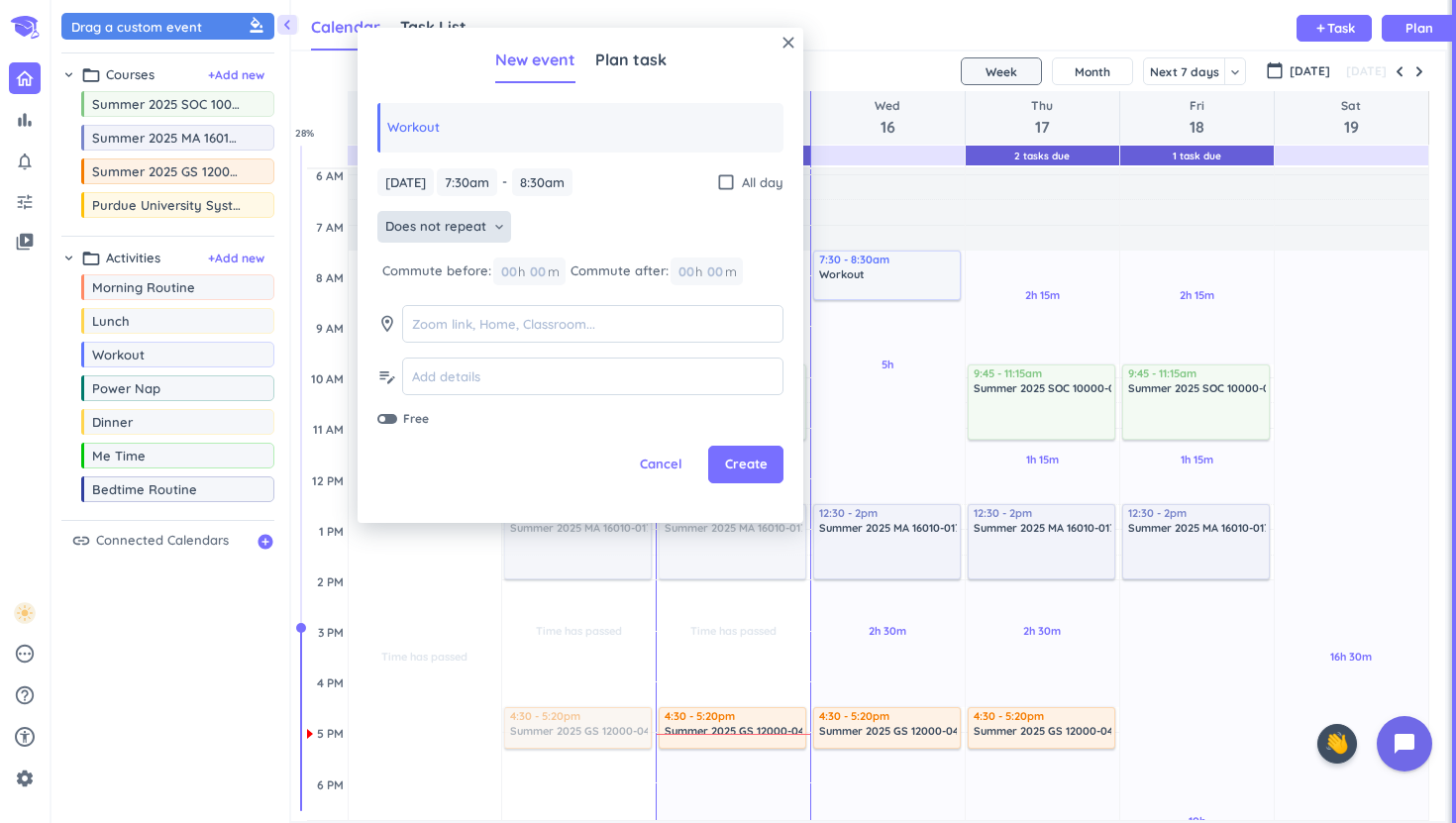 click on "Does not repeat keyboard_arrow_down" at bounding box center [444, 227] 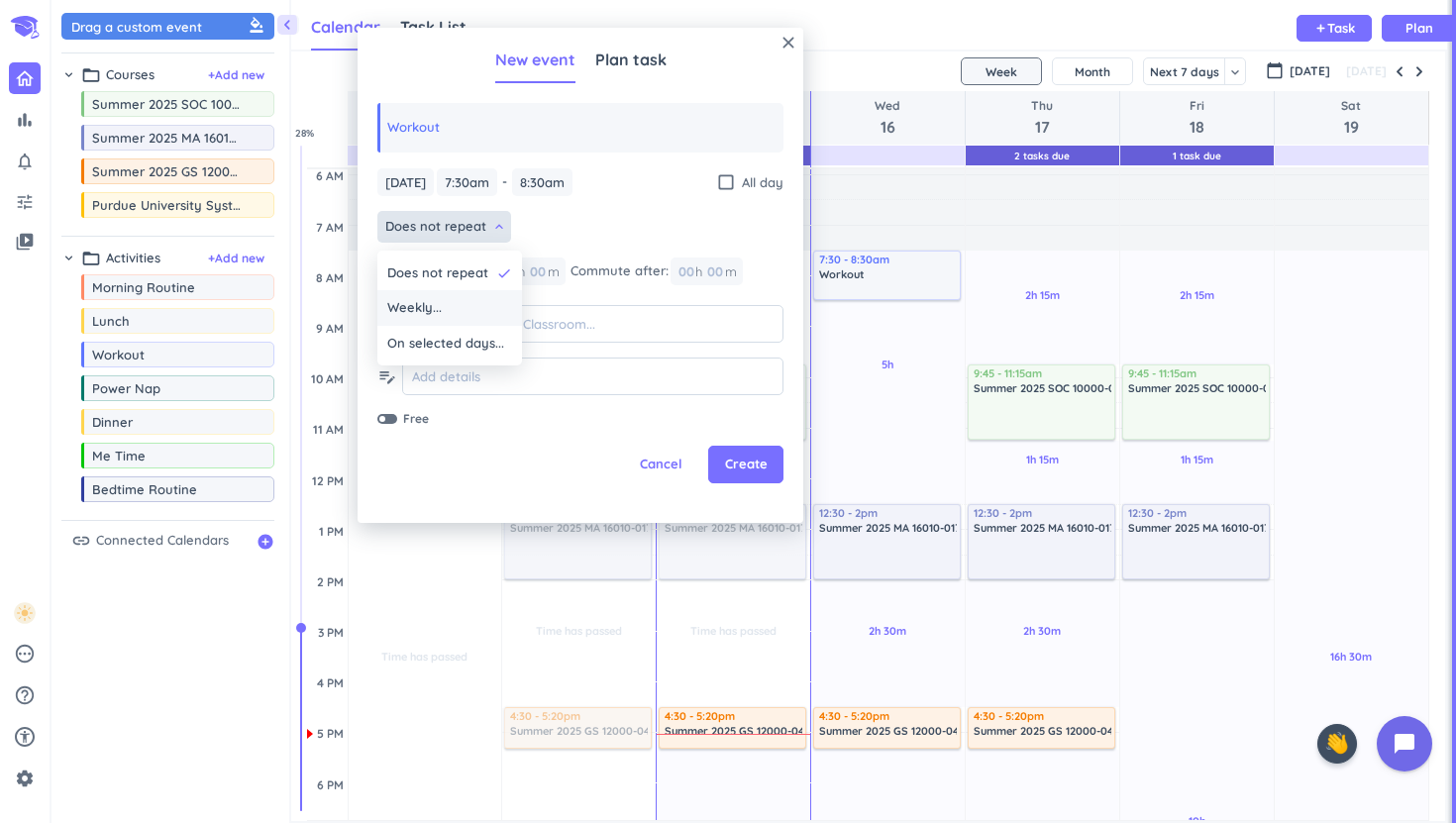 click on "Weekly..." at bounding box center [450, 308] 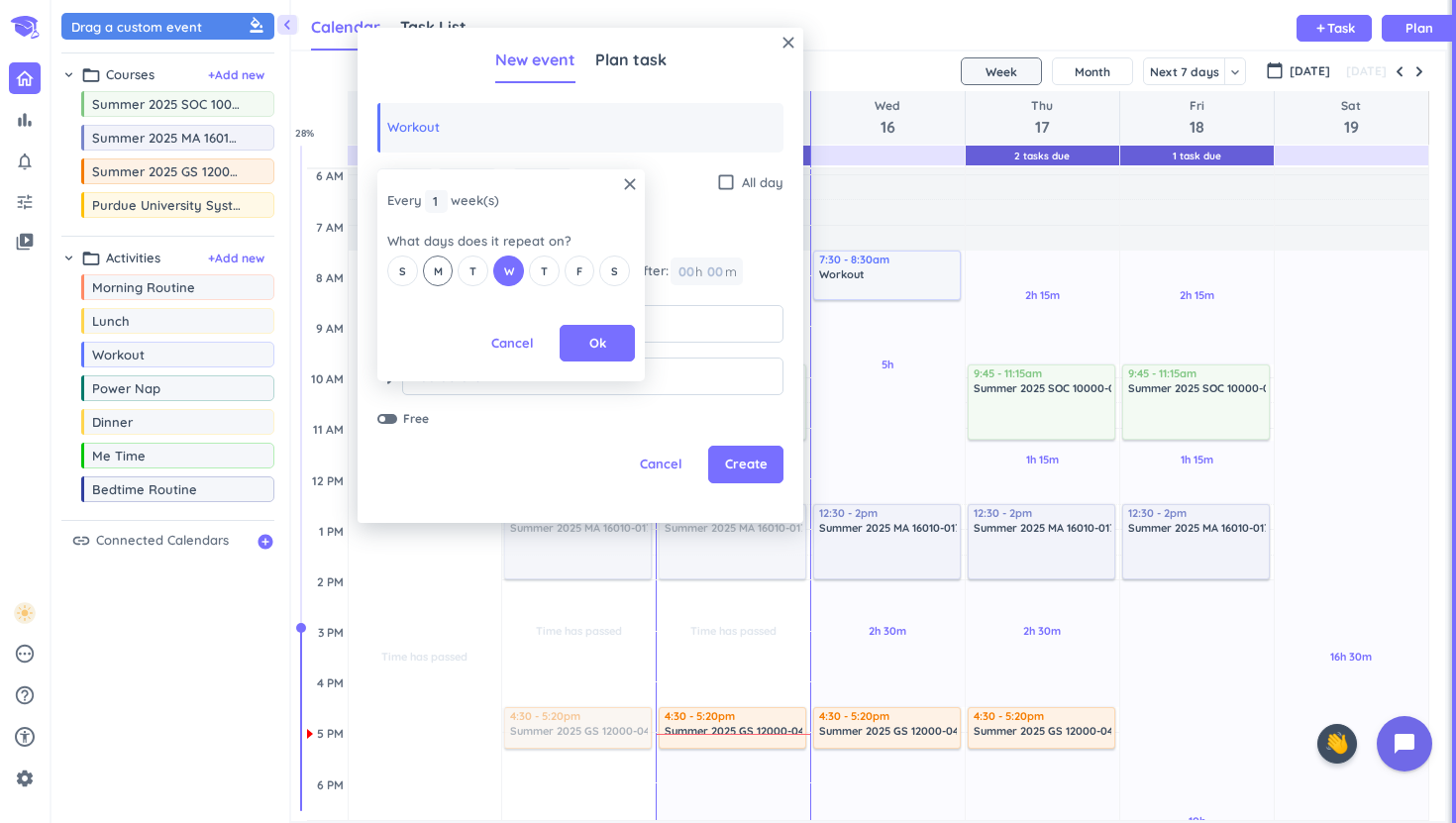 click on "M" at bounding box center [438, 270] 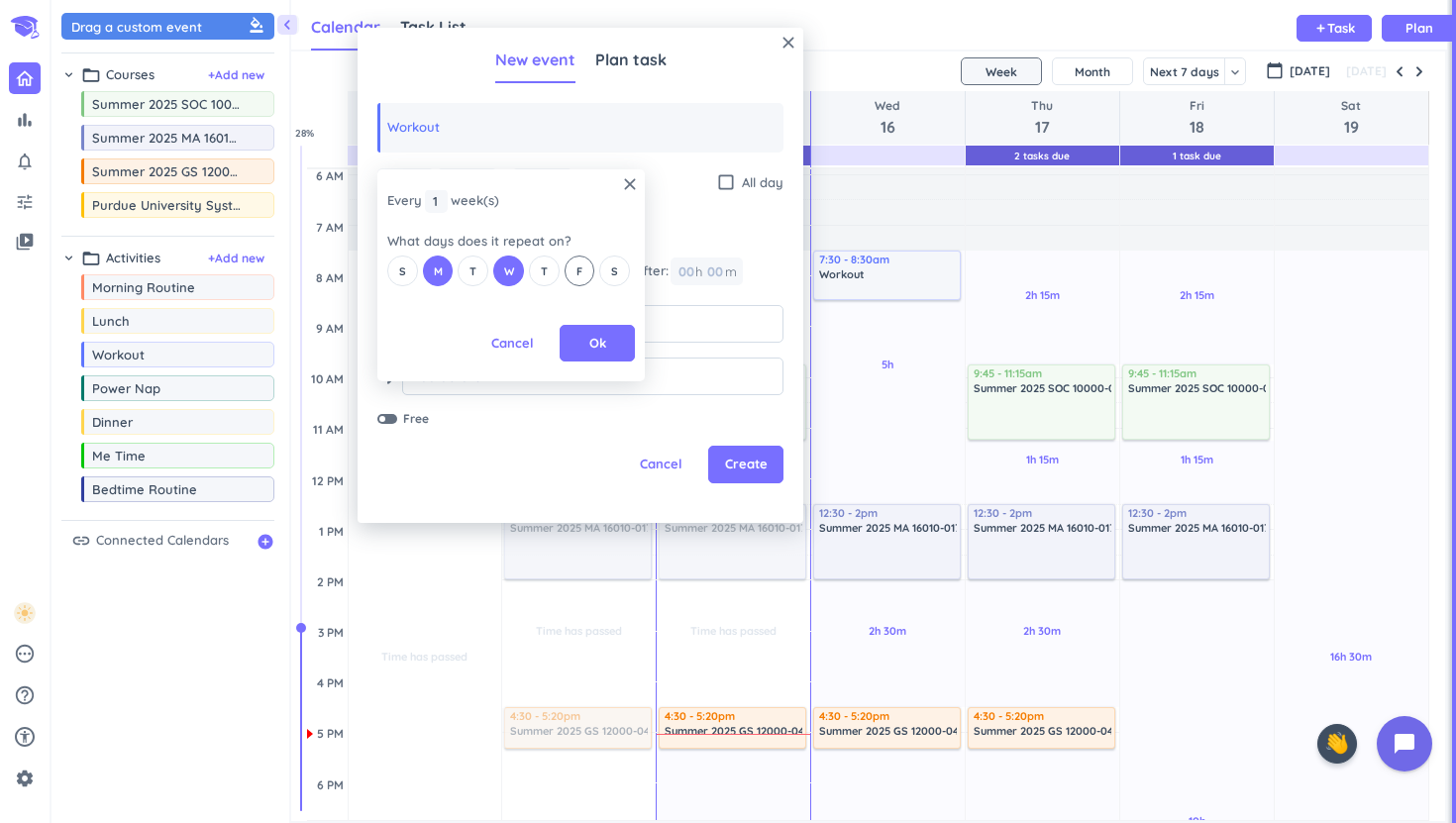 click on "F" at bounding box center [579, 270] 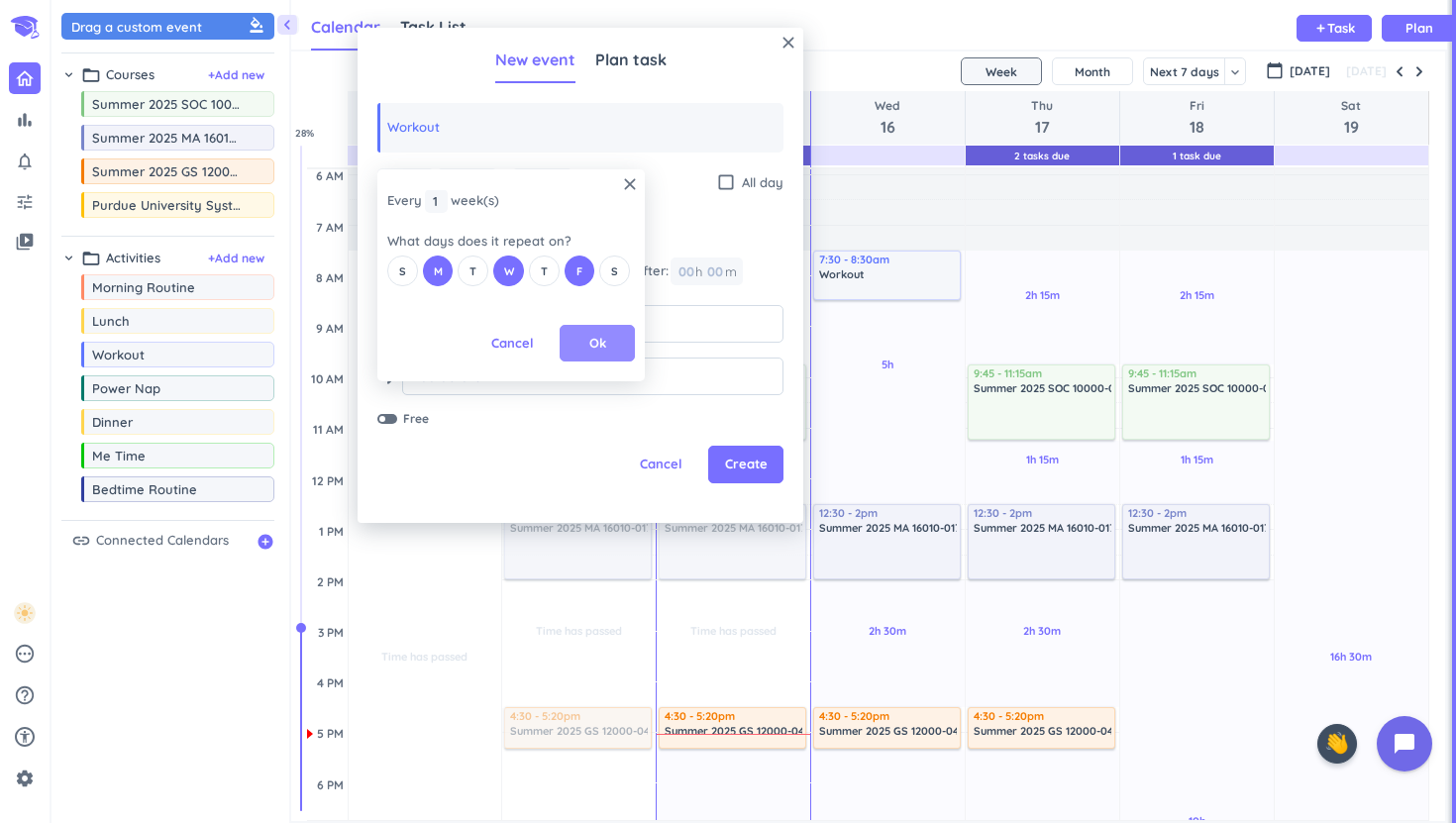click on "Ok" at bounding box center (597, 344) 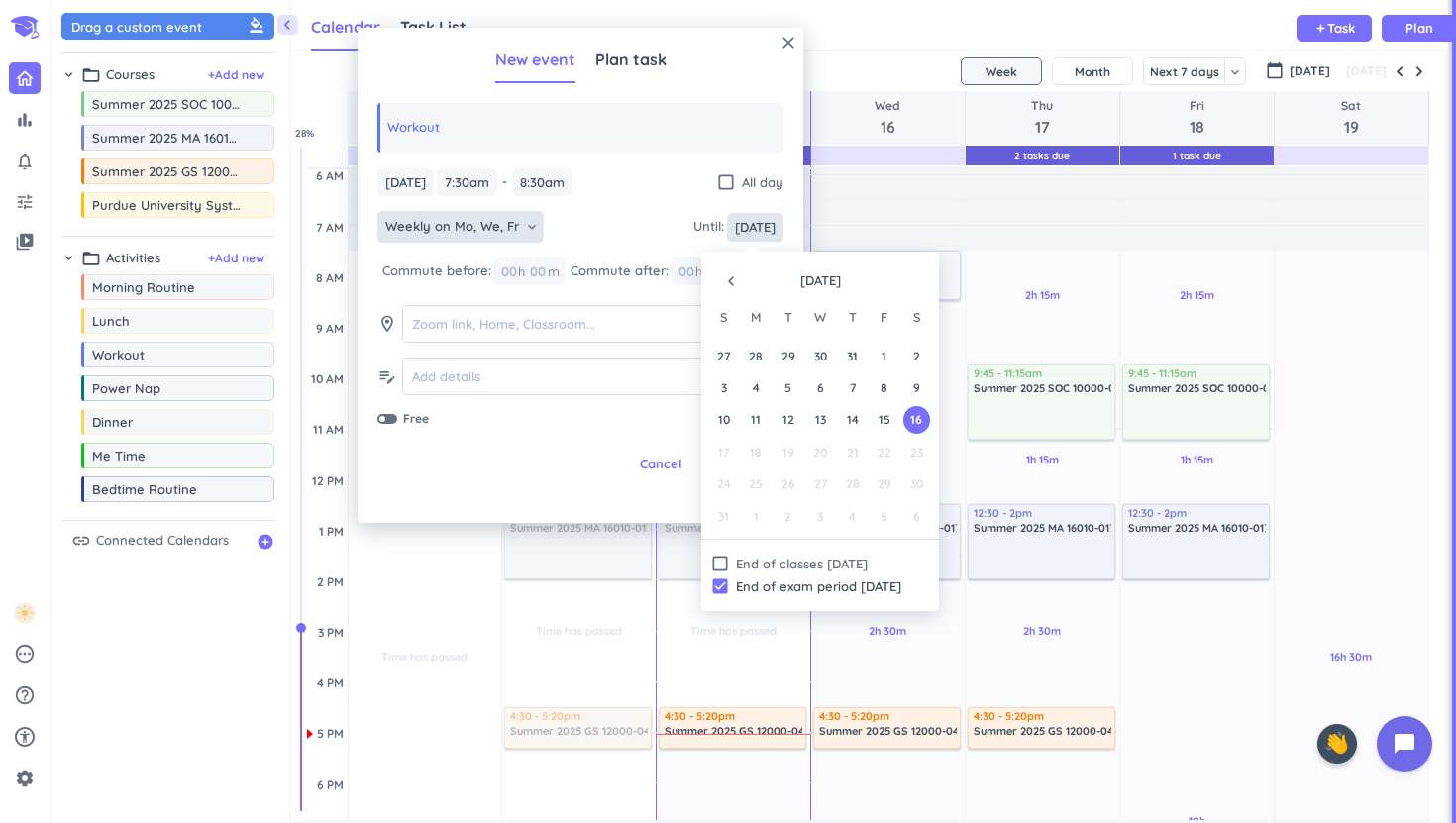 click on "[DATE]" at bounding box center (755, 227) 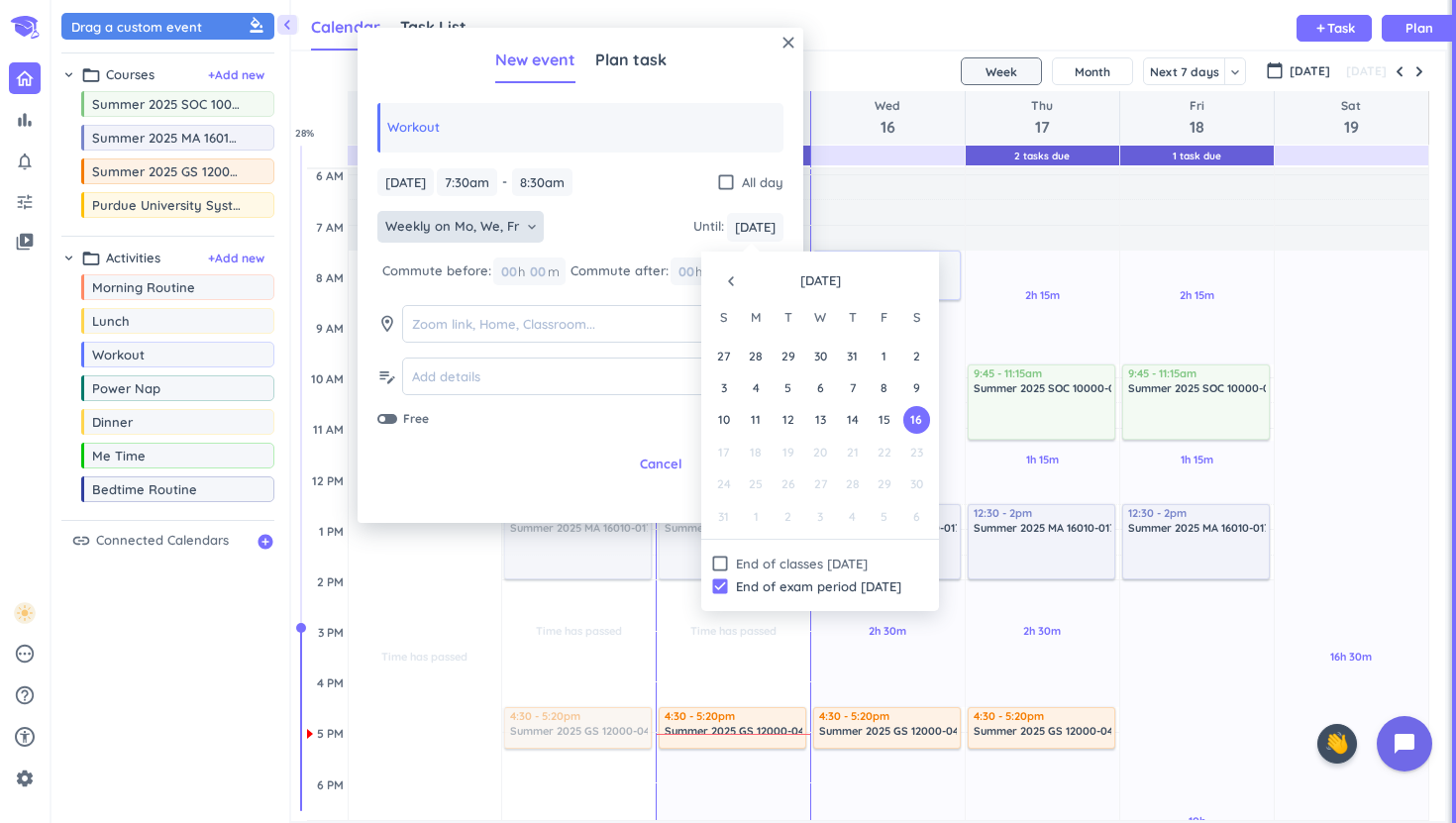 click on "Weekly on Mo, We, Fr keyboard_arrow_down Until :  [DATE] [DATE]" at bounding box center [580, 229] 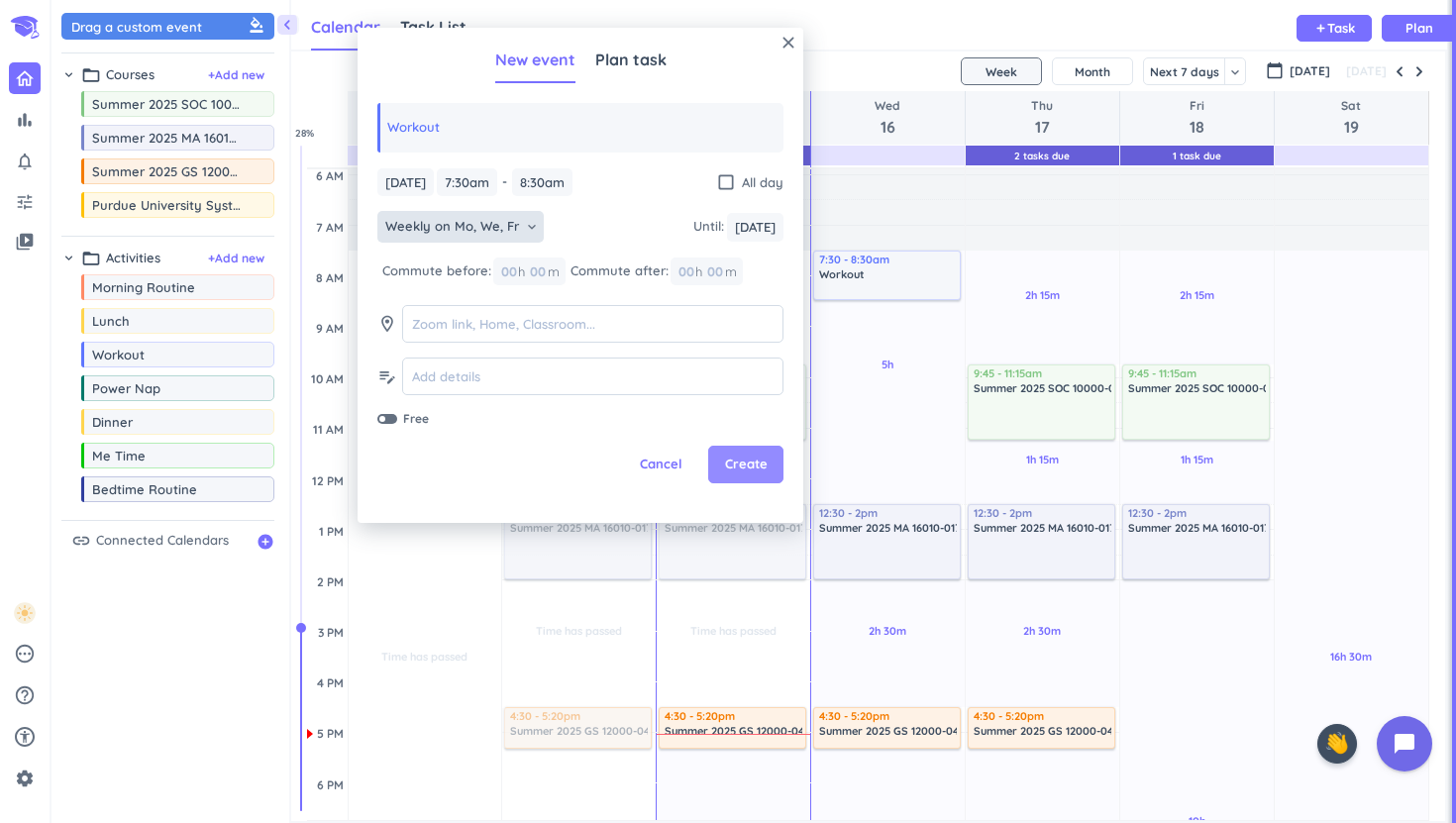click on "Create" at bounding box center [746, 464] 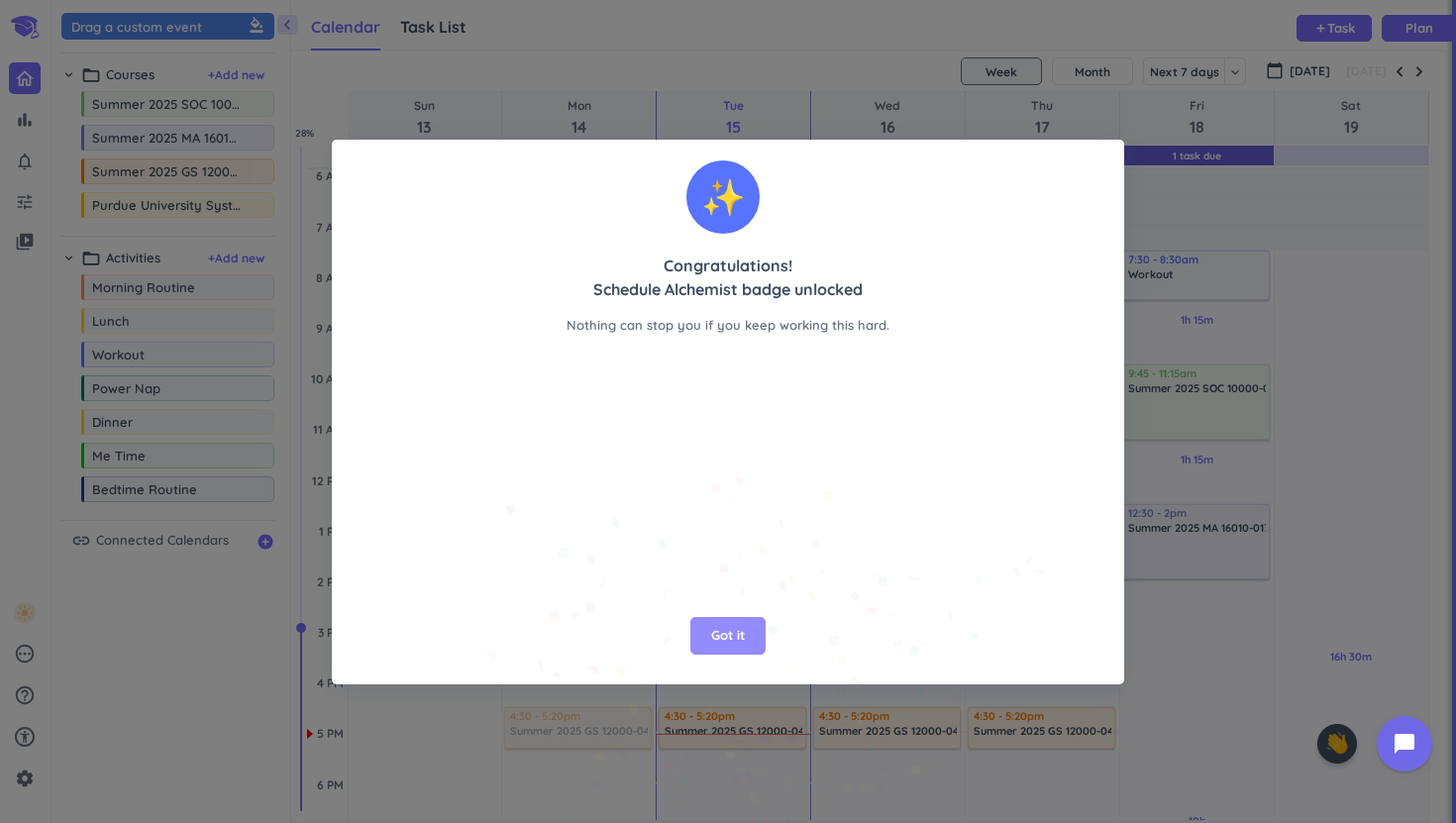 click on "Got it" at bounding box center [728, 636] 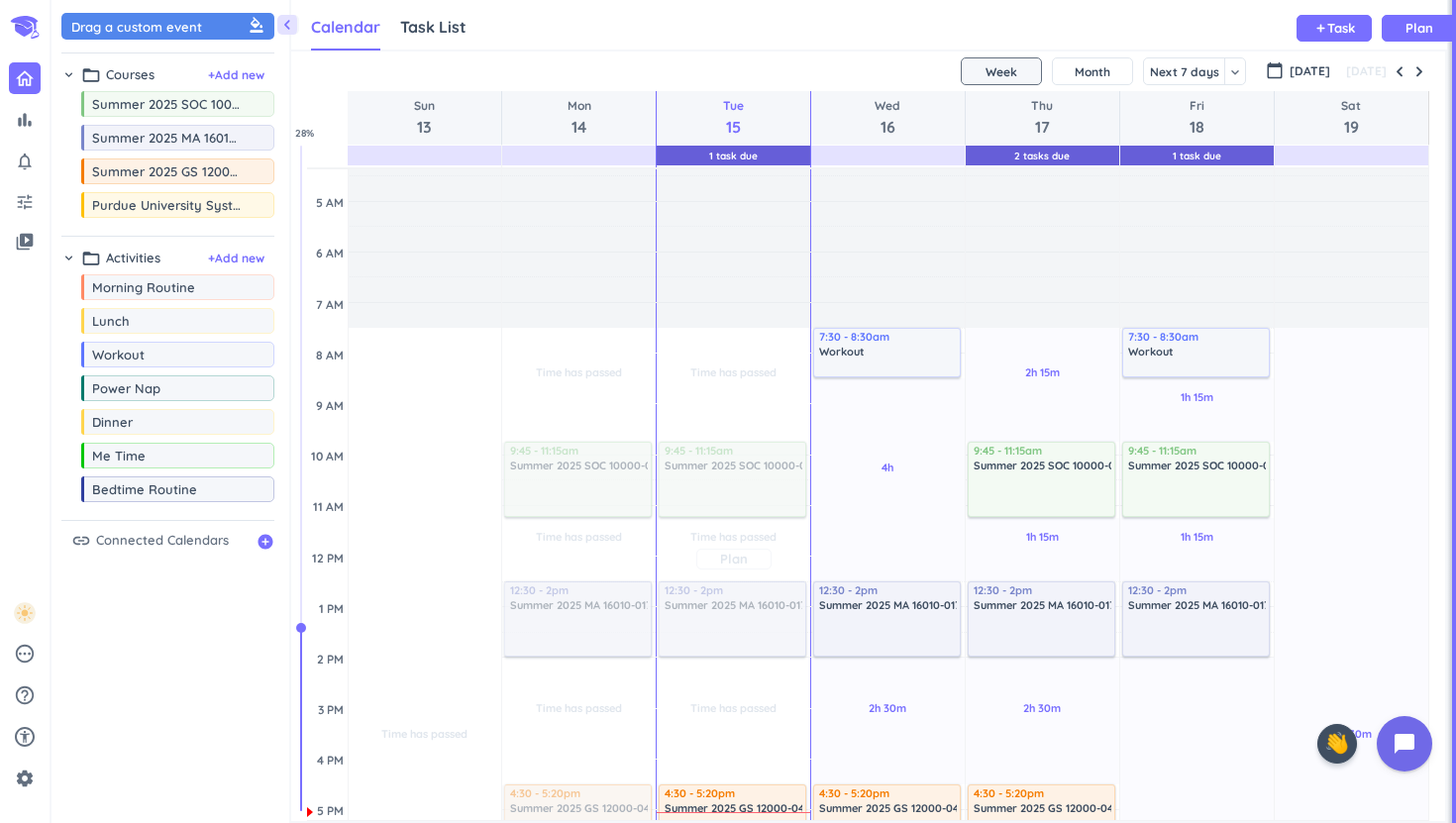 scroll, scrollTop: 20, scrollLeft: 0, axis: vertical 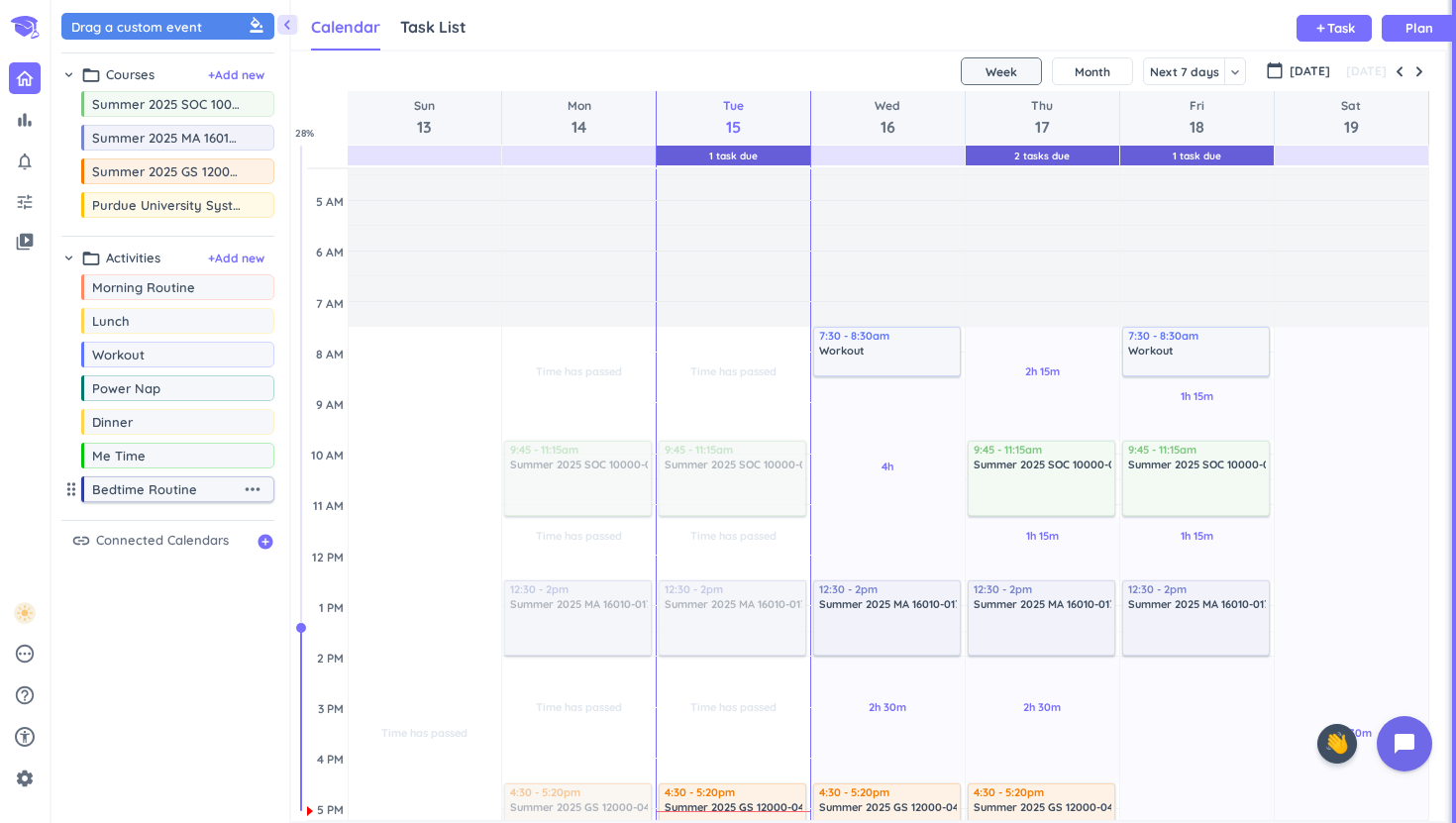 click on "Bedtime Routine" at bounding box center [166, 489] 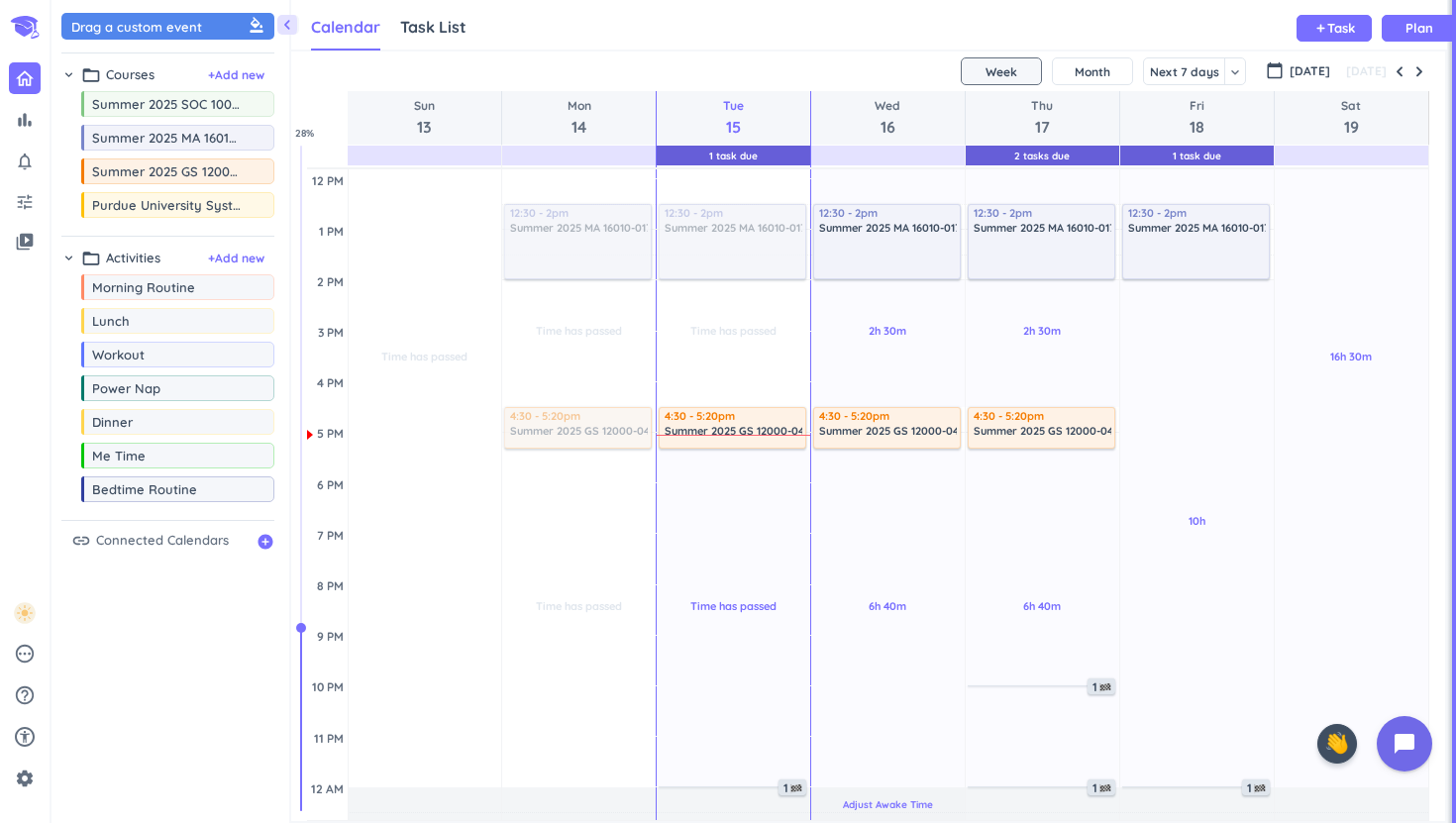 scroll, scrollTop: 566, scrollLeft: 0, axis: vertical 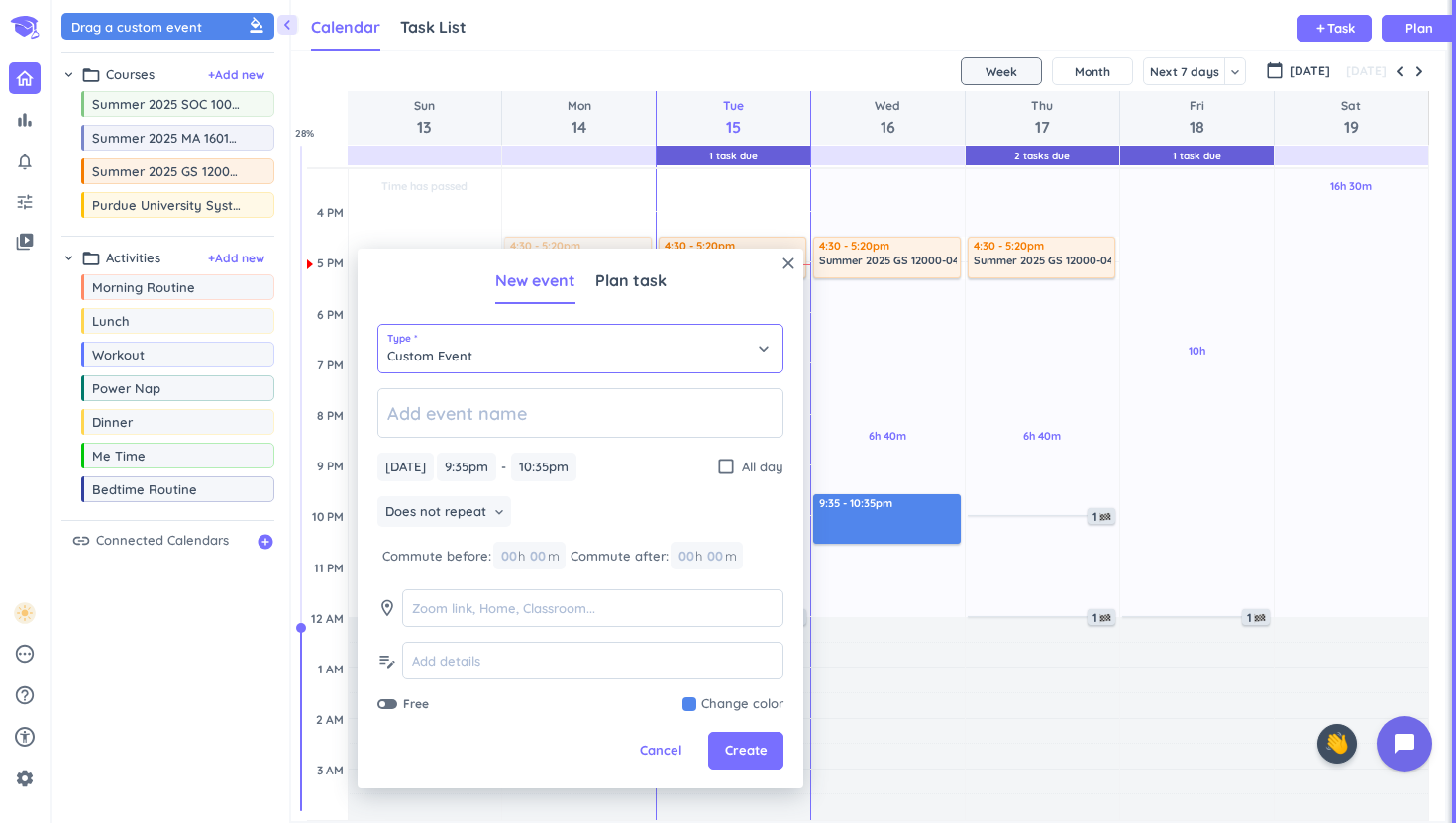 click on "Custom Event" at bounding box center (580, 349) 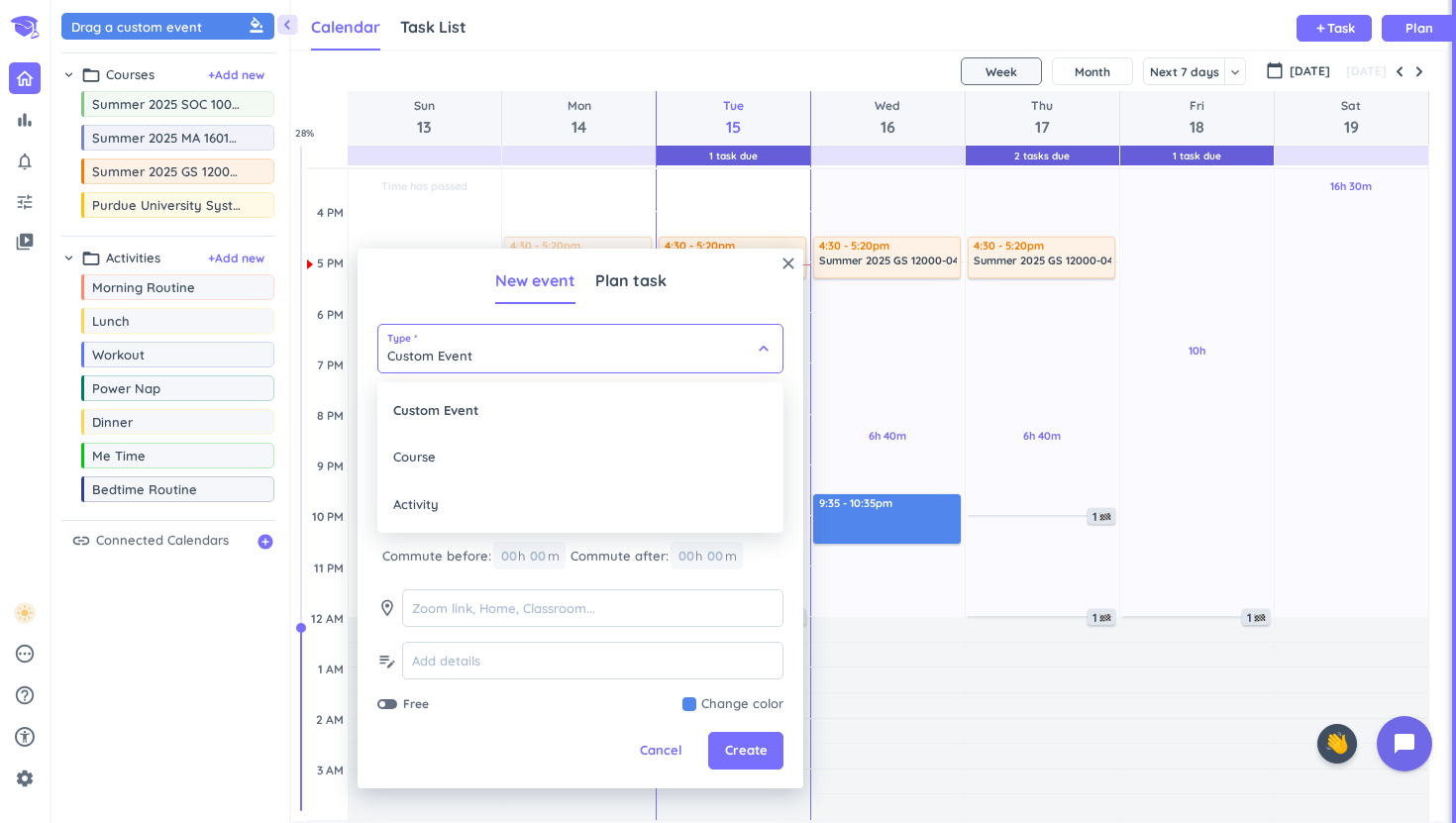 click at bounding box center [580, 518] 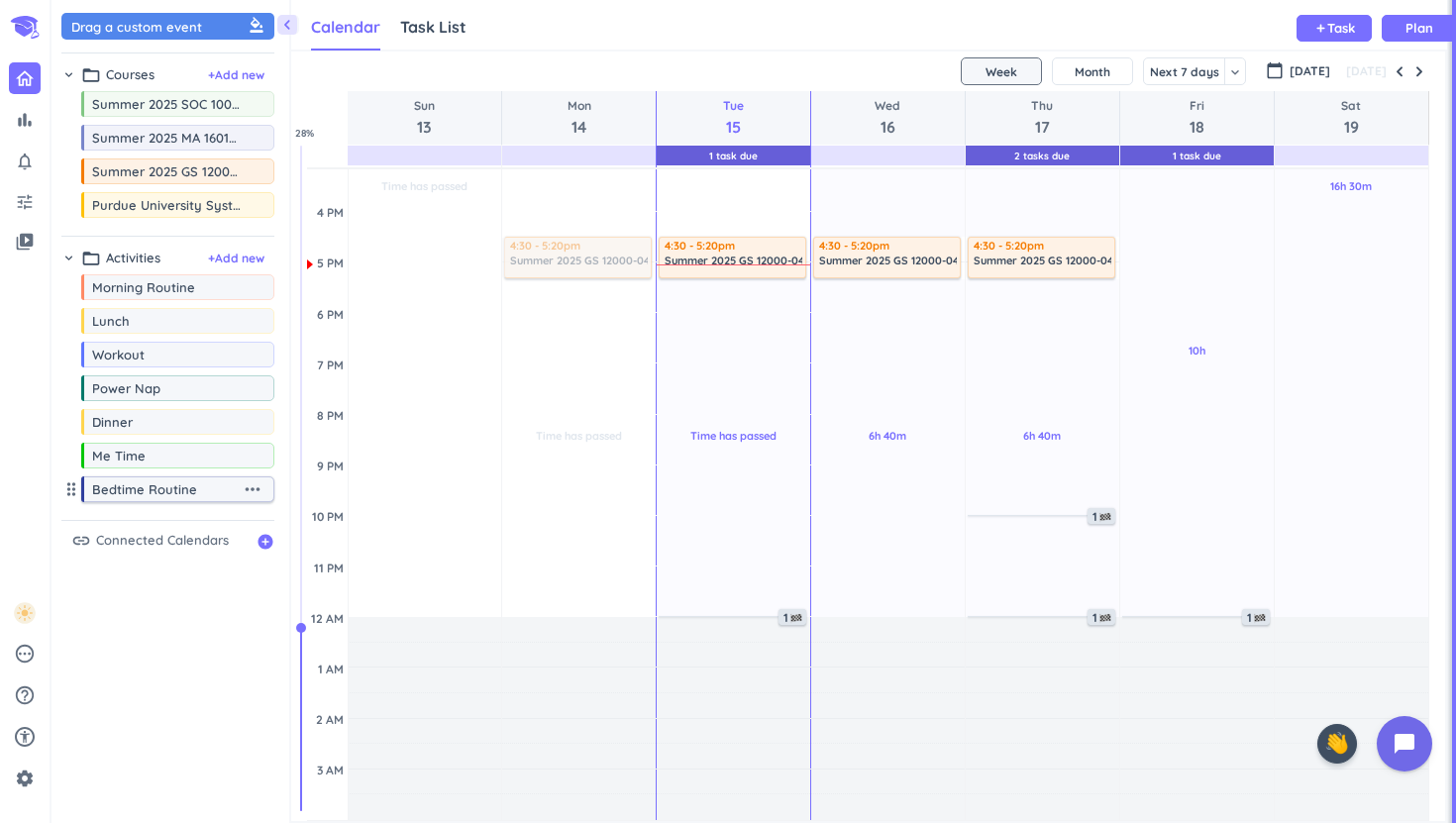 click on "Bedtime Routine" at bounding box center (166, 489) 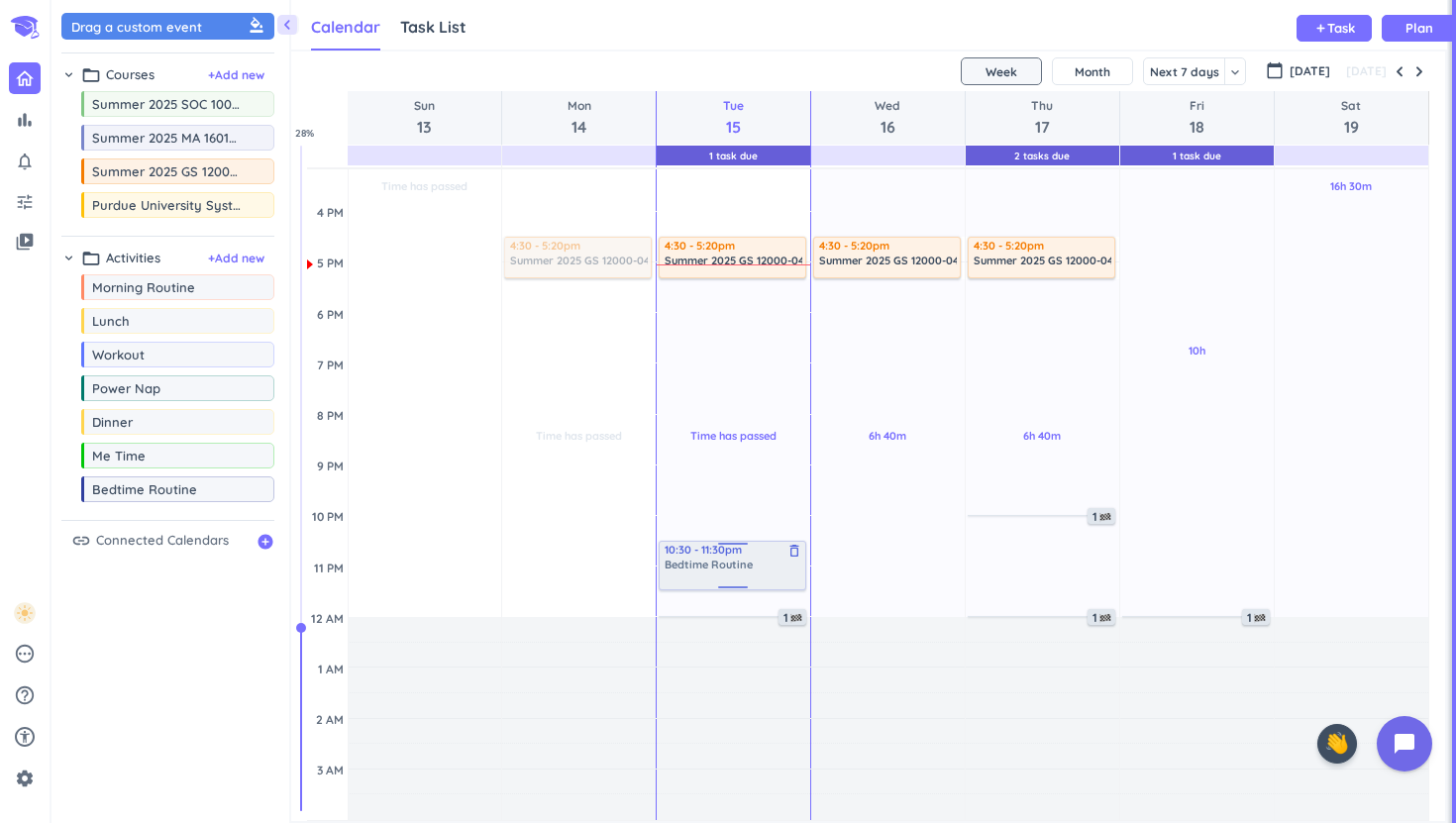 drag, startPoint x: 153, startPoint y: 496, endPoint x: 760, endPoint y: 543, distance: 608.81689 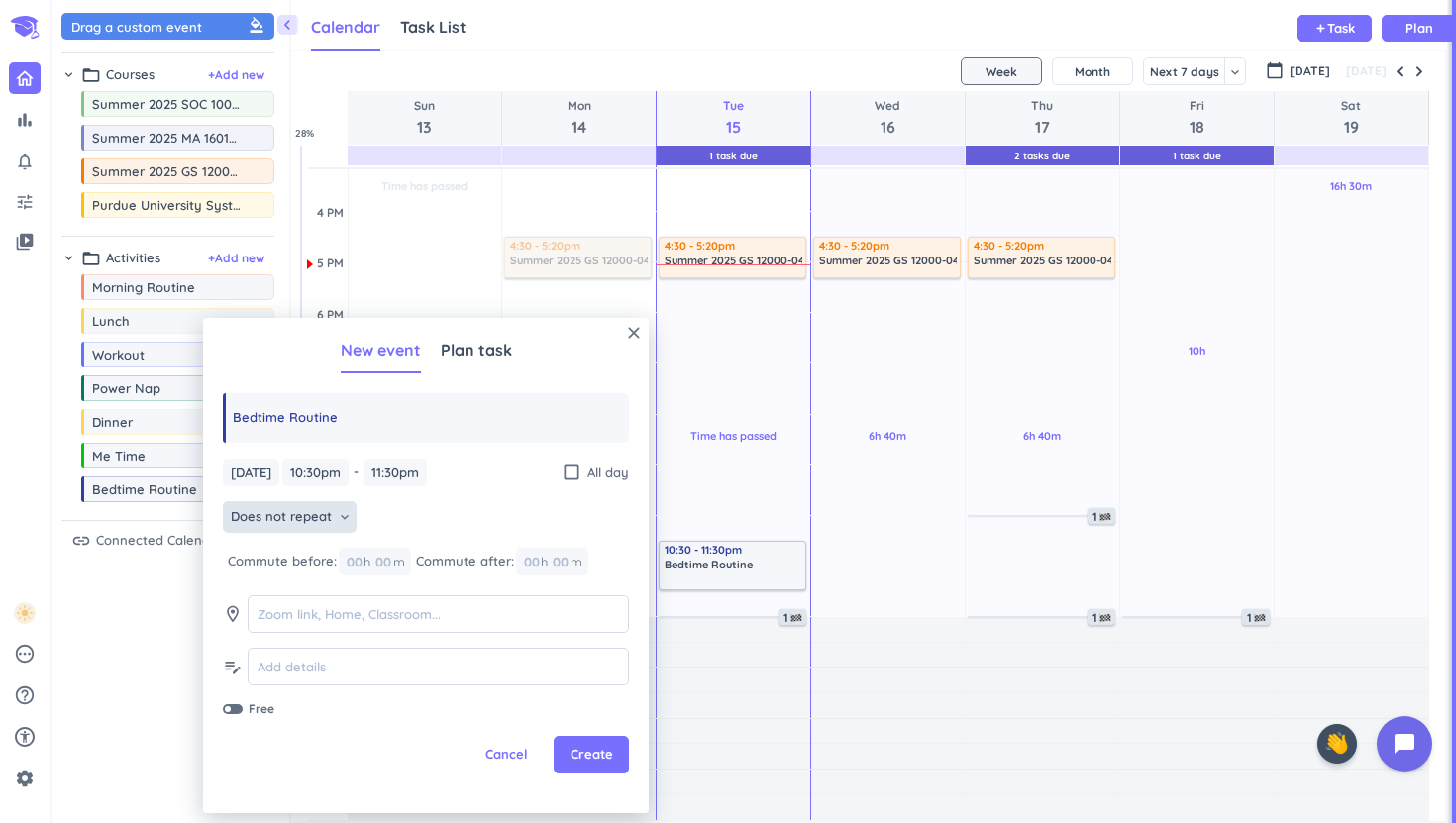click on "Does not repeat keyboard_arrow_down" at bounding box center (289, 517) 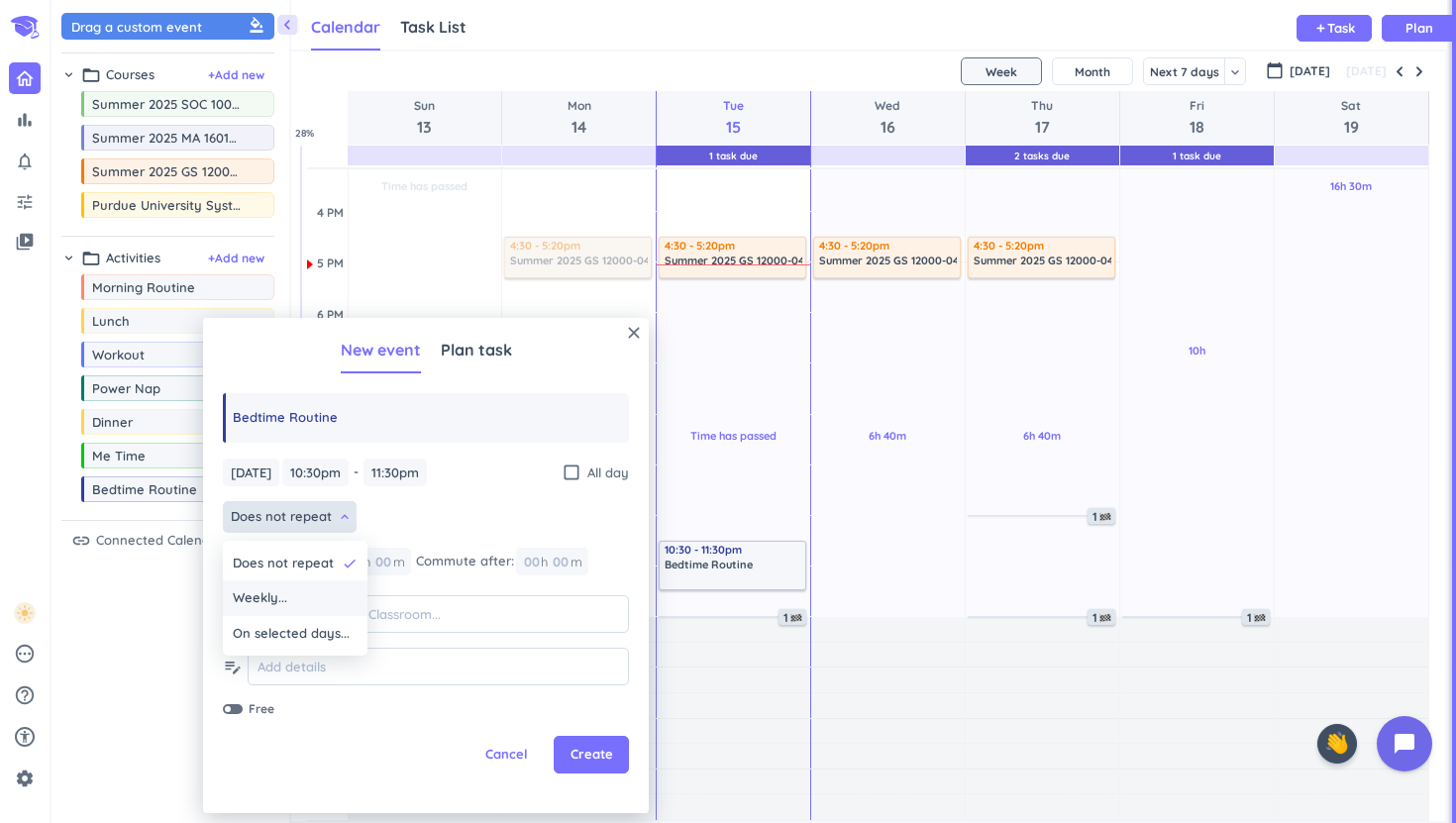 click on "Weekly..." at bounding box center [295, 598] 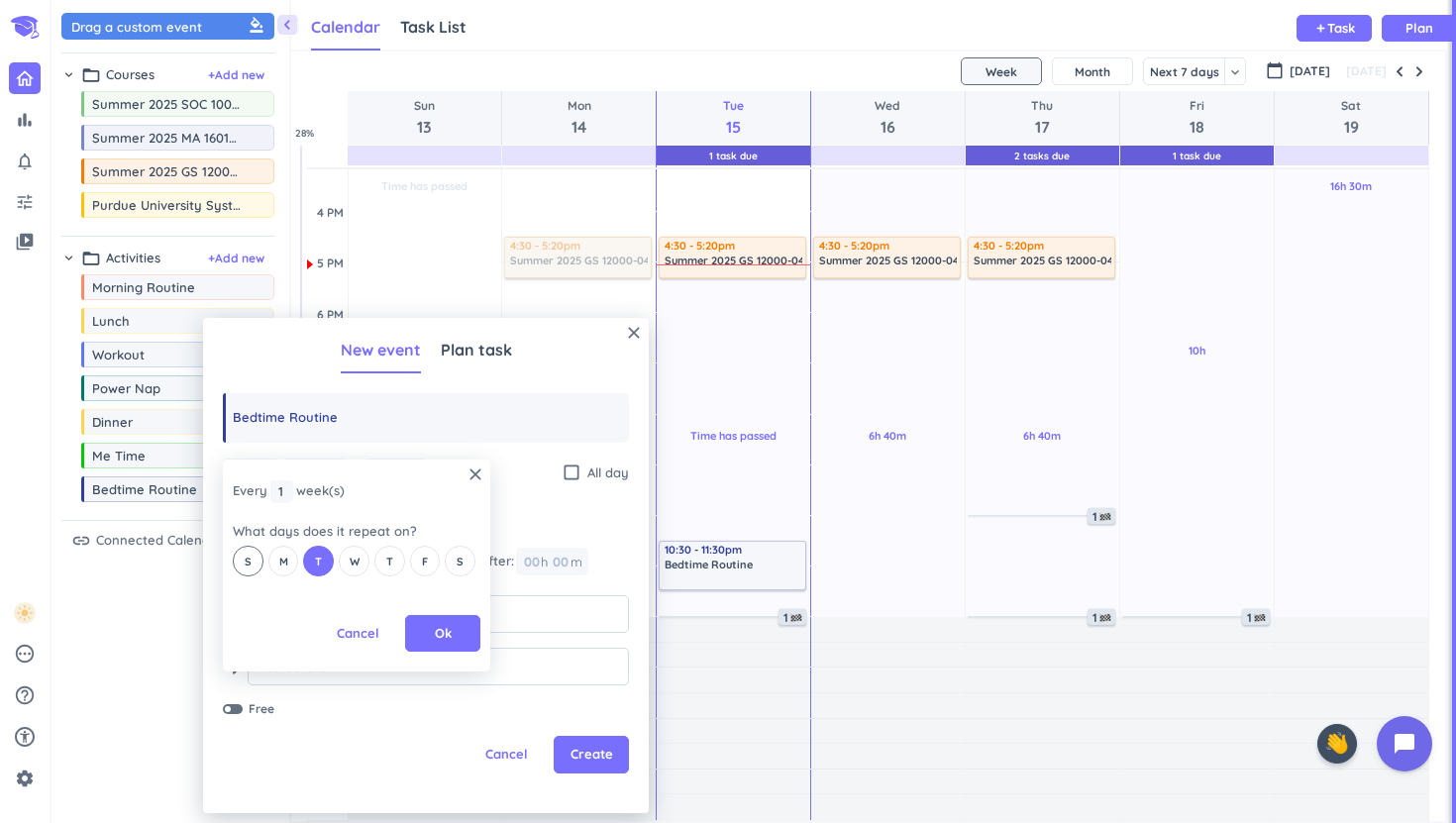 click on "S" at bounding box center [248, 562] 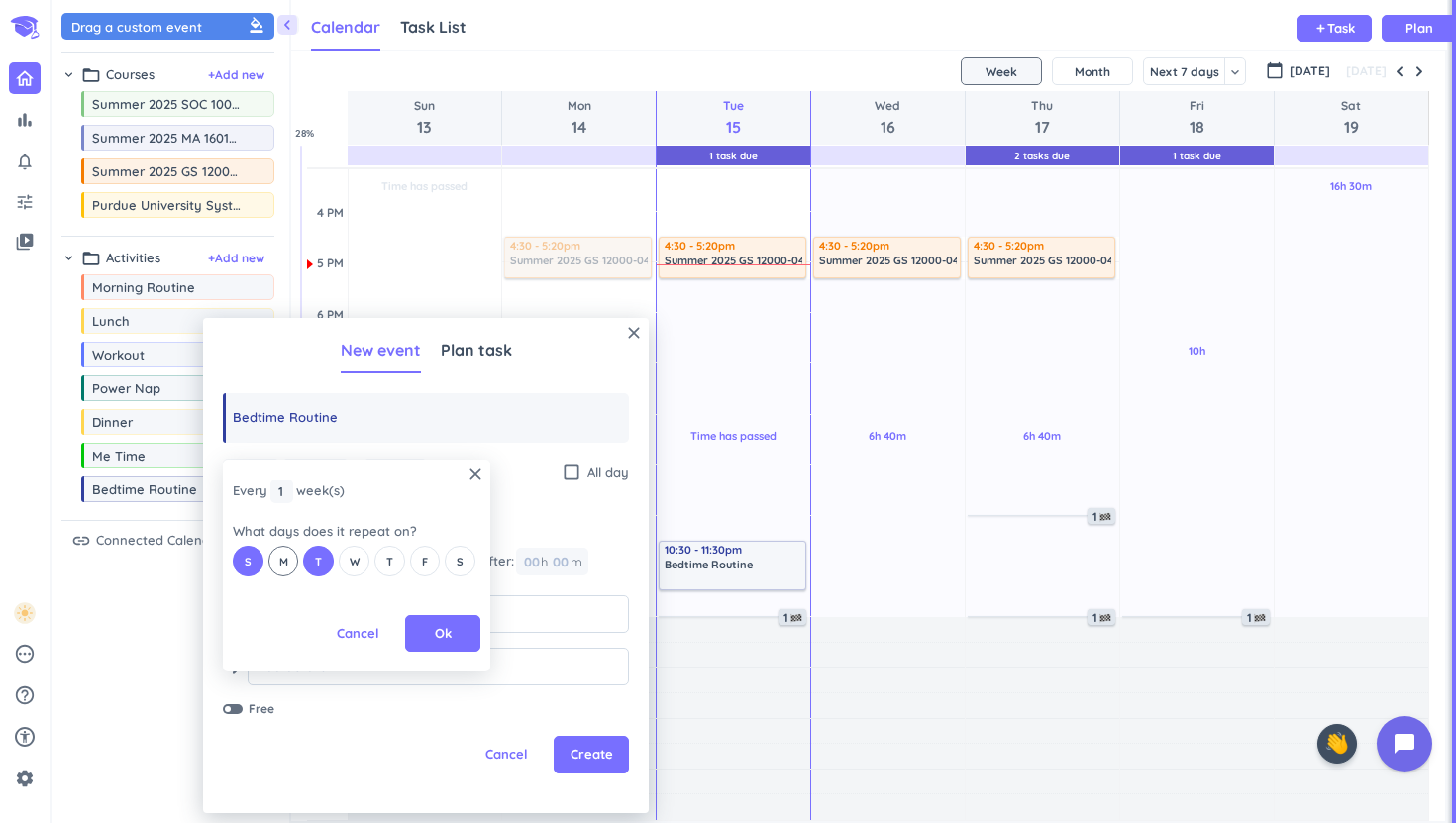 click on "M" at bounding box center [283, 561] 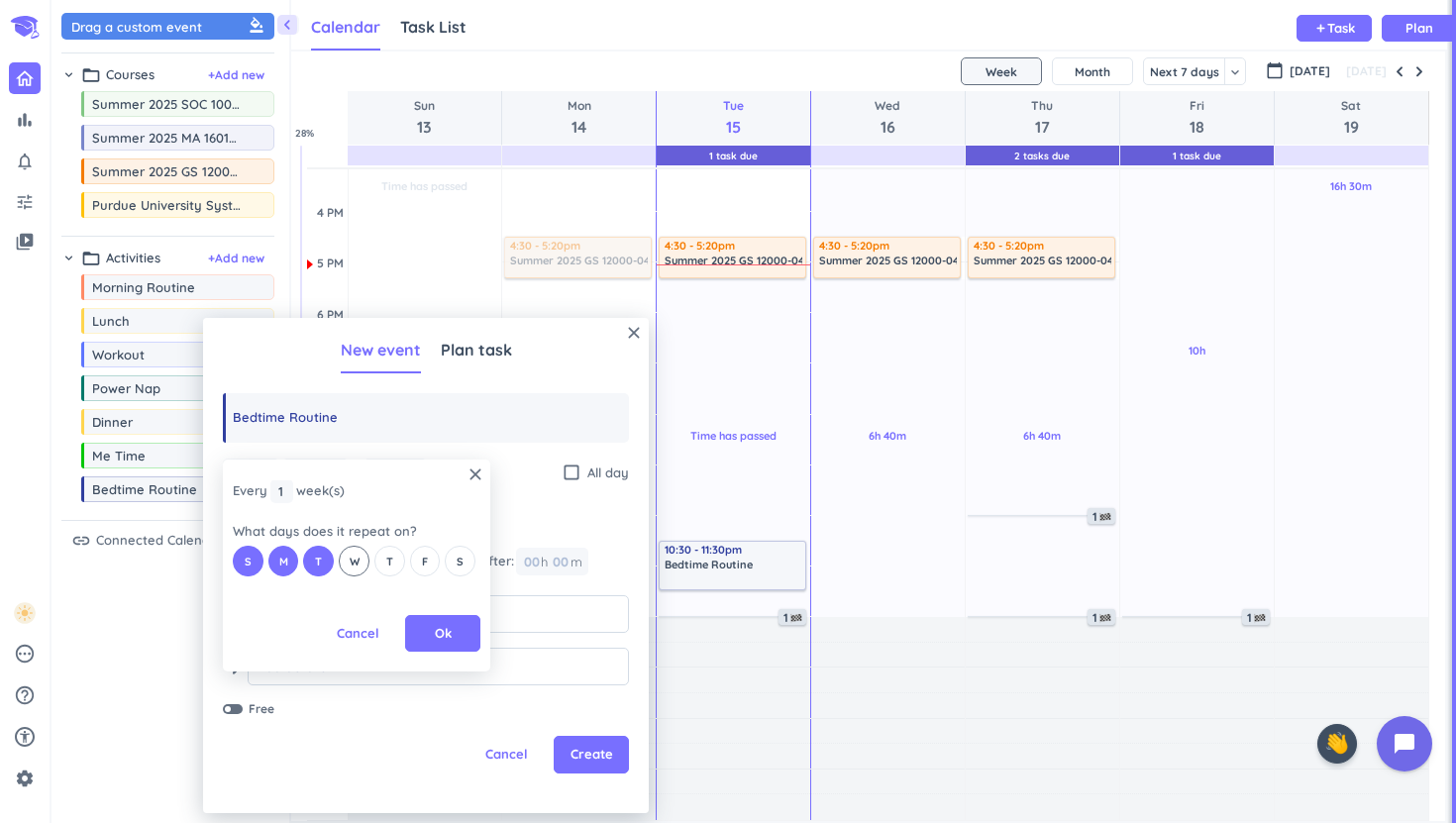 click on "W" at bounding box center (355, 562) 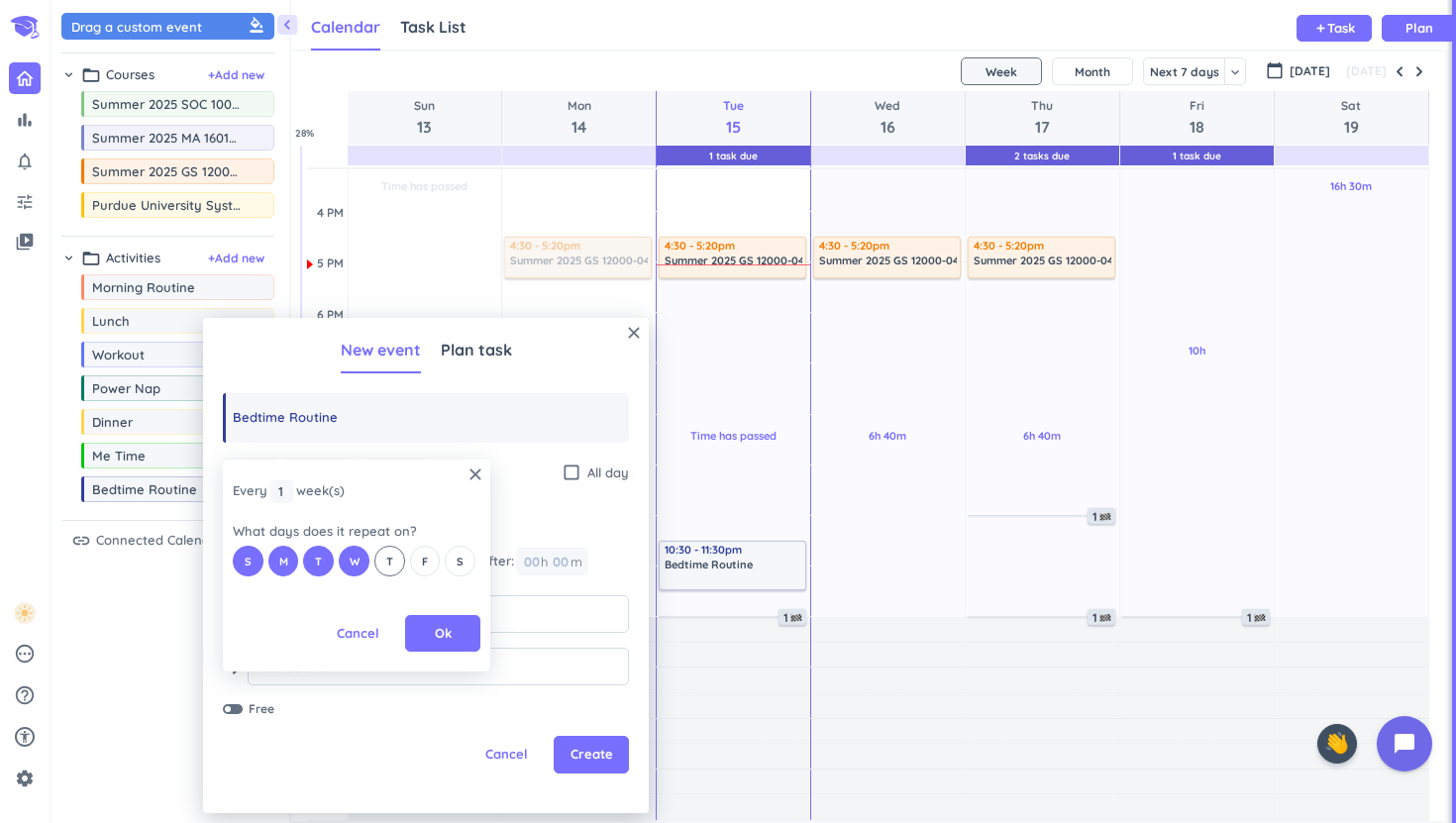 click on "T" at bounding box center [389, 562] 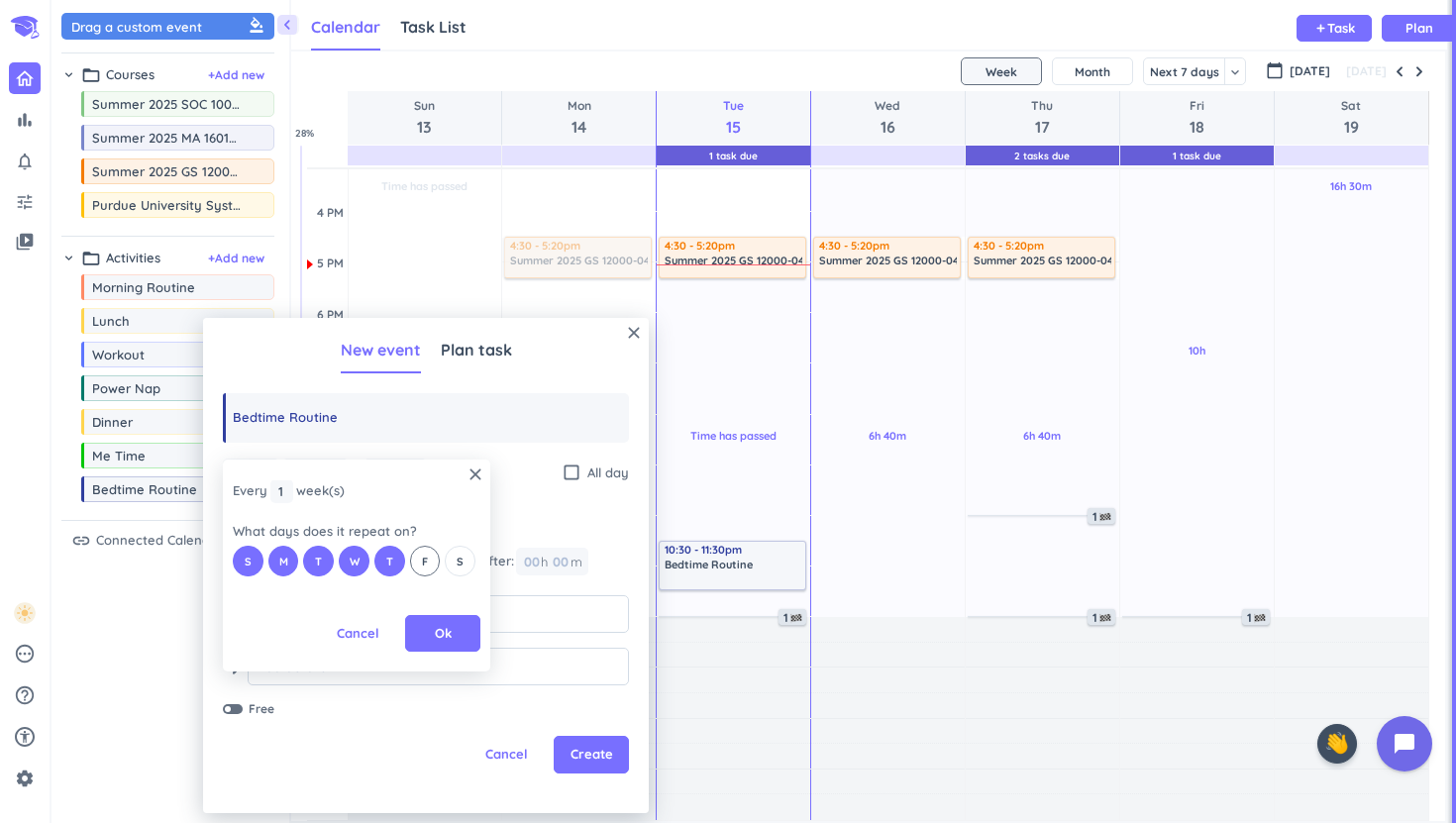 click on "F" at bounding box center (425, 562) 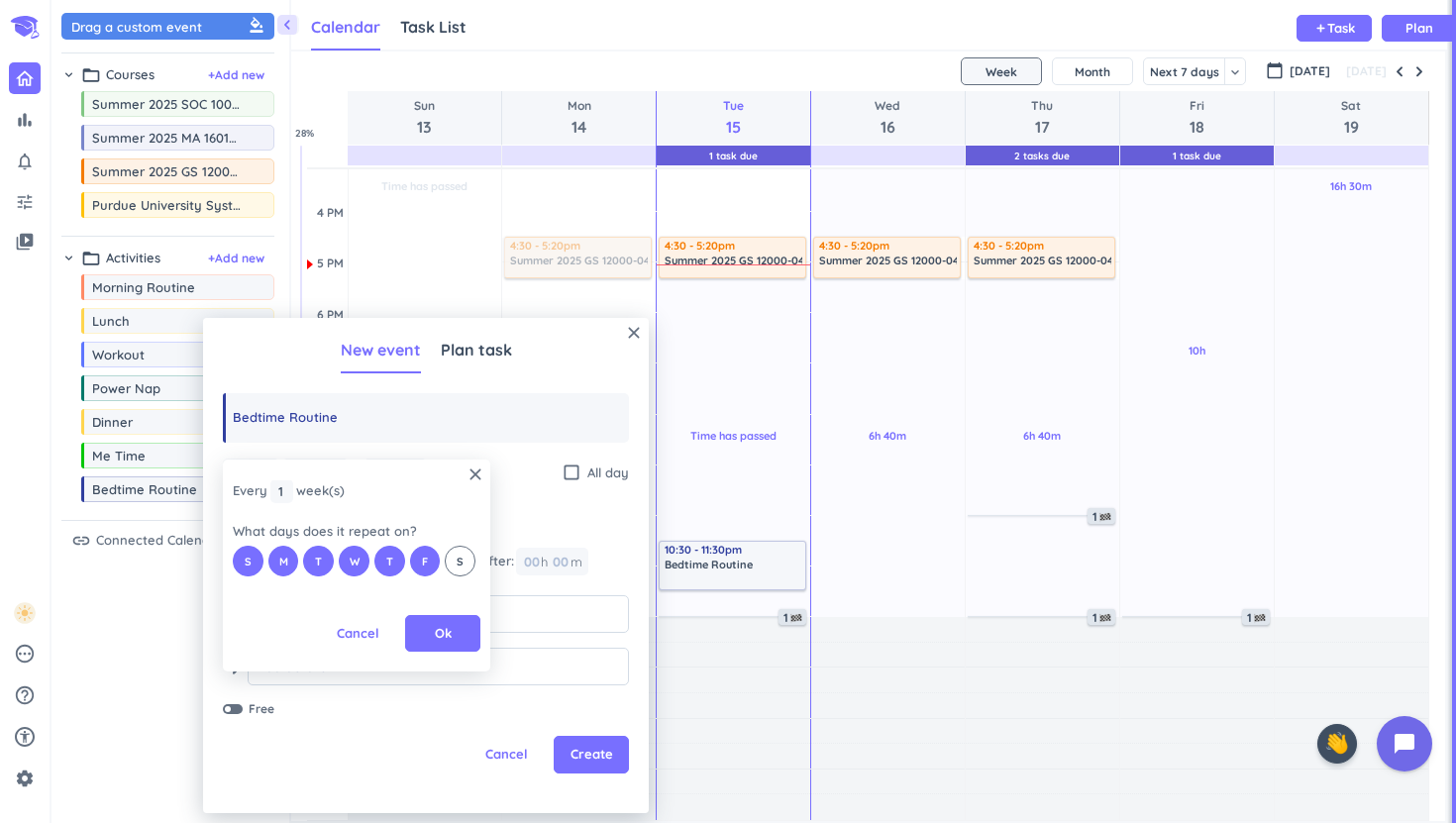 click on "S" at bounding box center [460, 561] 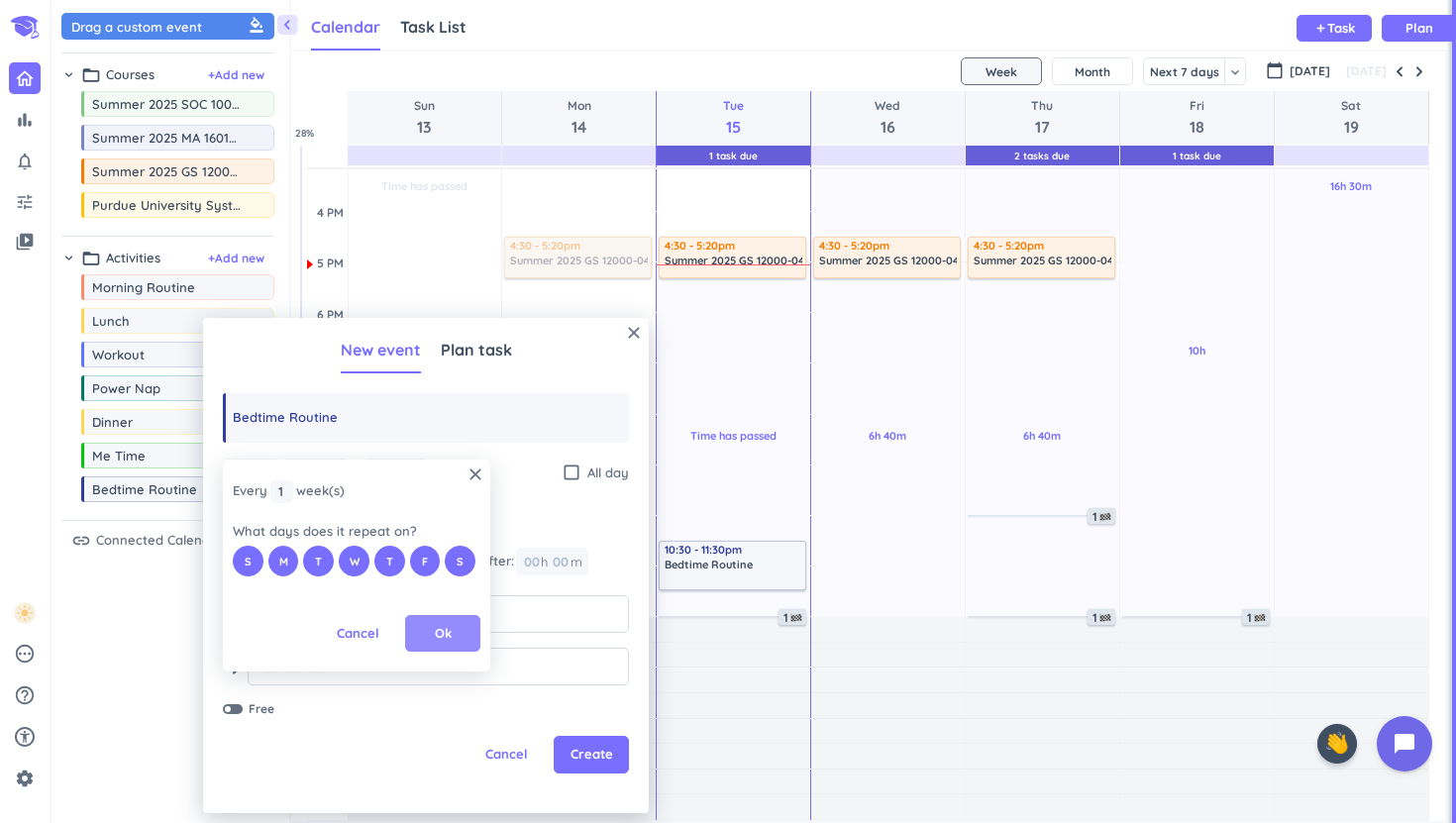 click on "Ok" at bounding box center (443, 634) 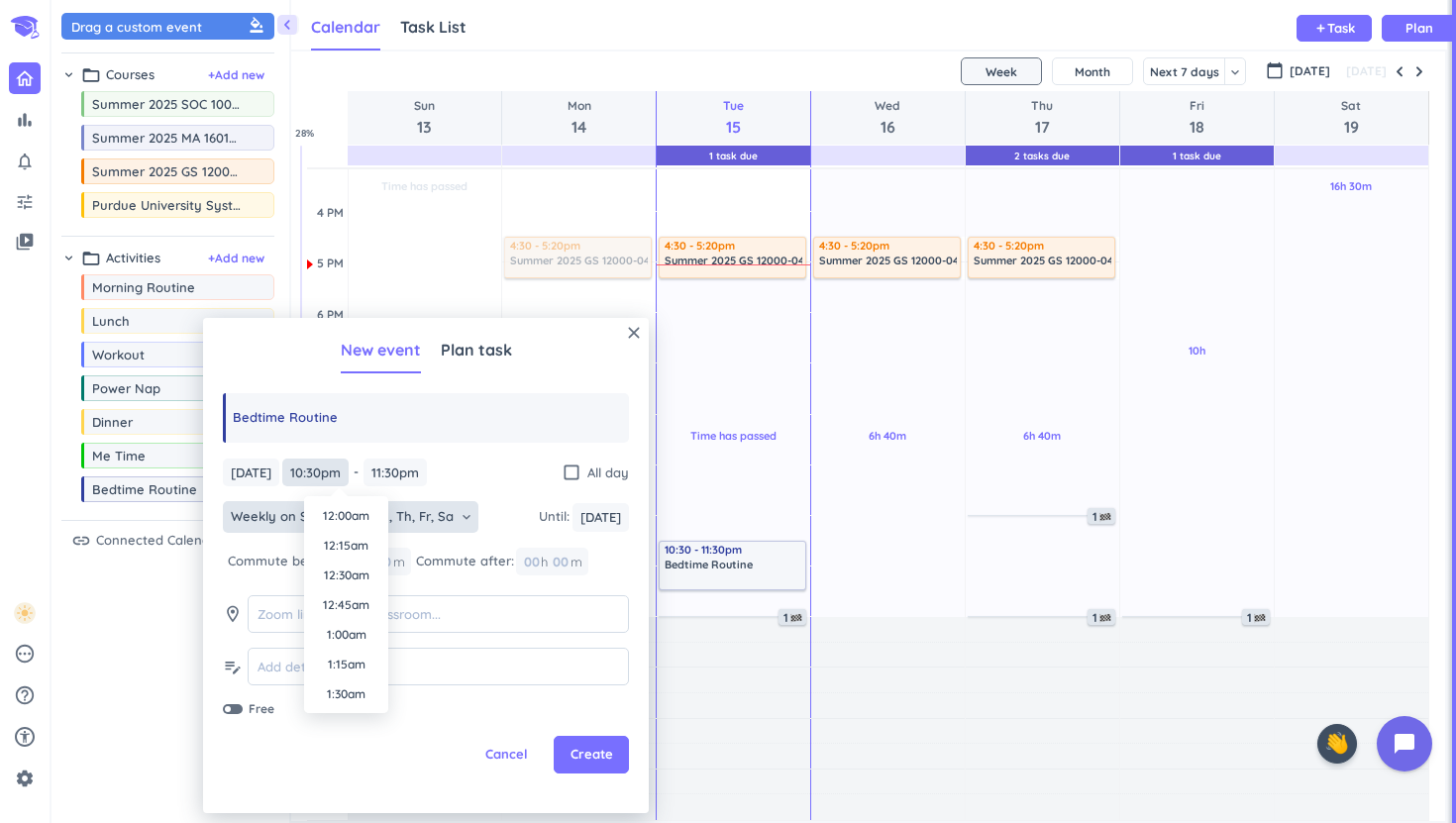 click on "10:30pm" at bounding box center [315, 472] 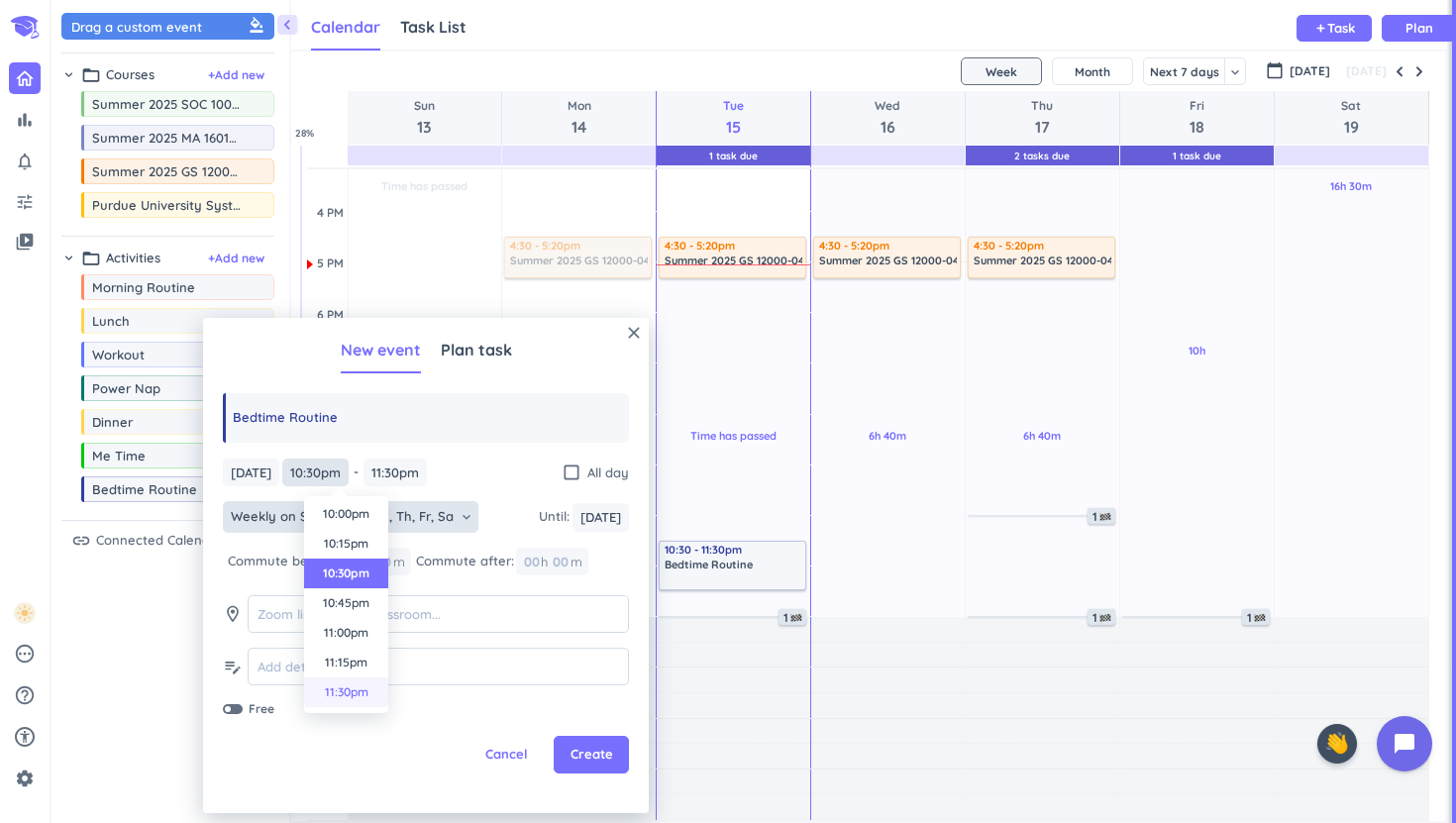 scroll, scrollTop: 2645, scrollLeft: 0, axis: vertical 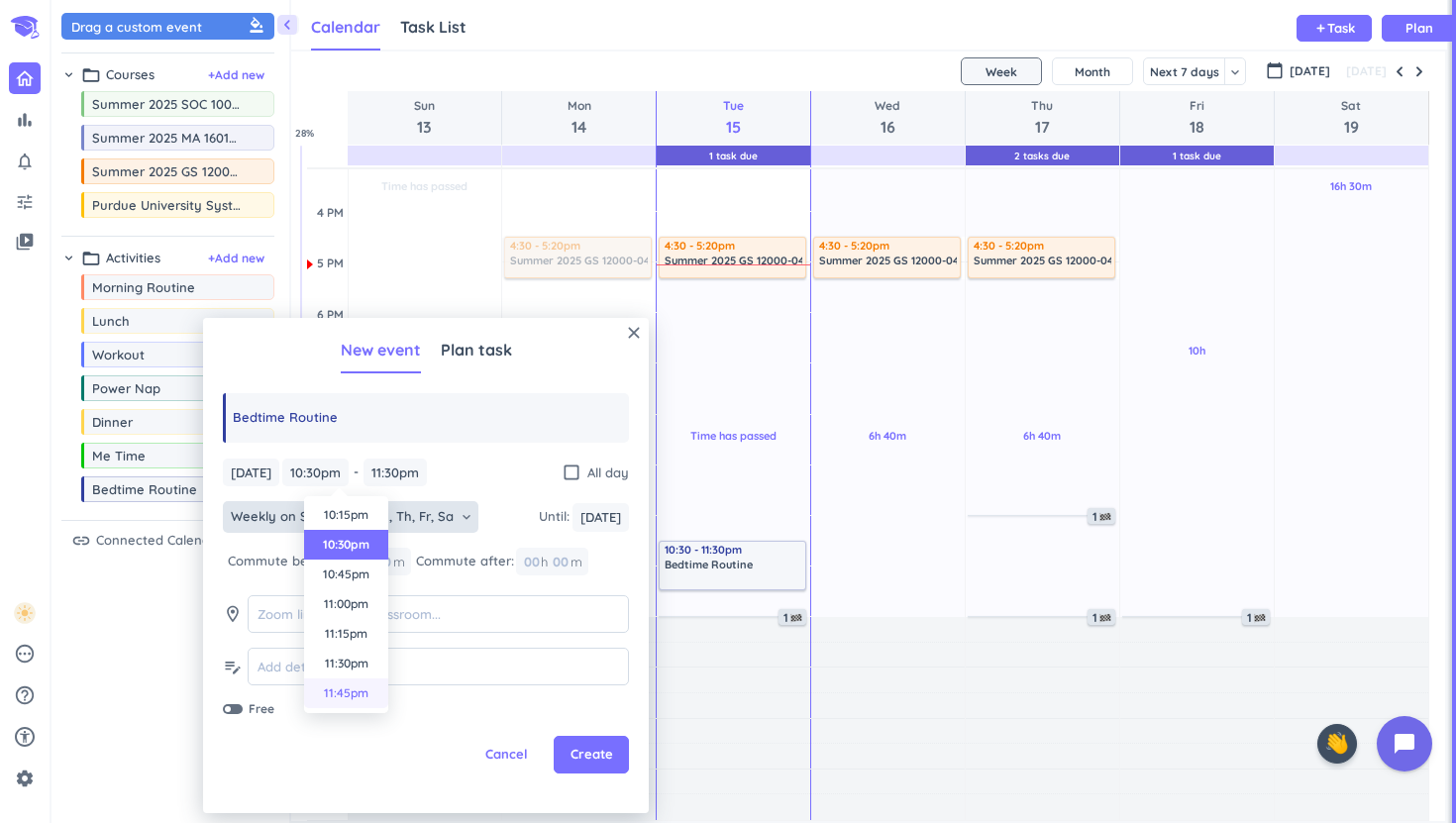 click on "11:45pm" at bounding box center (346, 693) 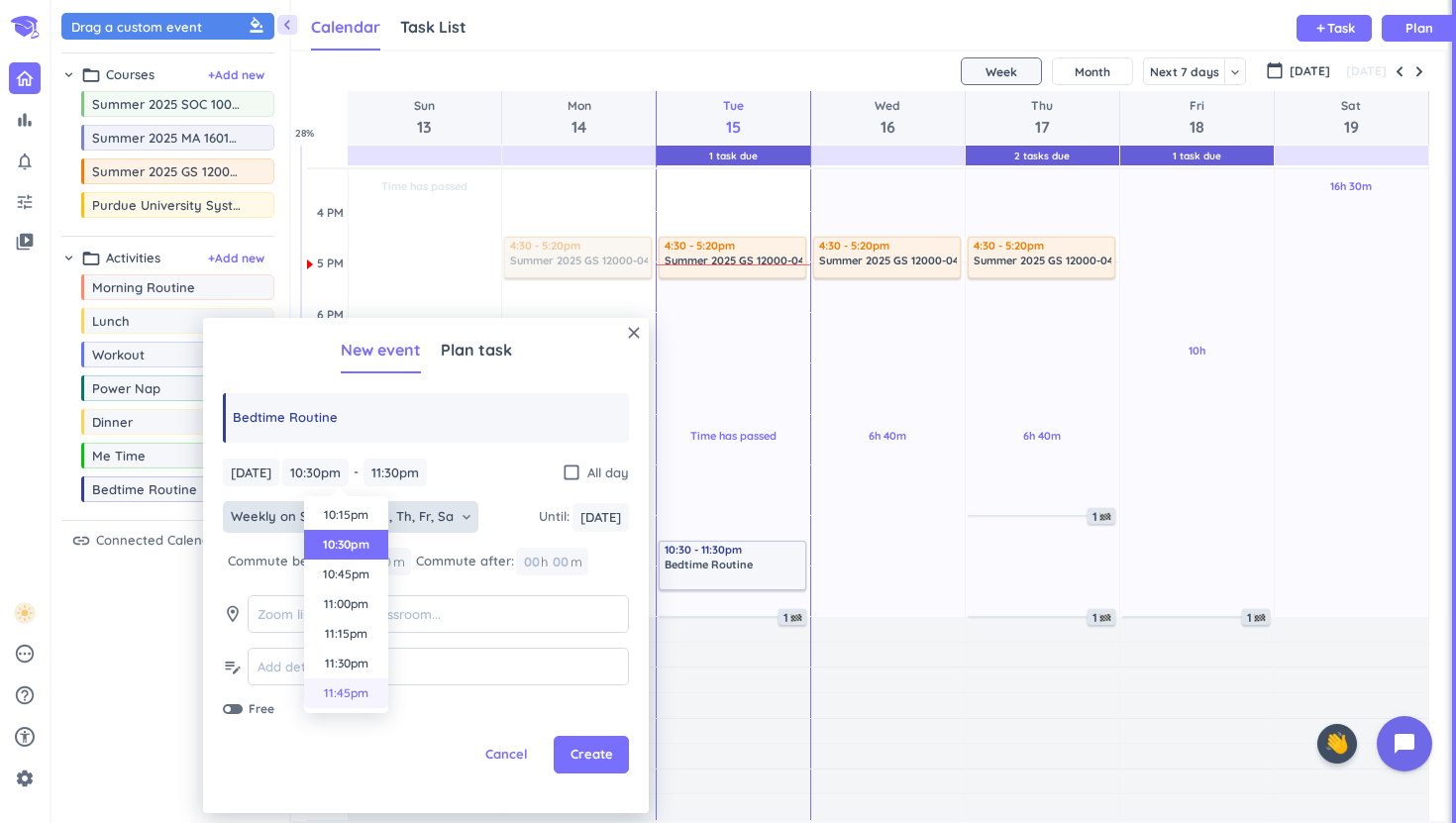 type on "11:45pm" 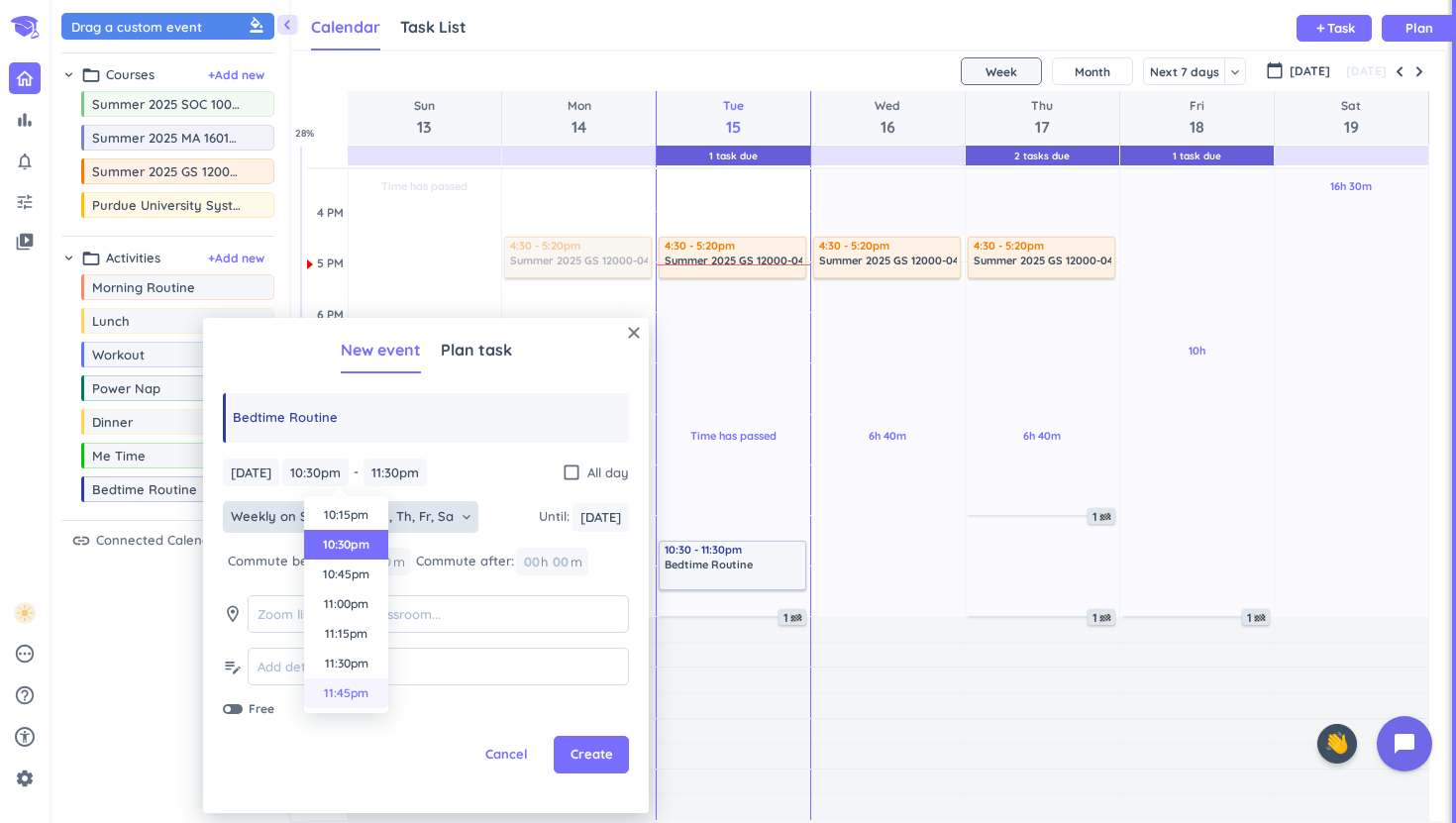 type on "11:50pm" 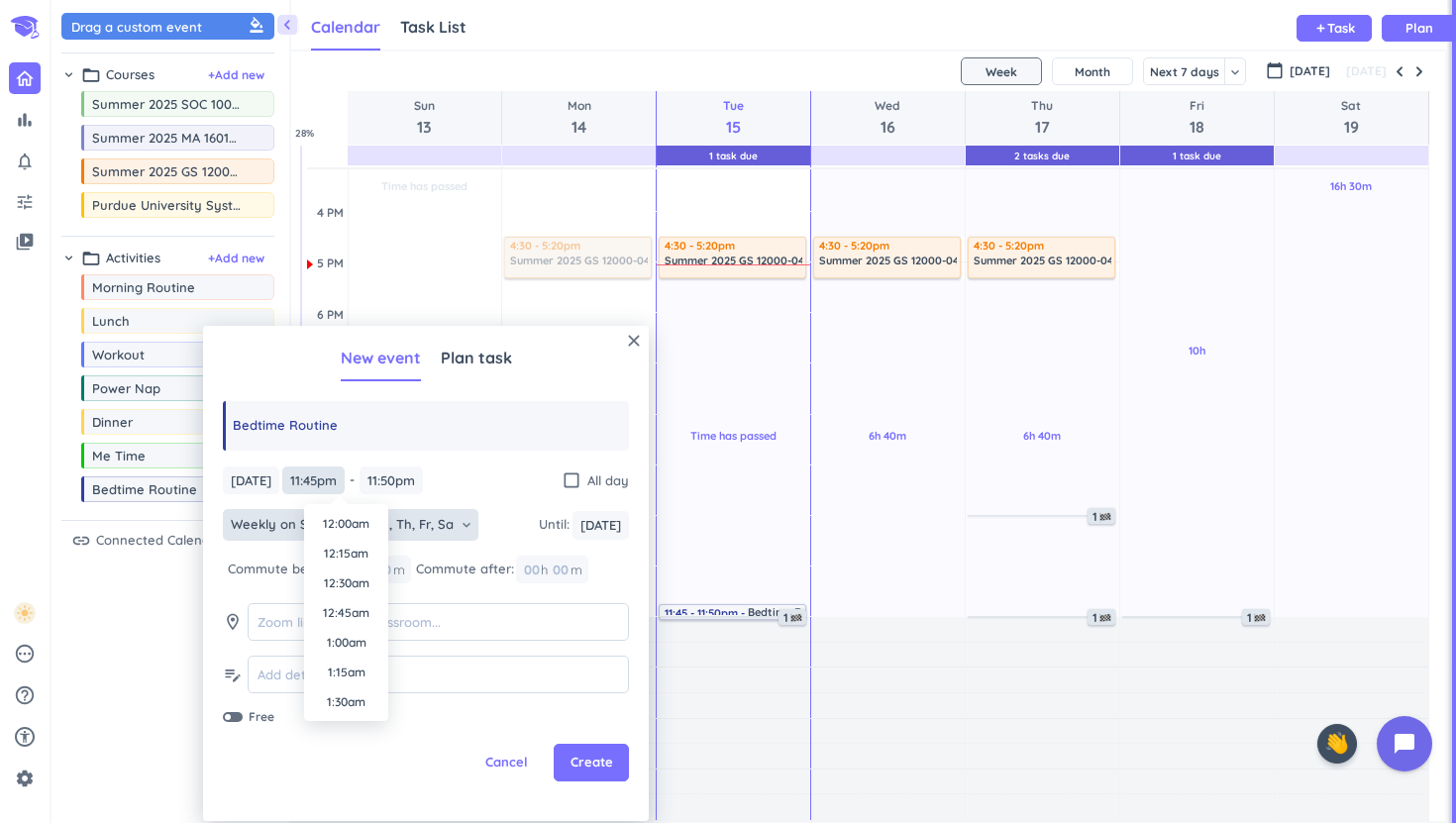 click on "11:45pm" at bounding box center [313, 480] 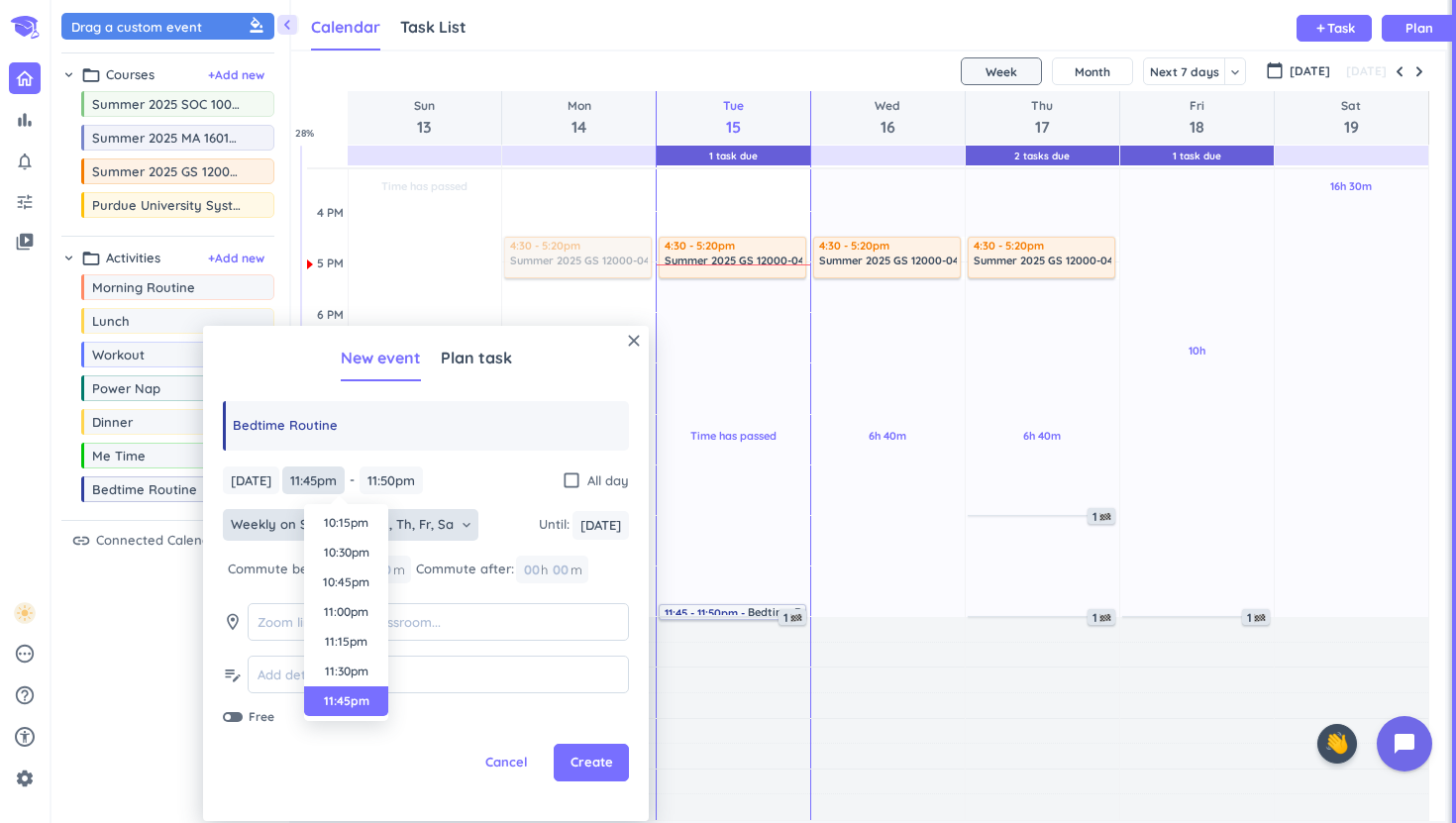 click on "11:45pm" at bounding box center (313, 480) 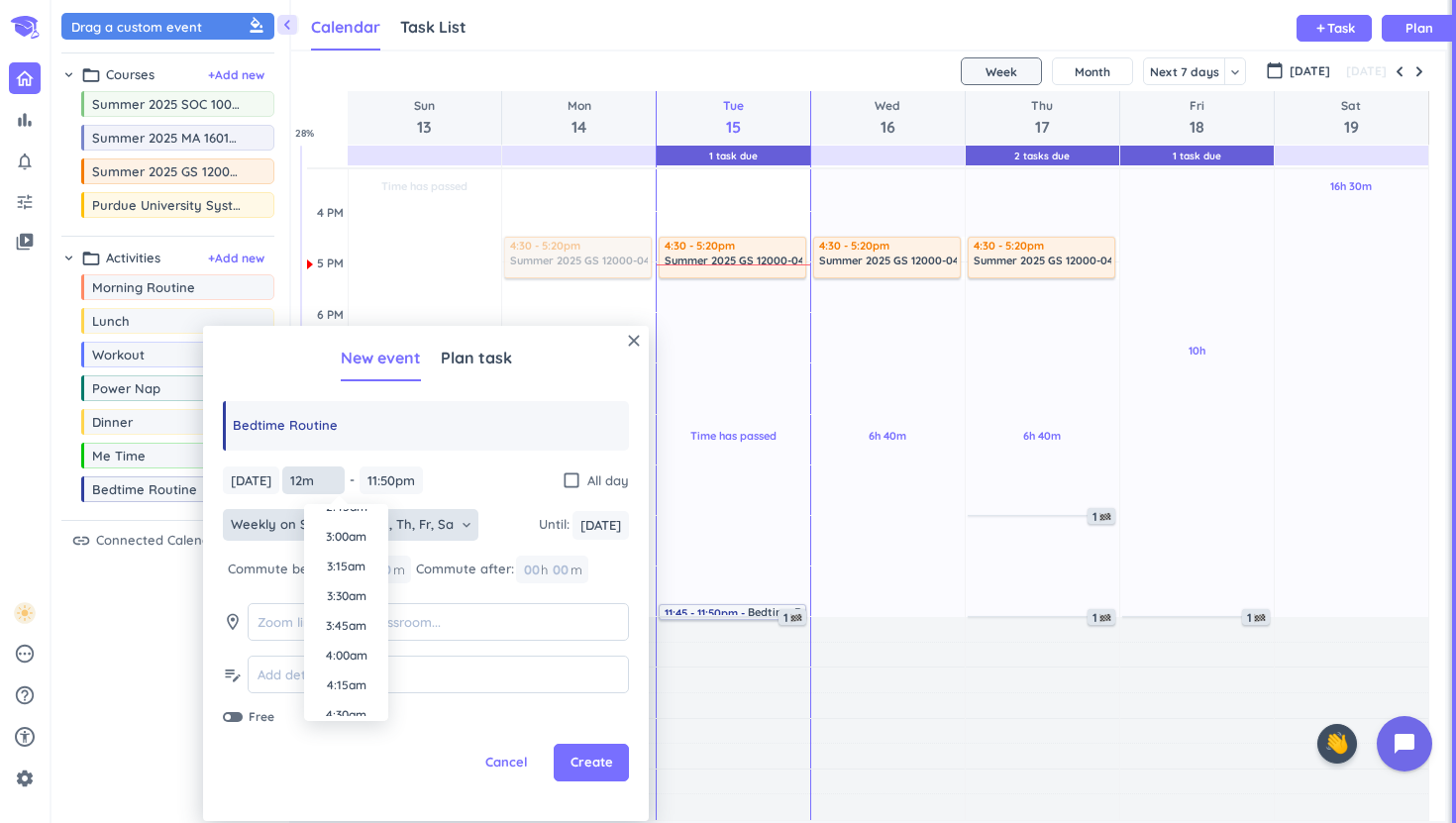 scroll, scrollTop: 0, scrollLeft: 0, axis: both 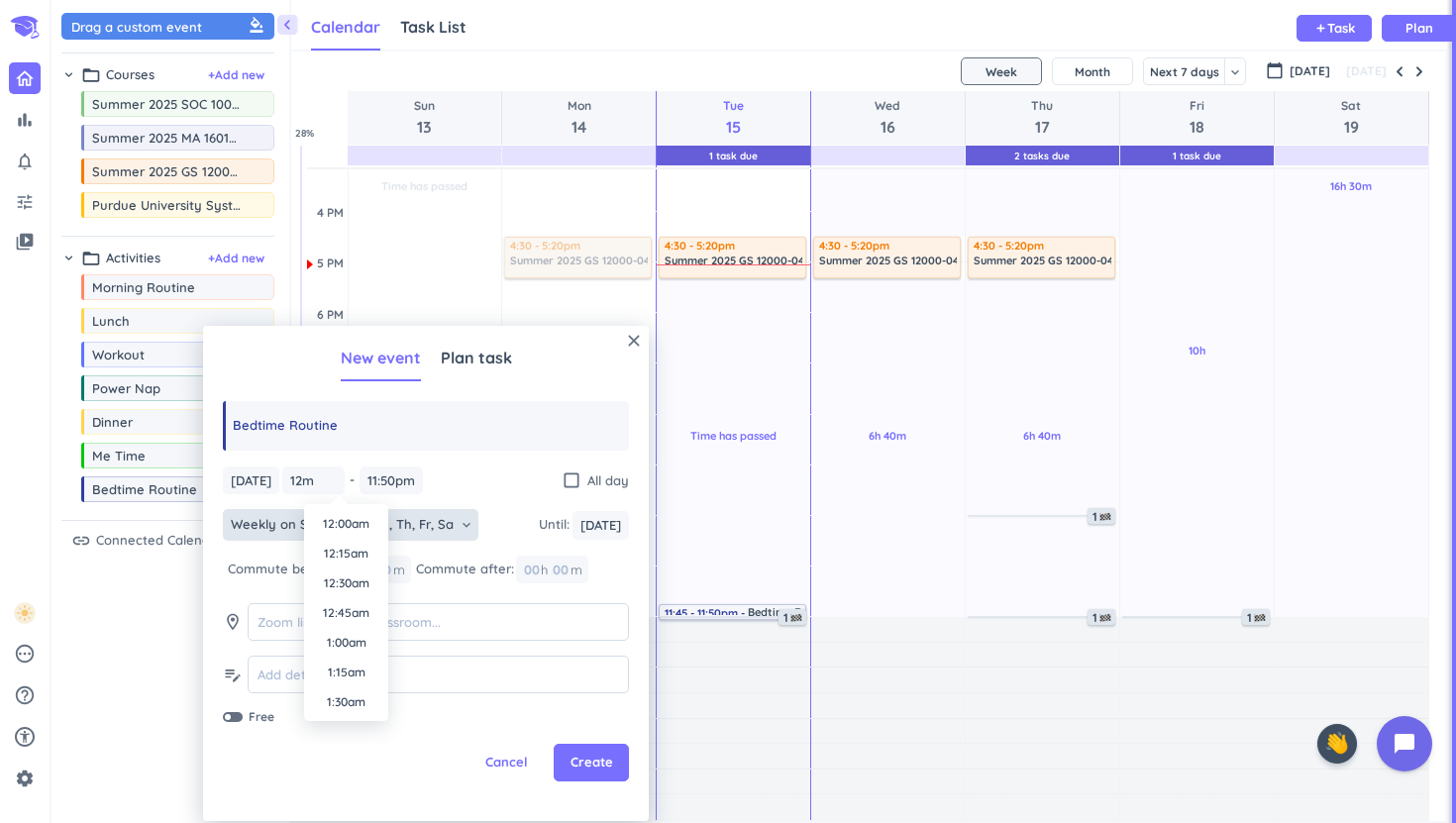 click on "12:00am" at bounding box center [346, 524] 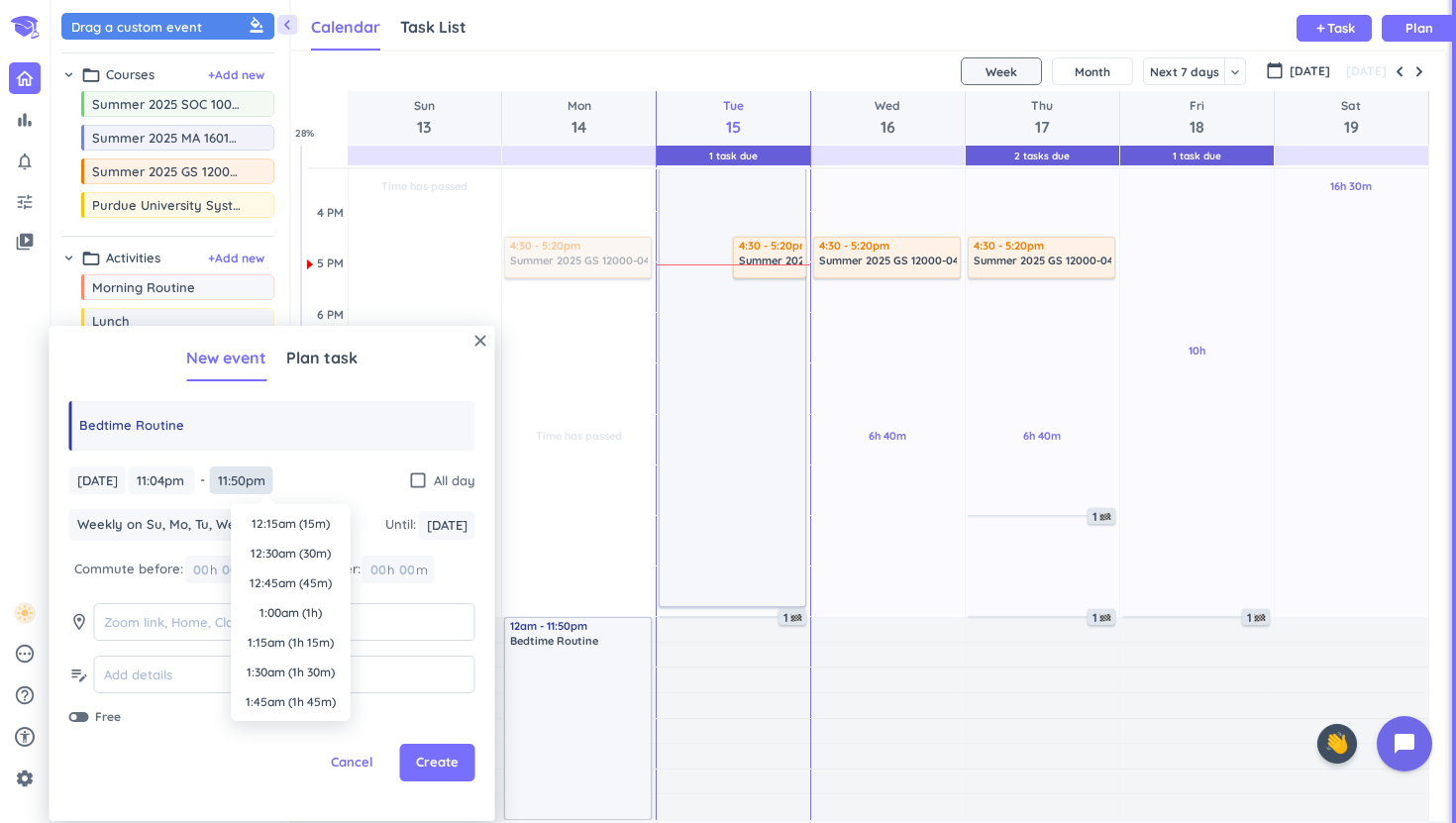 click on "11:50pm" at bounding box center (242, 480) 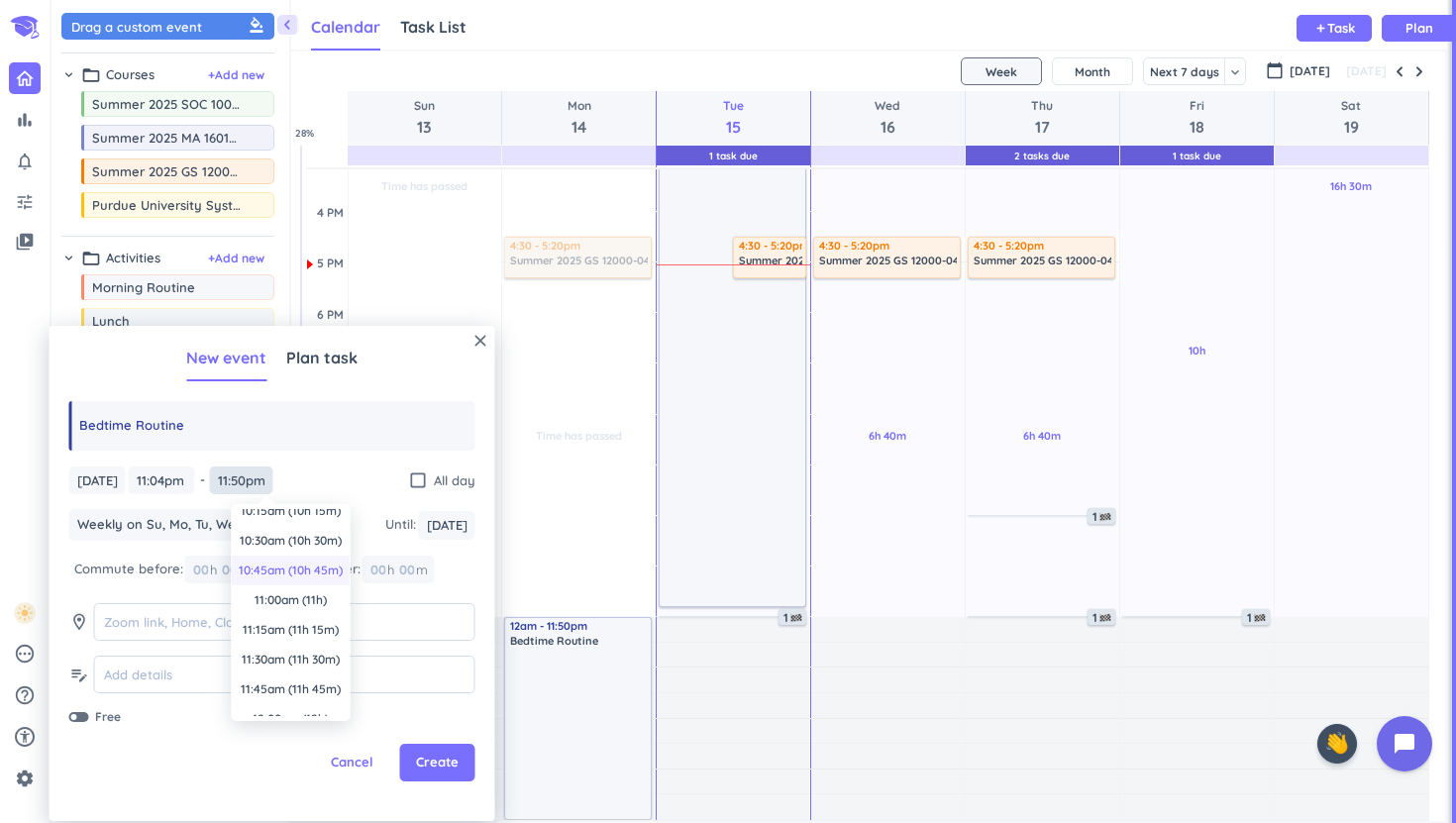 scroll, scrollTop: 0, scrollLeft: 0, axis: both 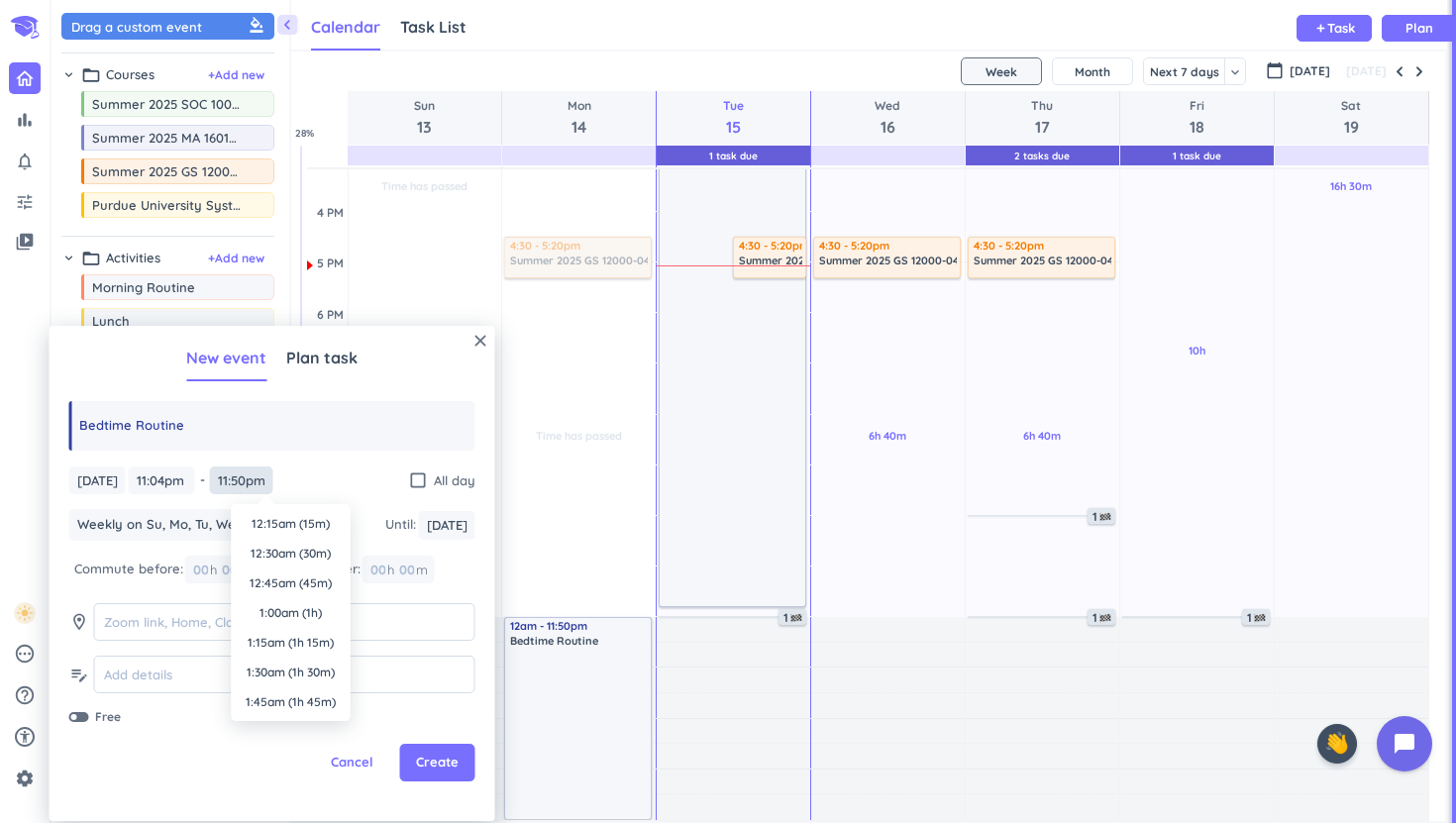 click on "11:50pm" at bounding box center [242, 480] 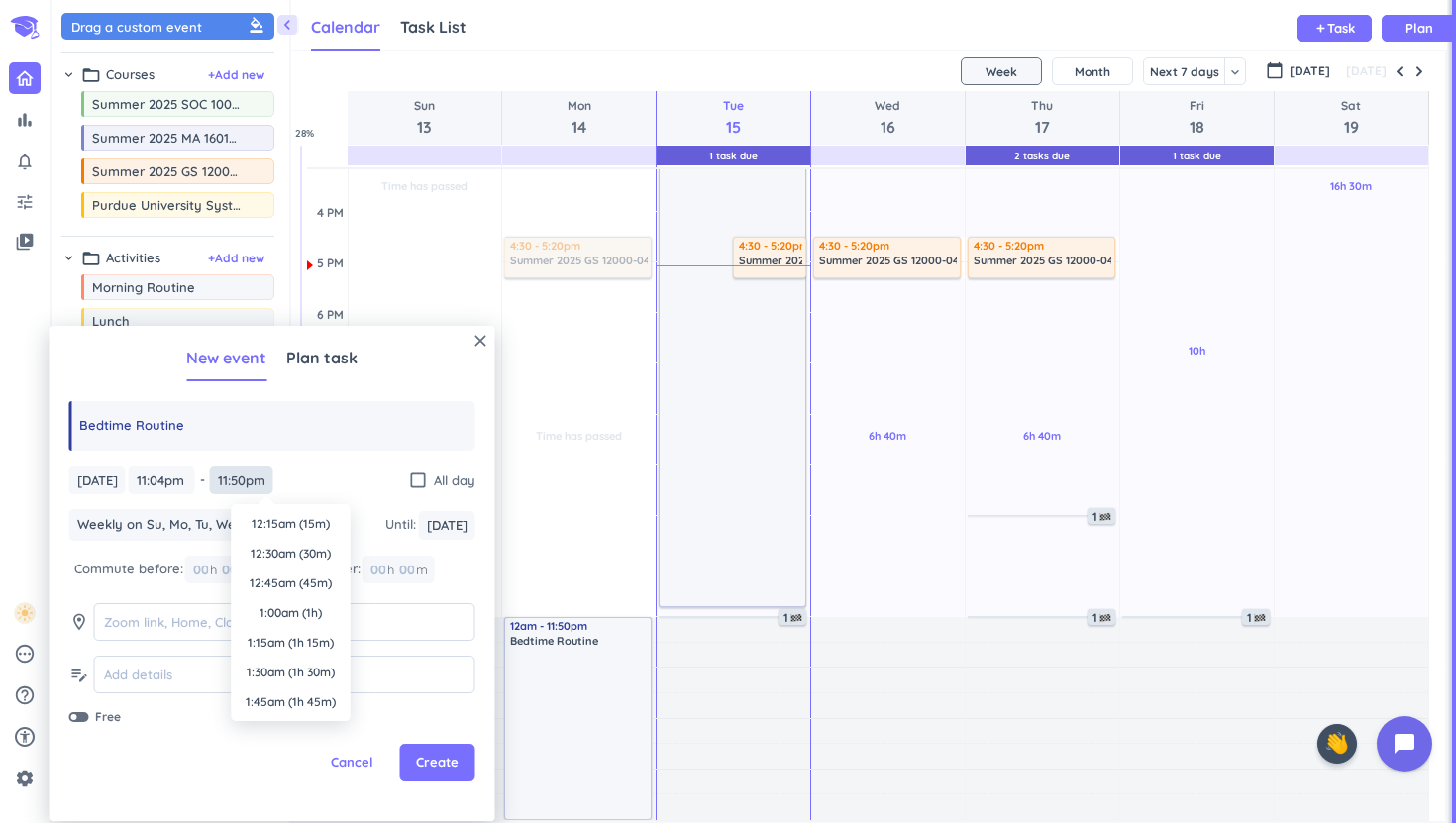 click on "11:50pm" at bounding box center (242, 480) 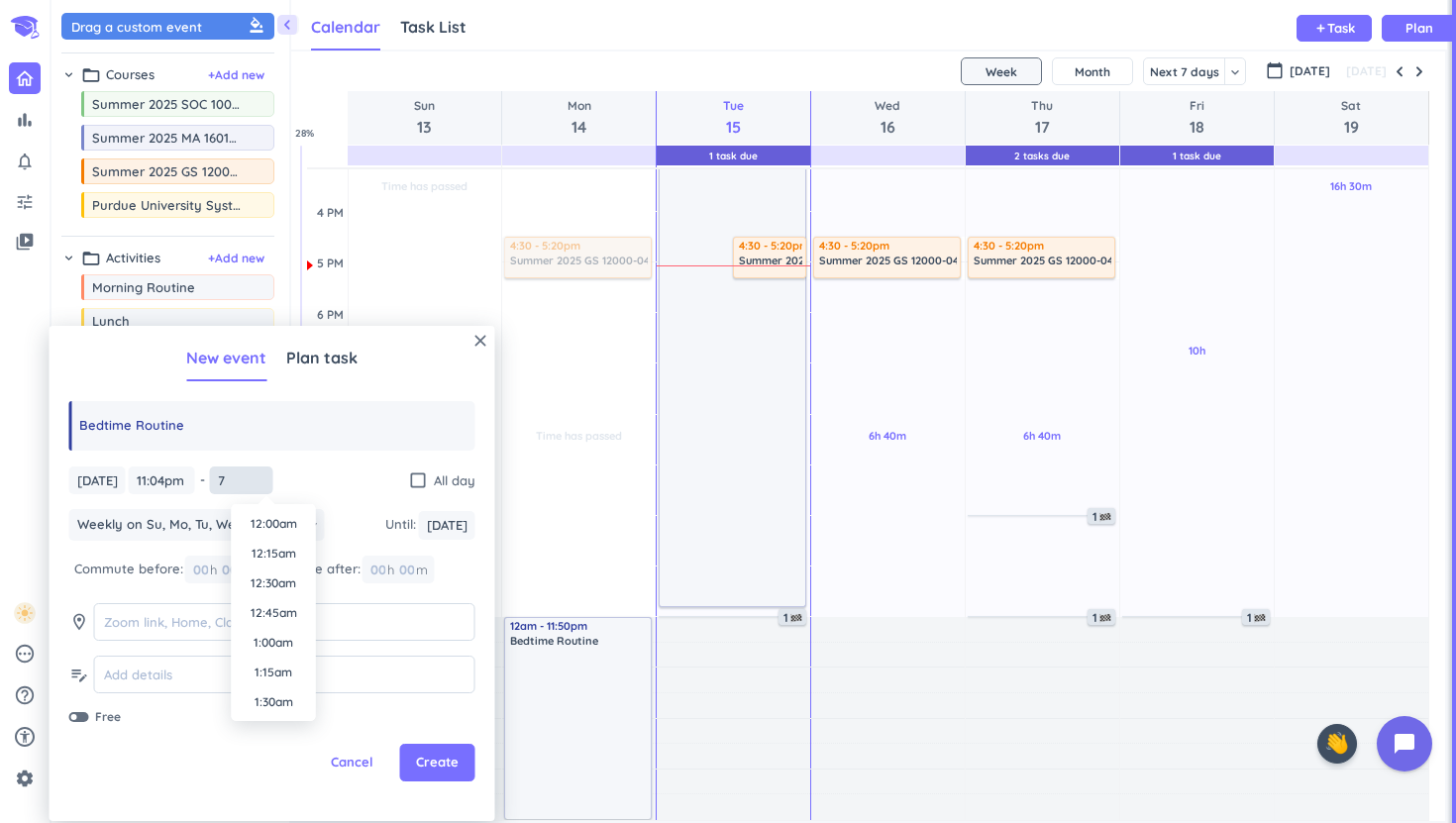 scroll, scrollTop: 743, scrollLeft: 0, axis: vertical 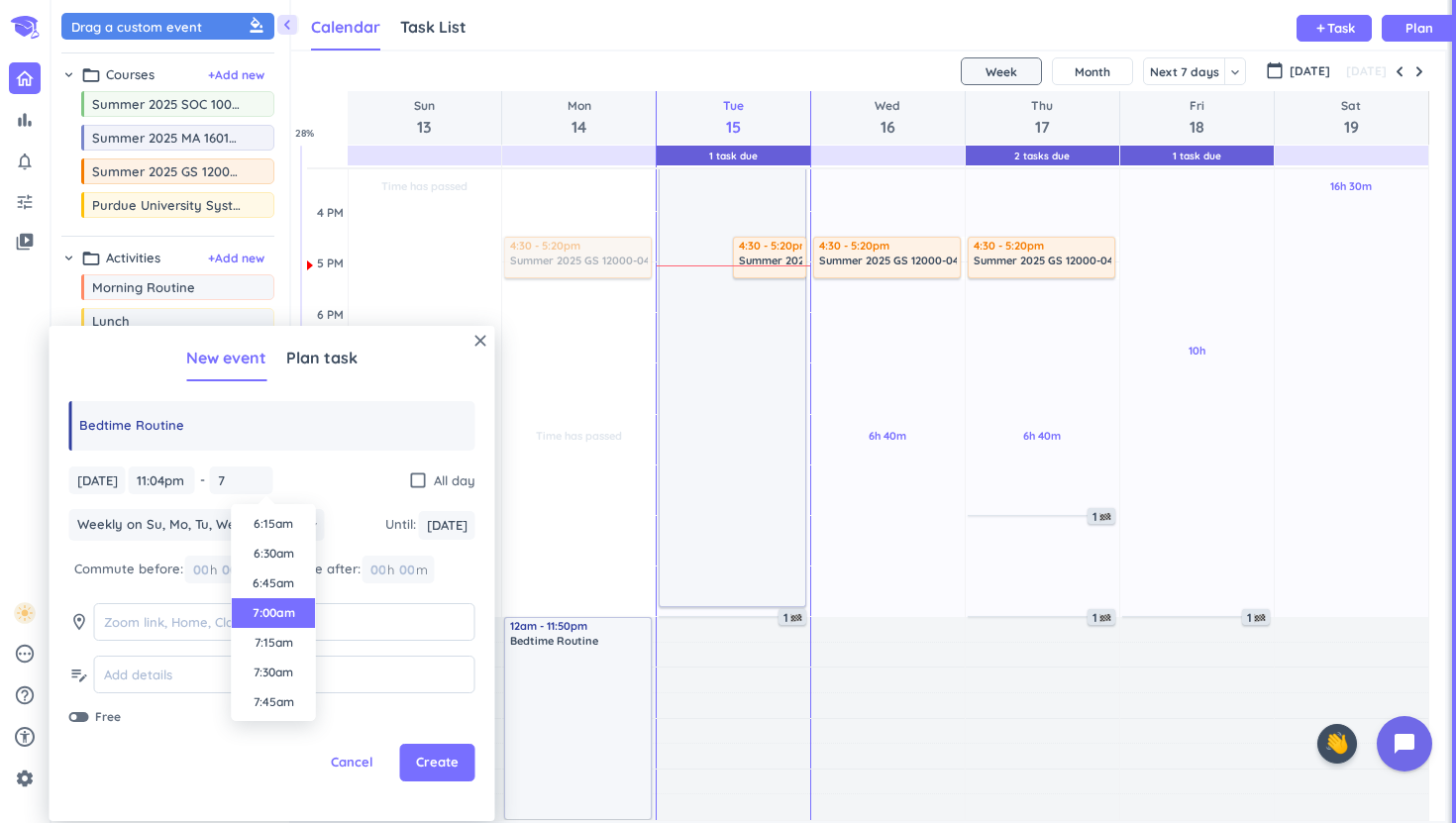 click on "7:00am" at bounding box center (273, 613) 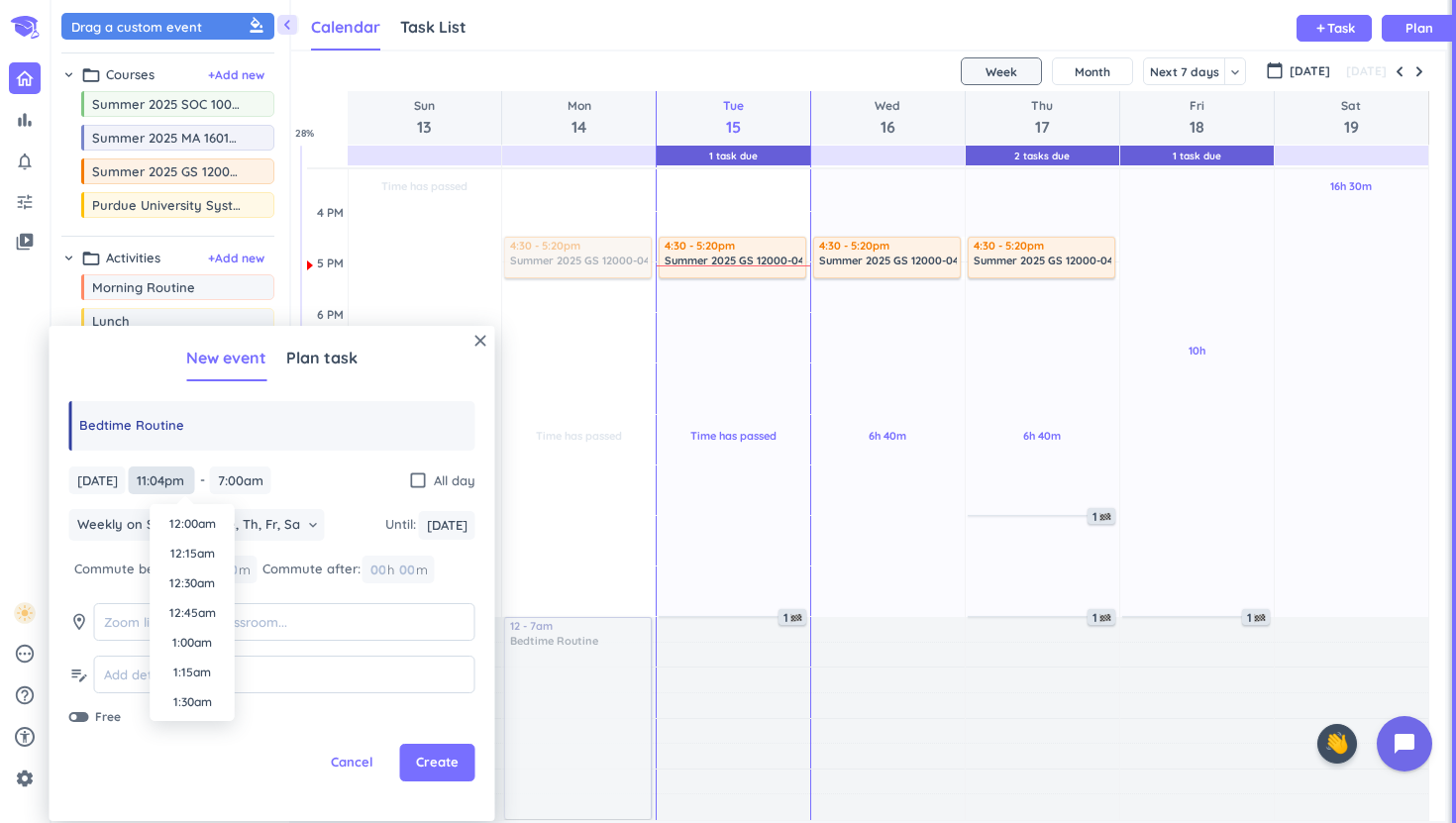 click on "11:04pm" at bounding box center [161, 480] 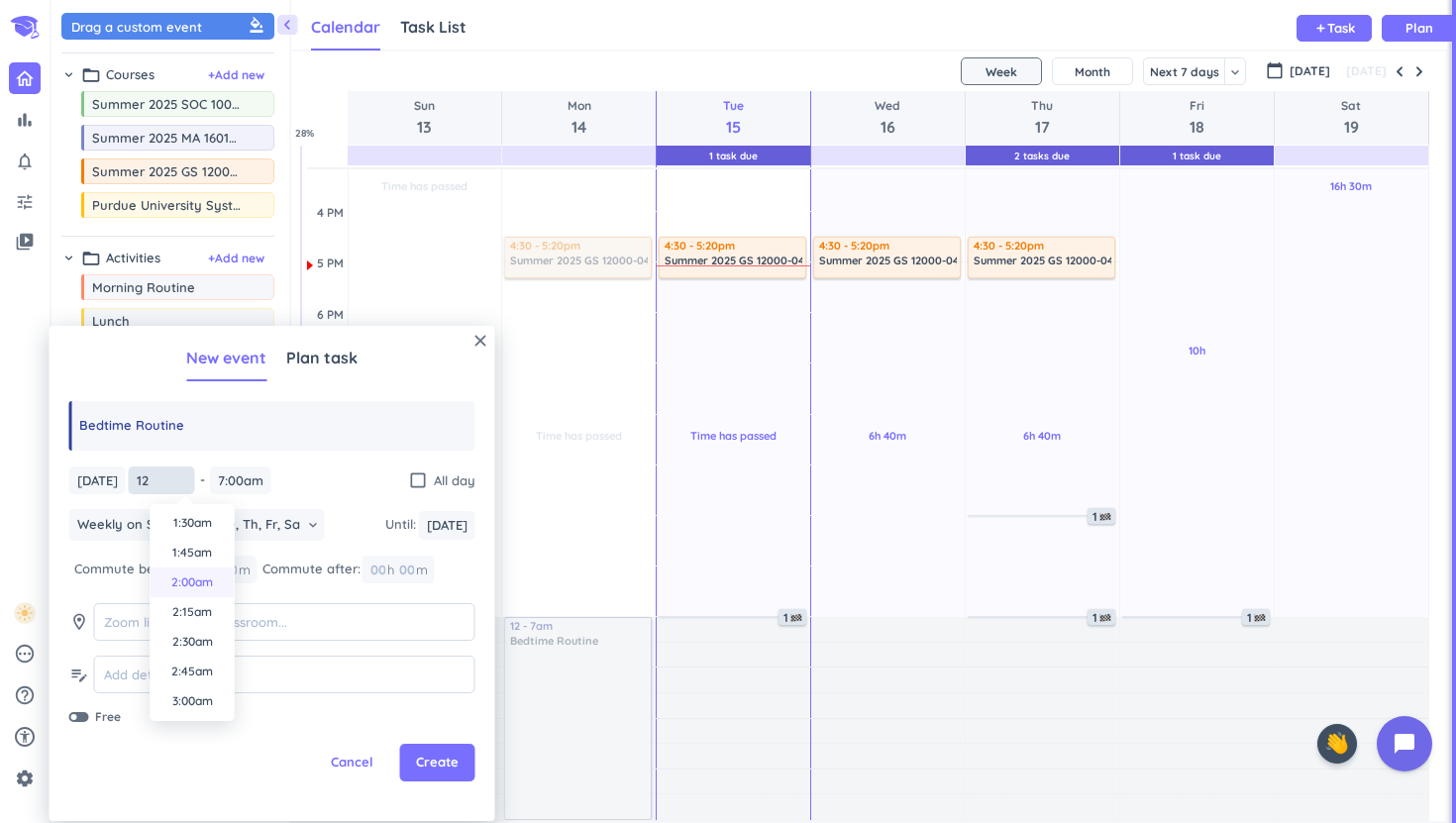 scroll, scrollTop: 0, scrollLeft: 0, axis: both 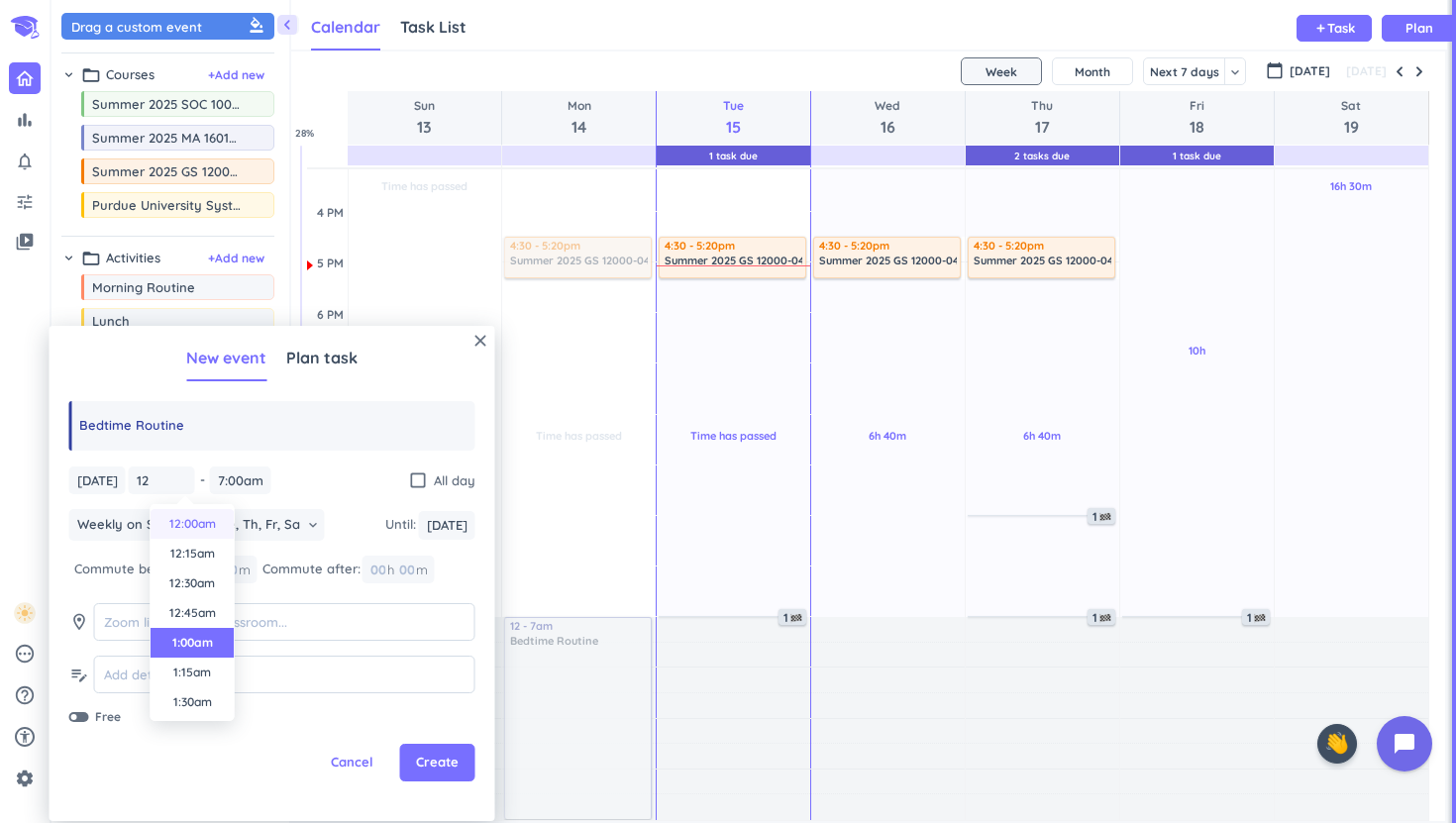click on "12:00am" at bounding box center (192, 524) 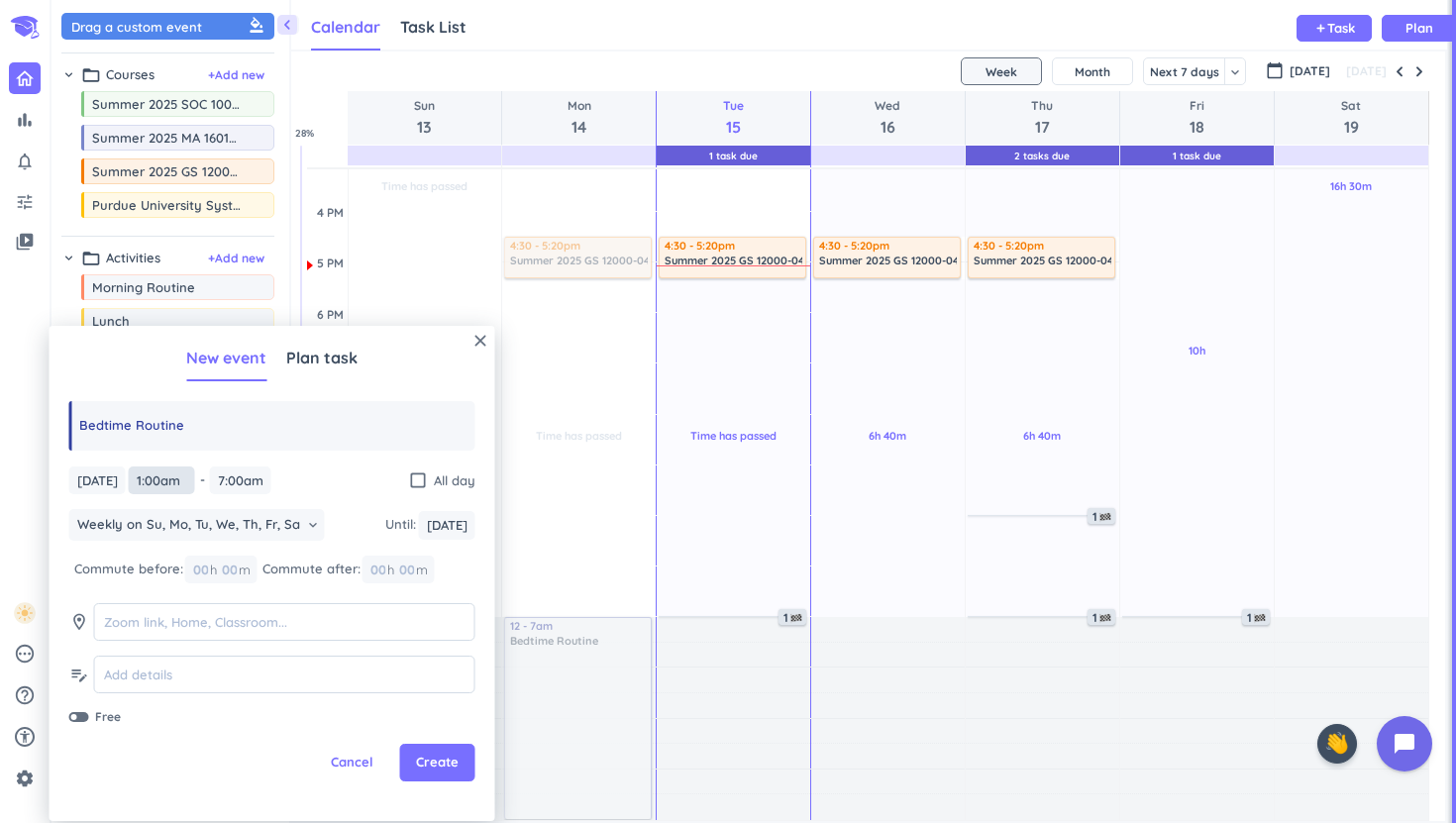 click on "1:00am" at bounding box center [161, 480] 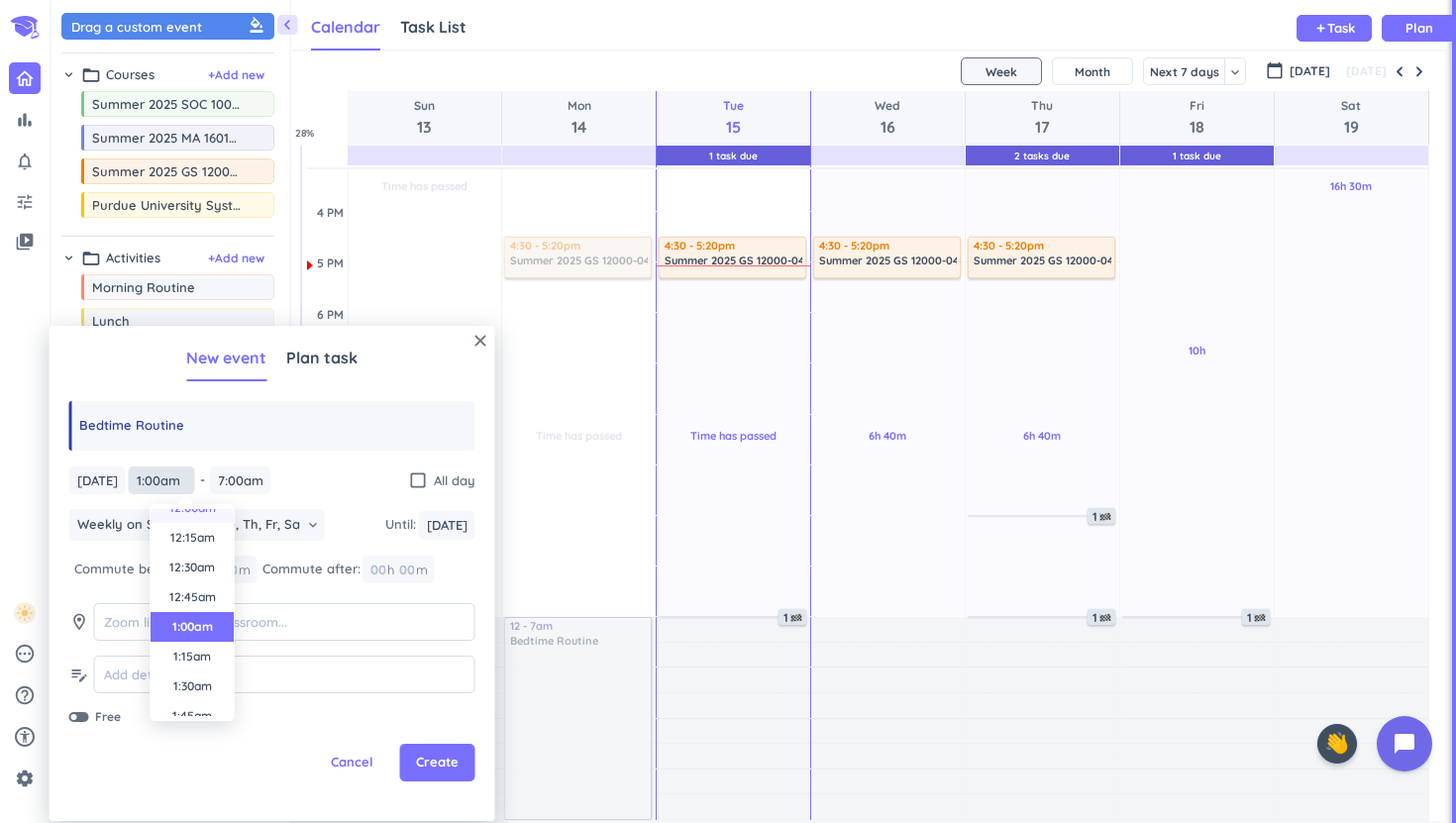 scroll, scrollTop: 0, scrollLeft: 0, axis: both 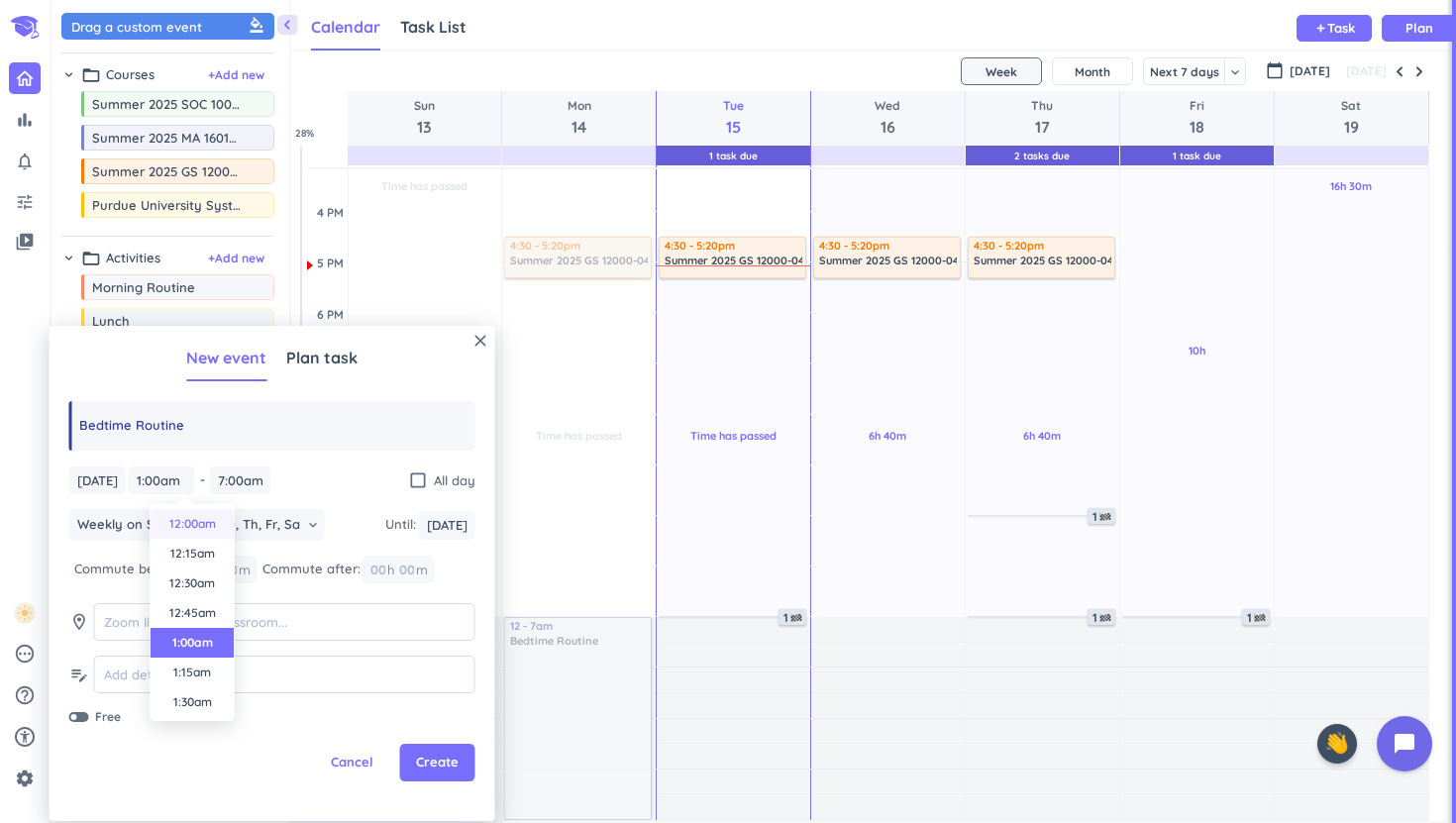 click on "12:00am" at bounding box center (192, 524) 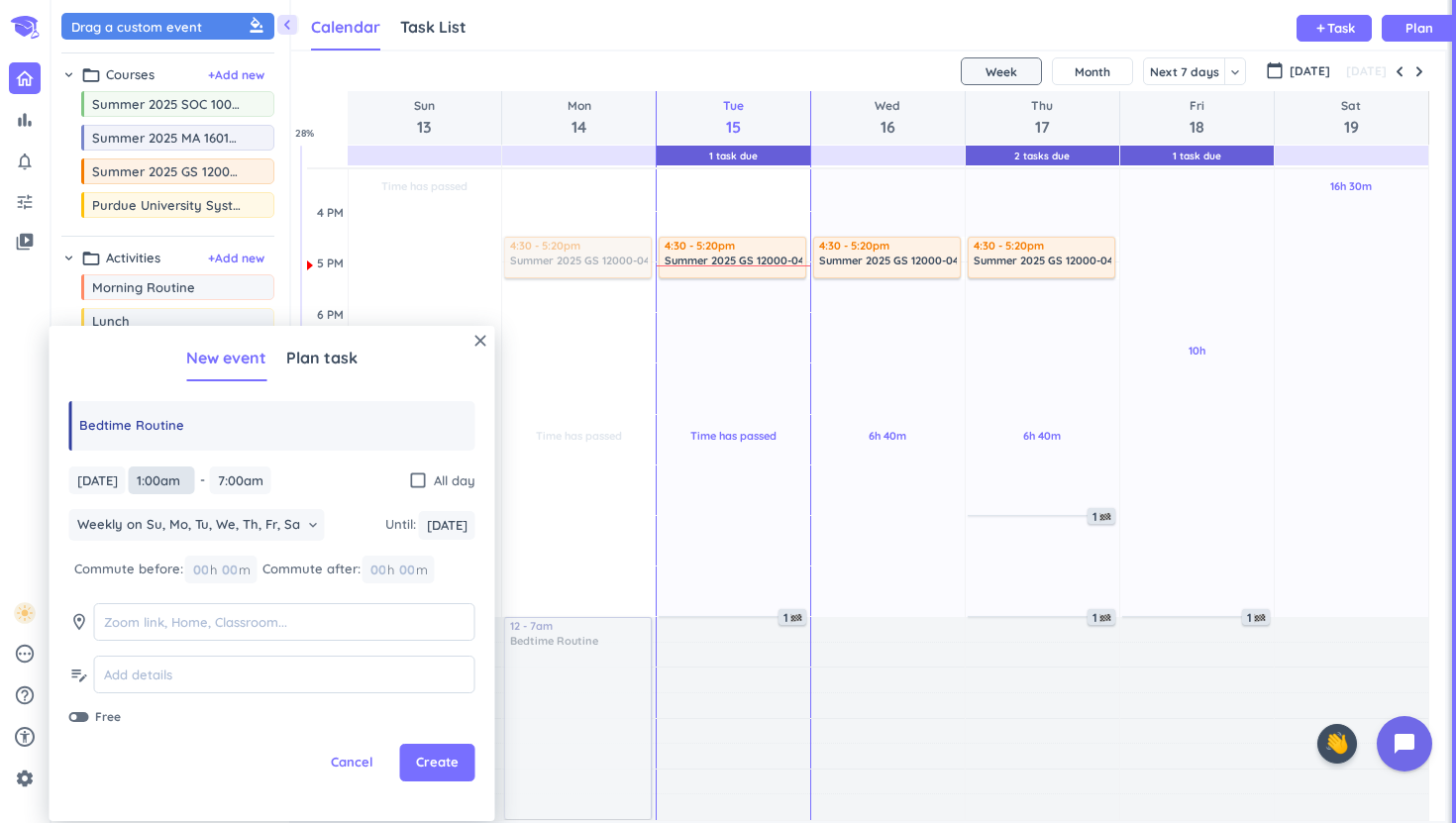 click on "1:00am" at bounding box center [161, 480] 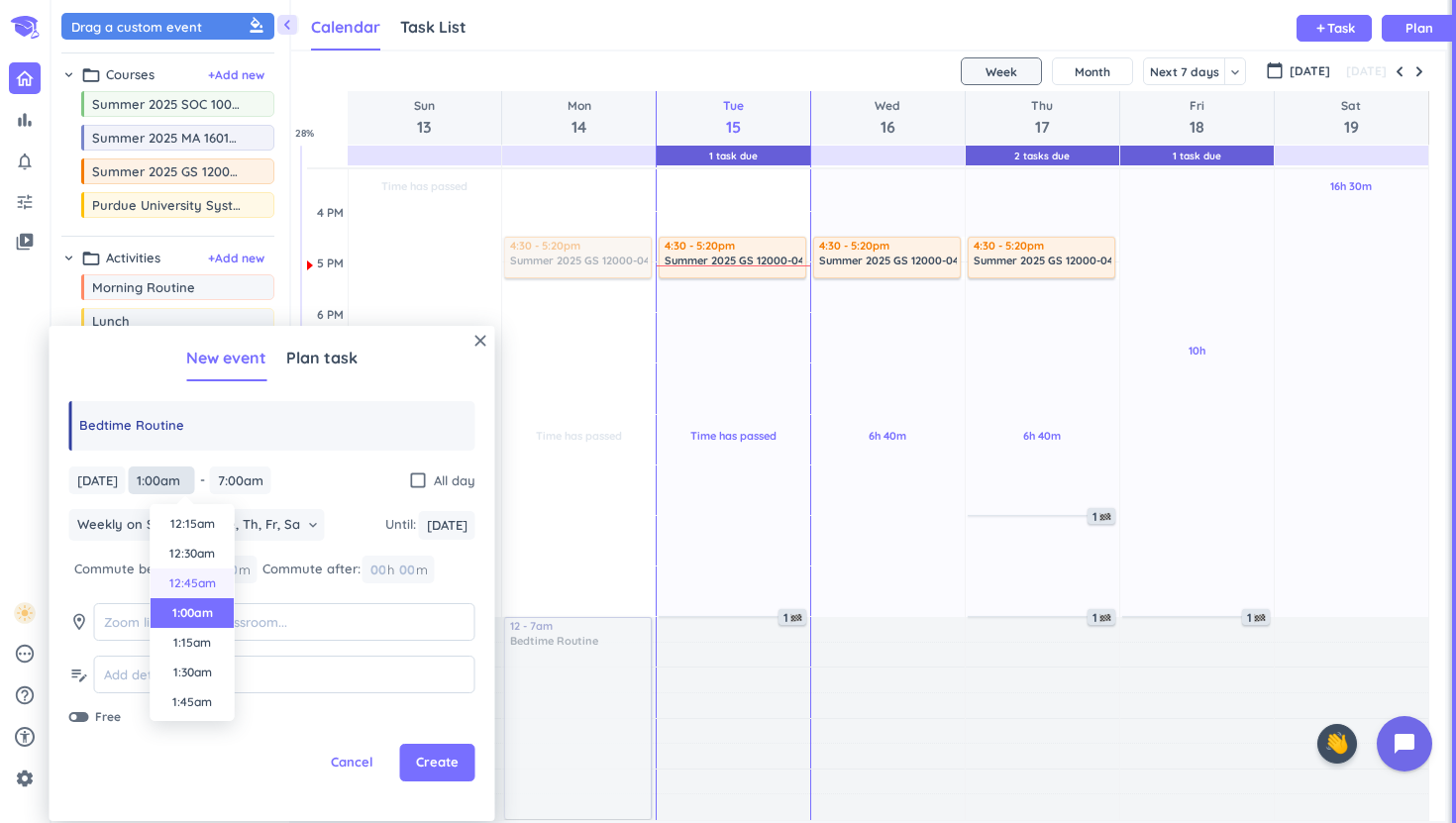 scroll, scrollTop: 0, scrollLeft: 0, axis: both 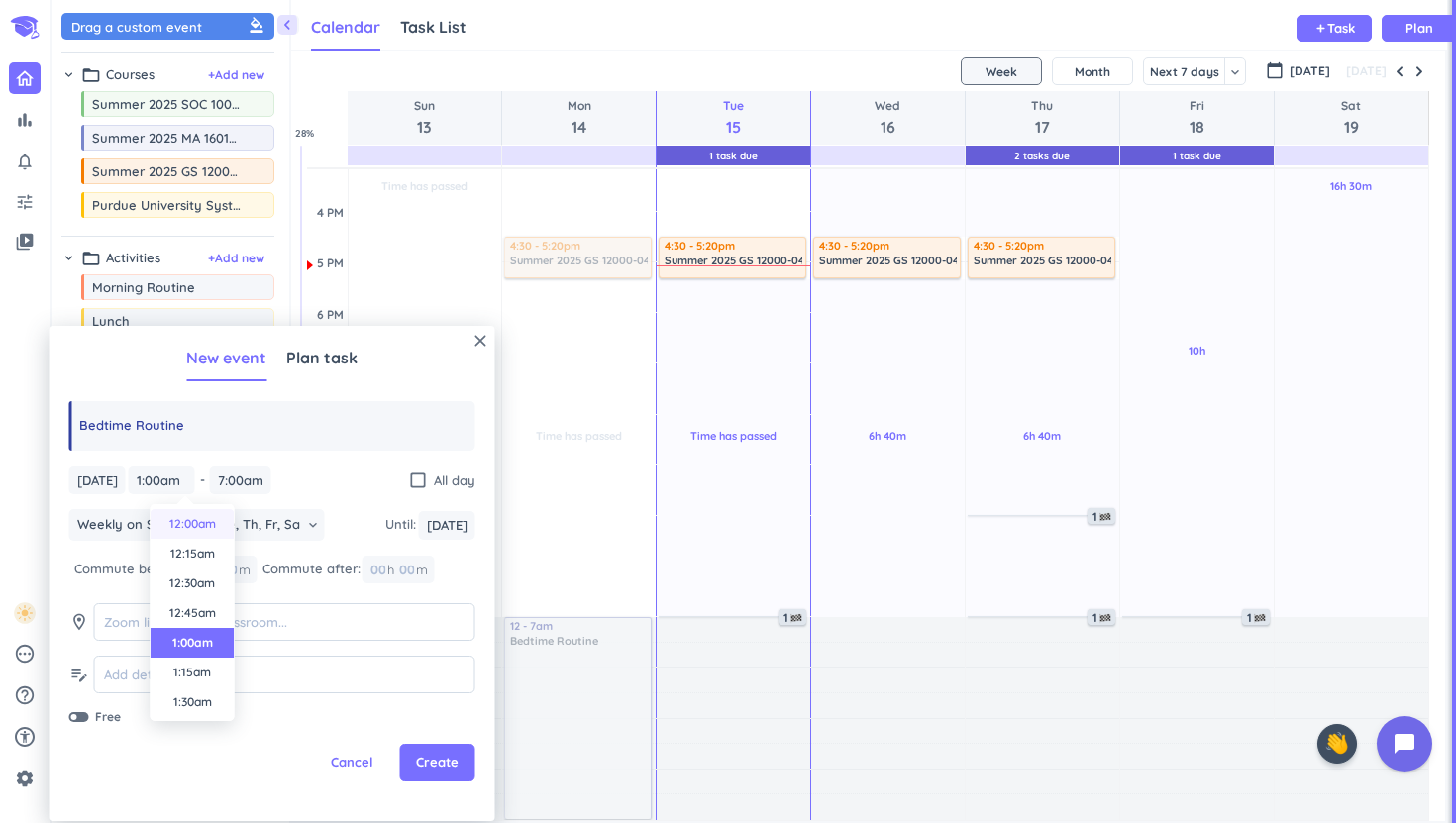 click on "12:00am" at bounding box center [192, 524] 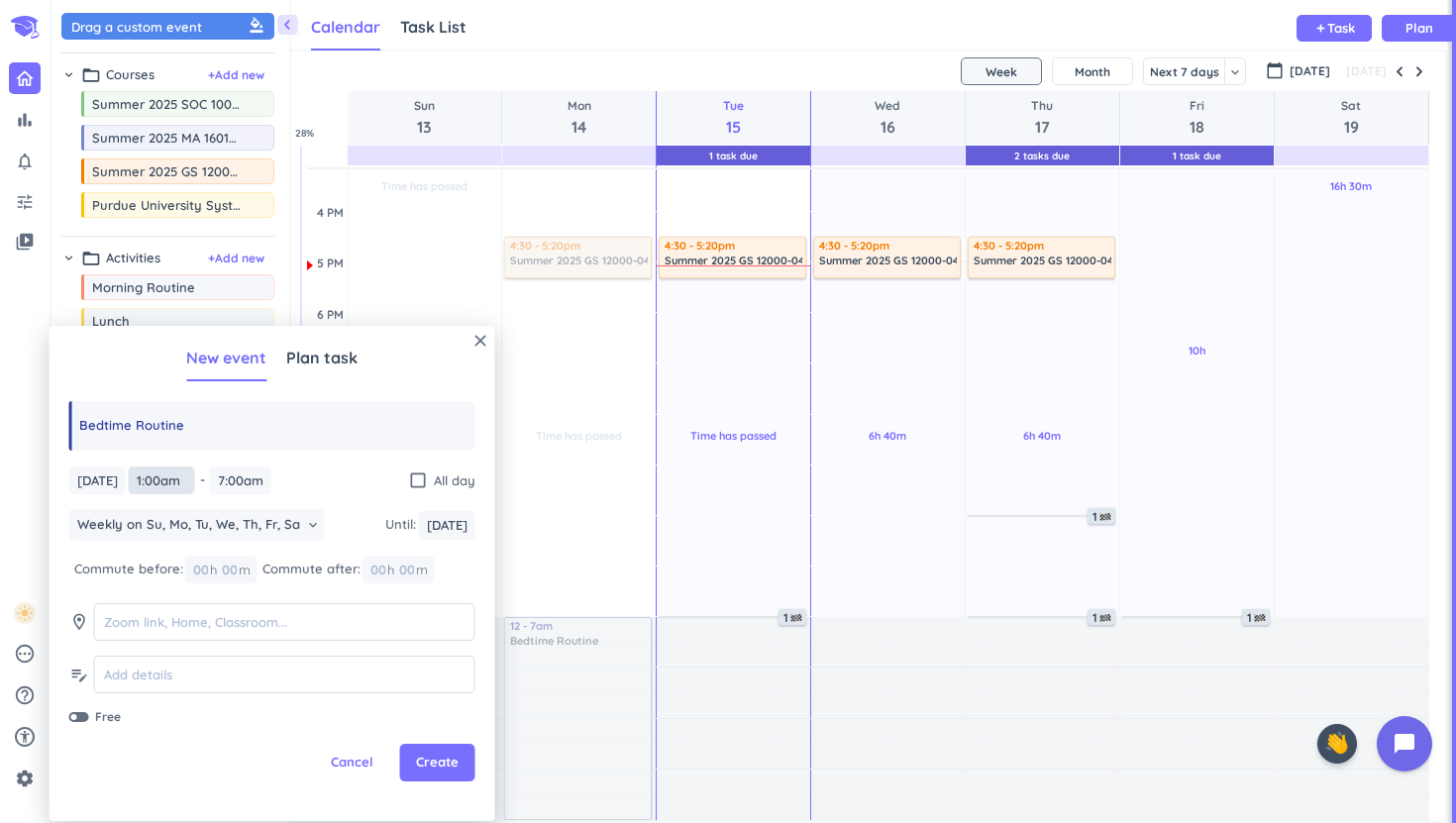 click on "1:00am" at bounding box center (161, 480) 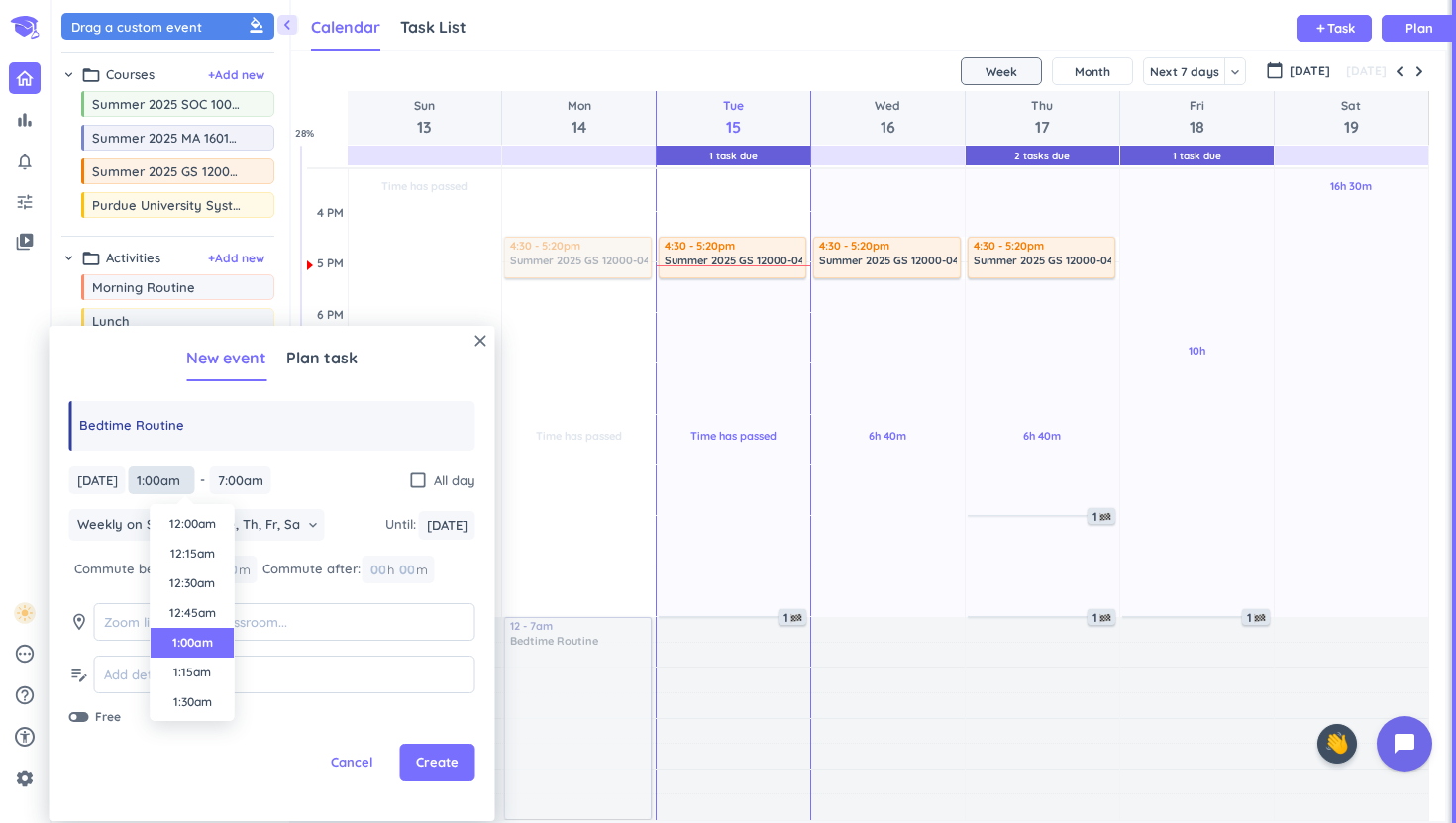 scroll, scrollTop: 30, scrollLeft: 0, axis: vertical 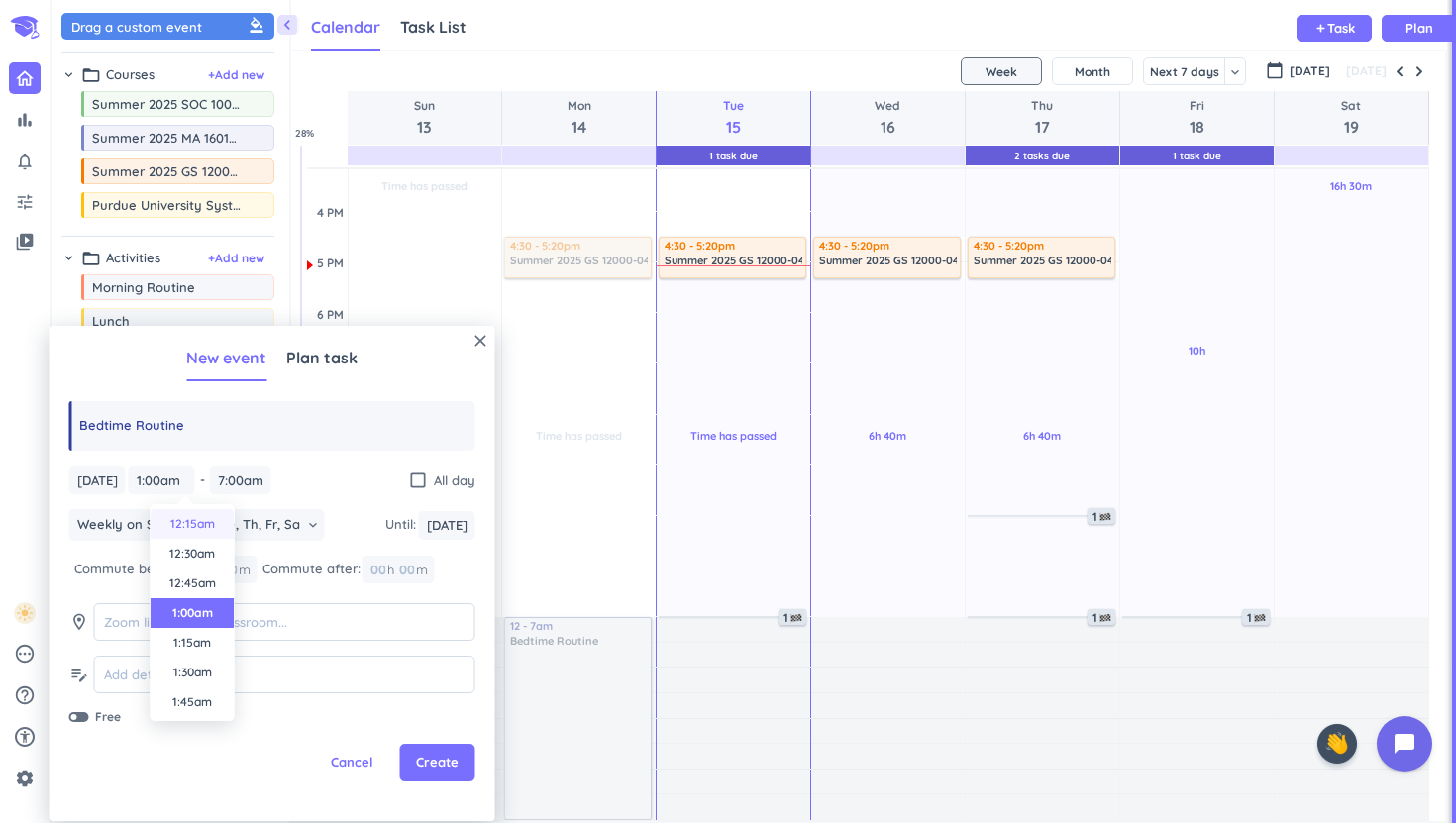 click on "12:15am" at bounding box center [192, 524] 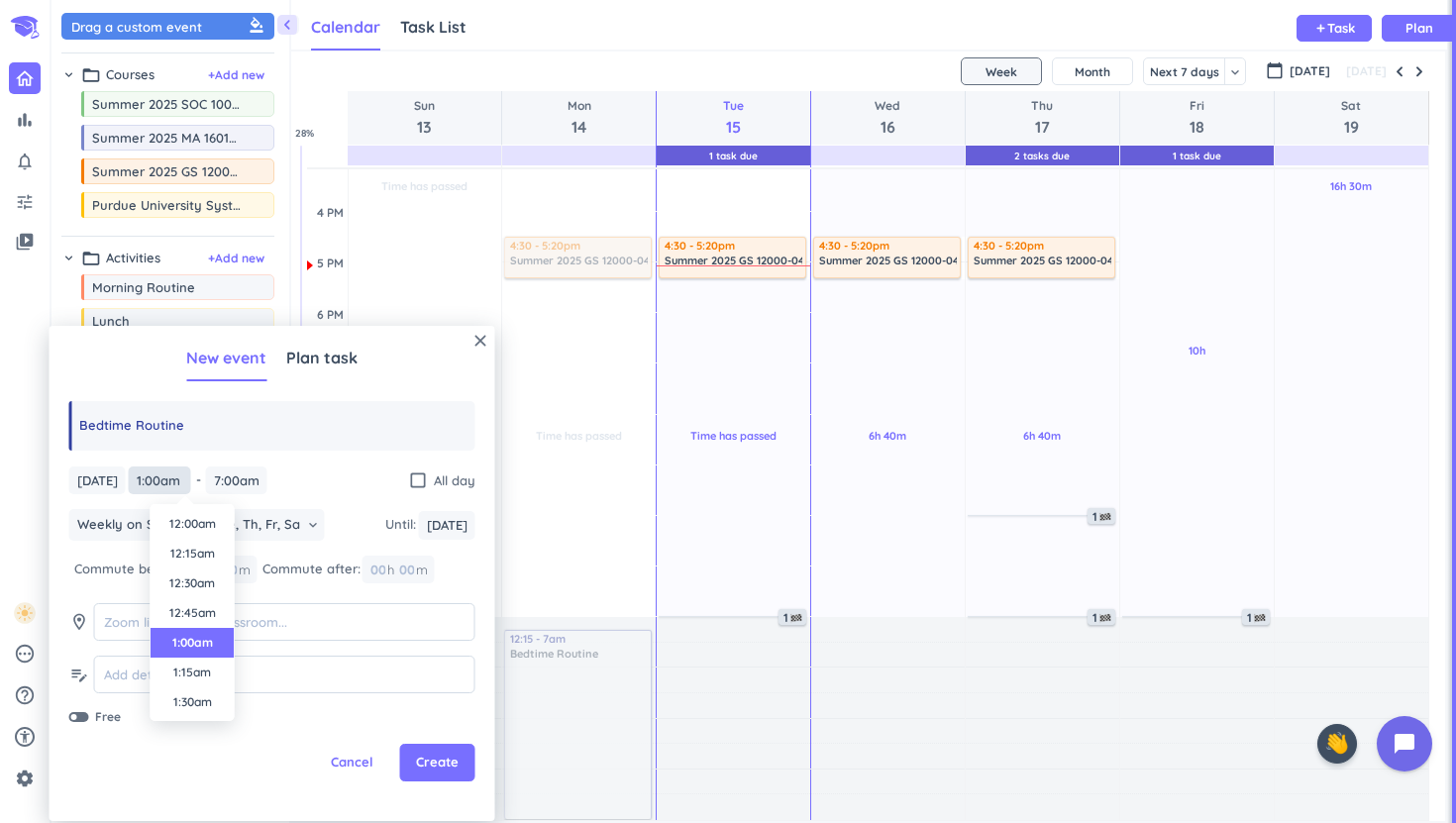 click on "1:00am" at bounding box center (159, 480) 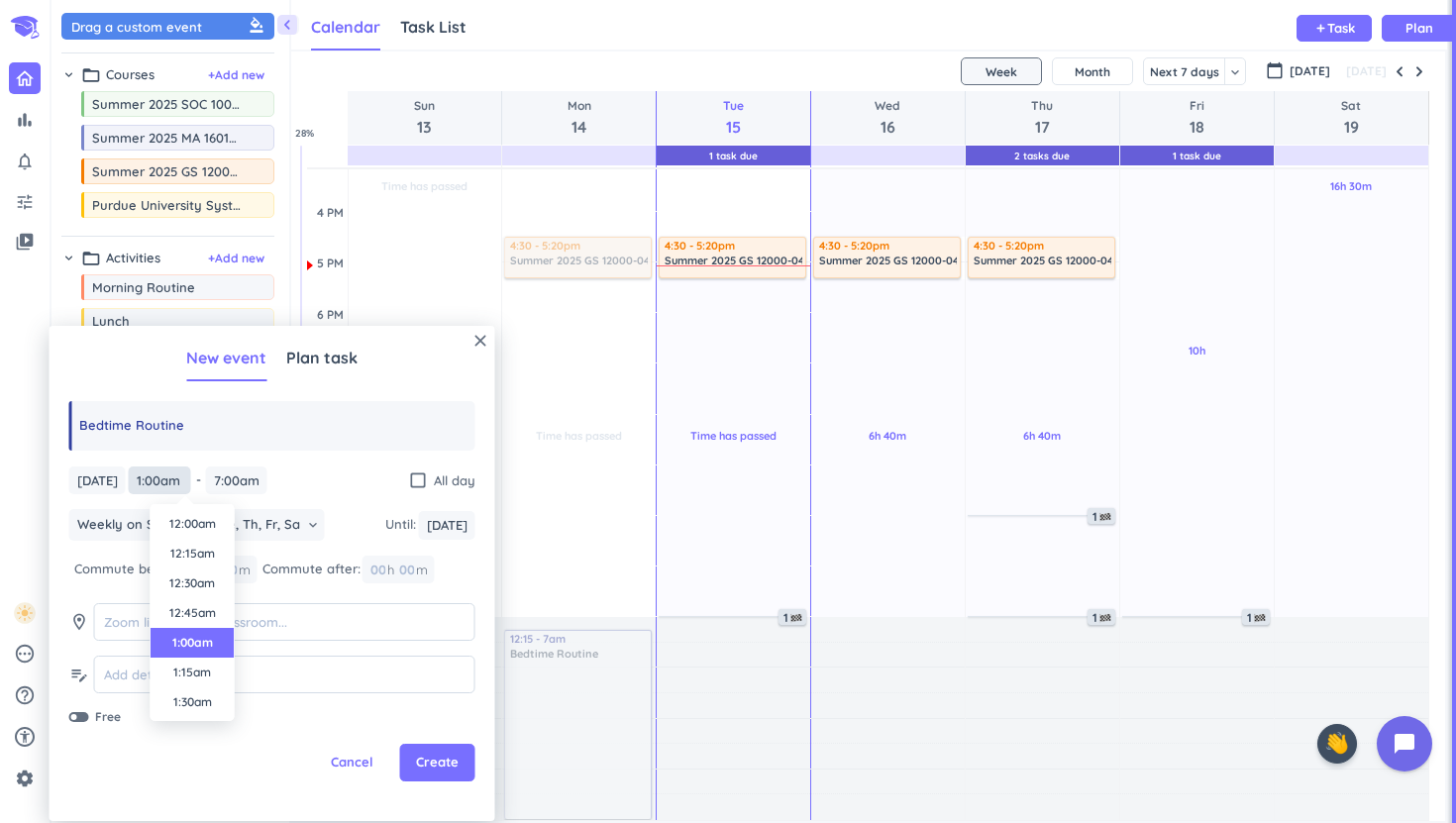 scroll, scrollTop: 30, scrollLeft: 0, axis: vertical 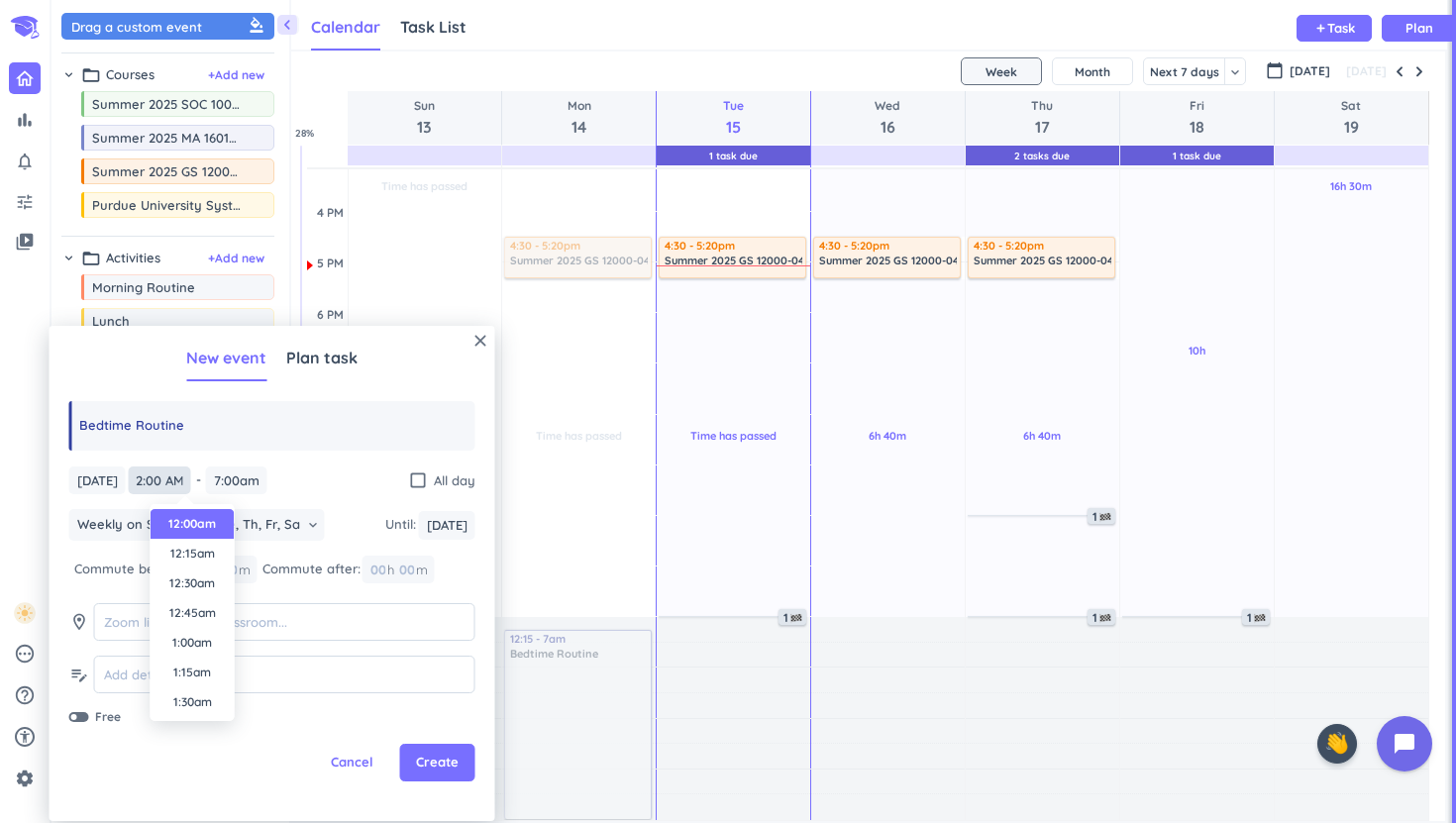 type on "12:00am" 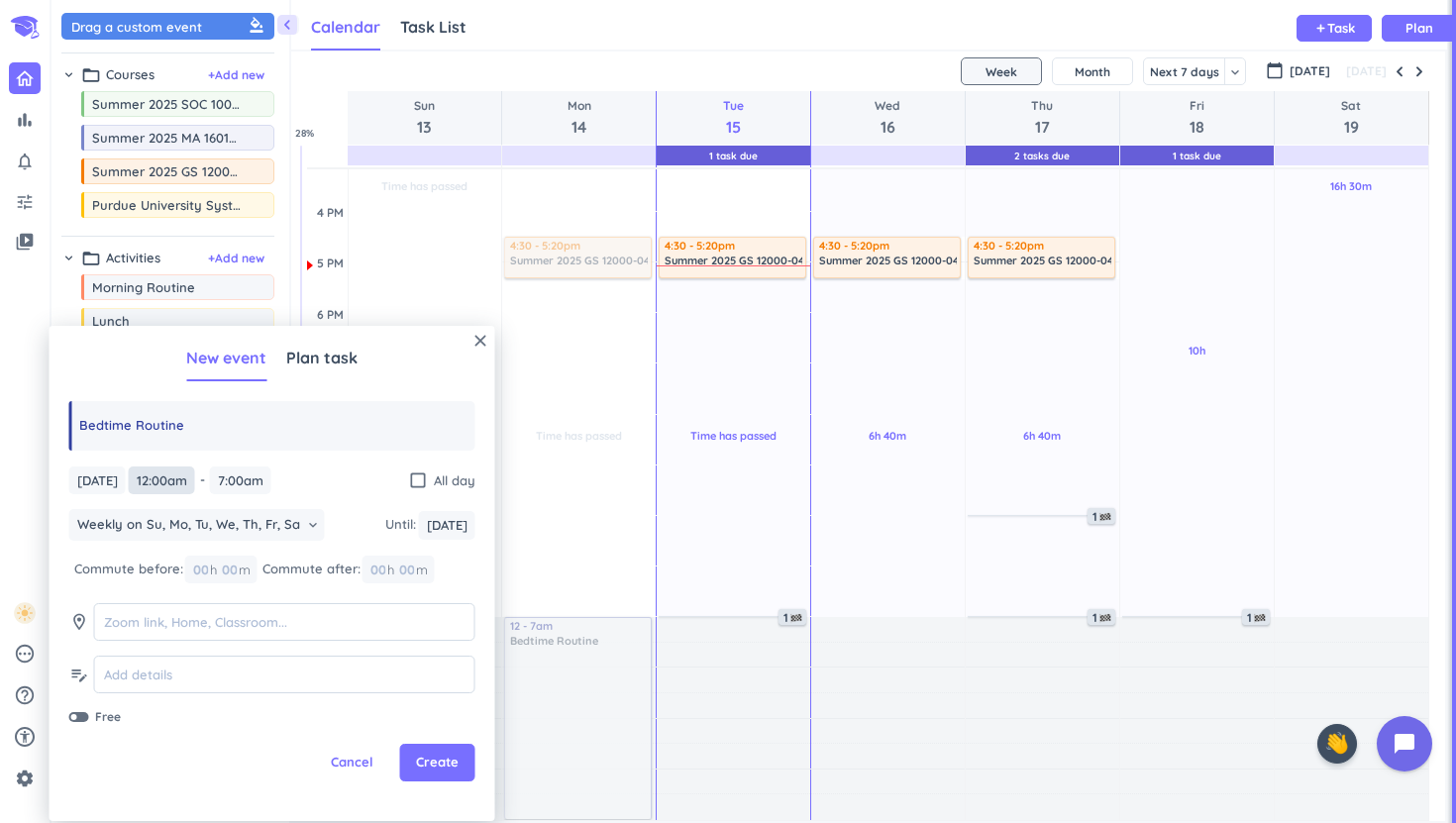 scroll, scrollTop: 0, scrollLeft: 0, axis: both 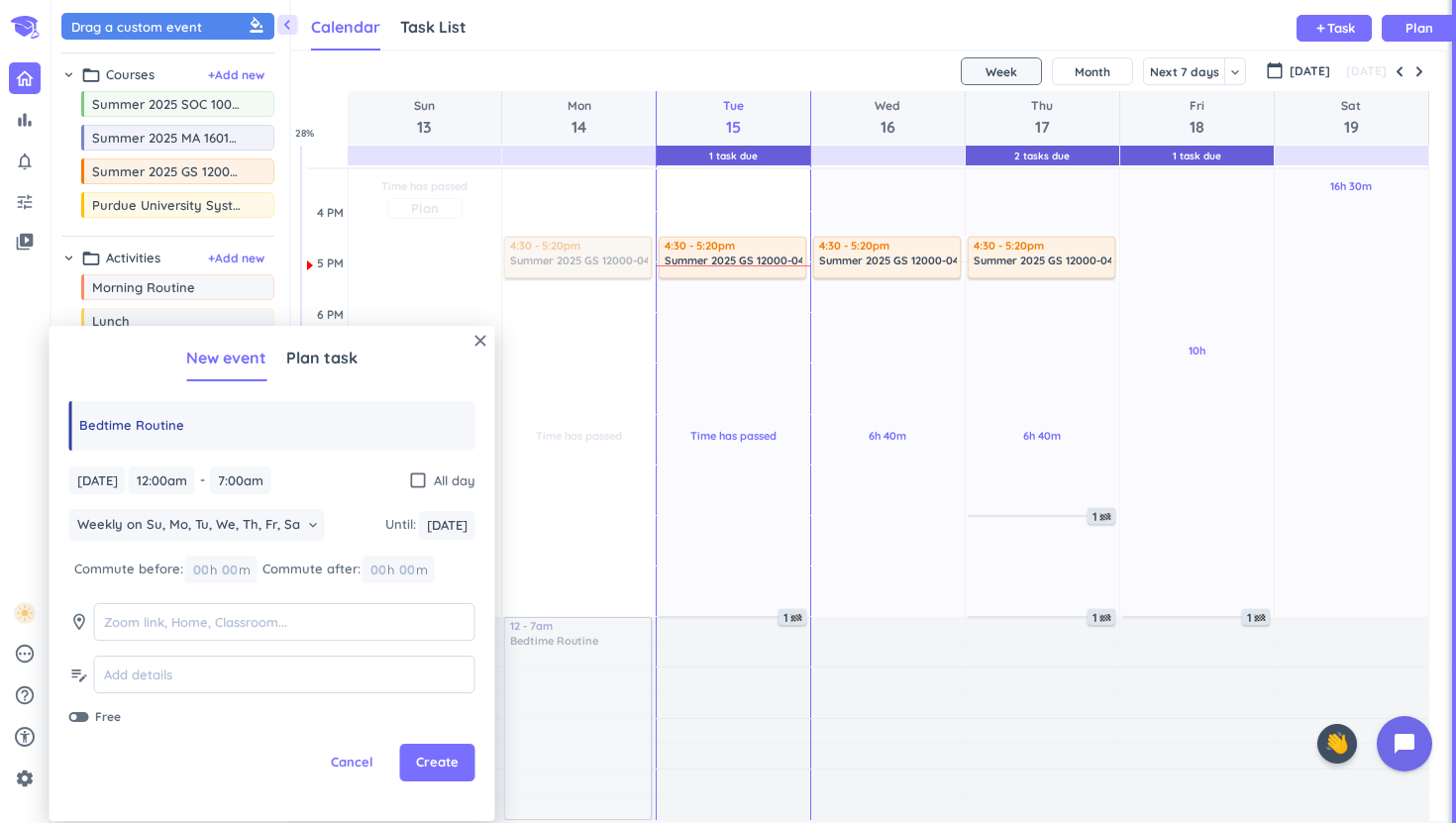 click on "check_box_outline_blank" at bounding box center (418, 480) 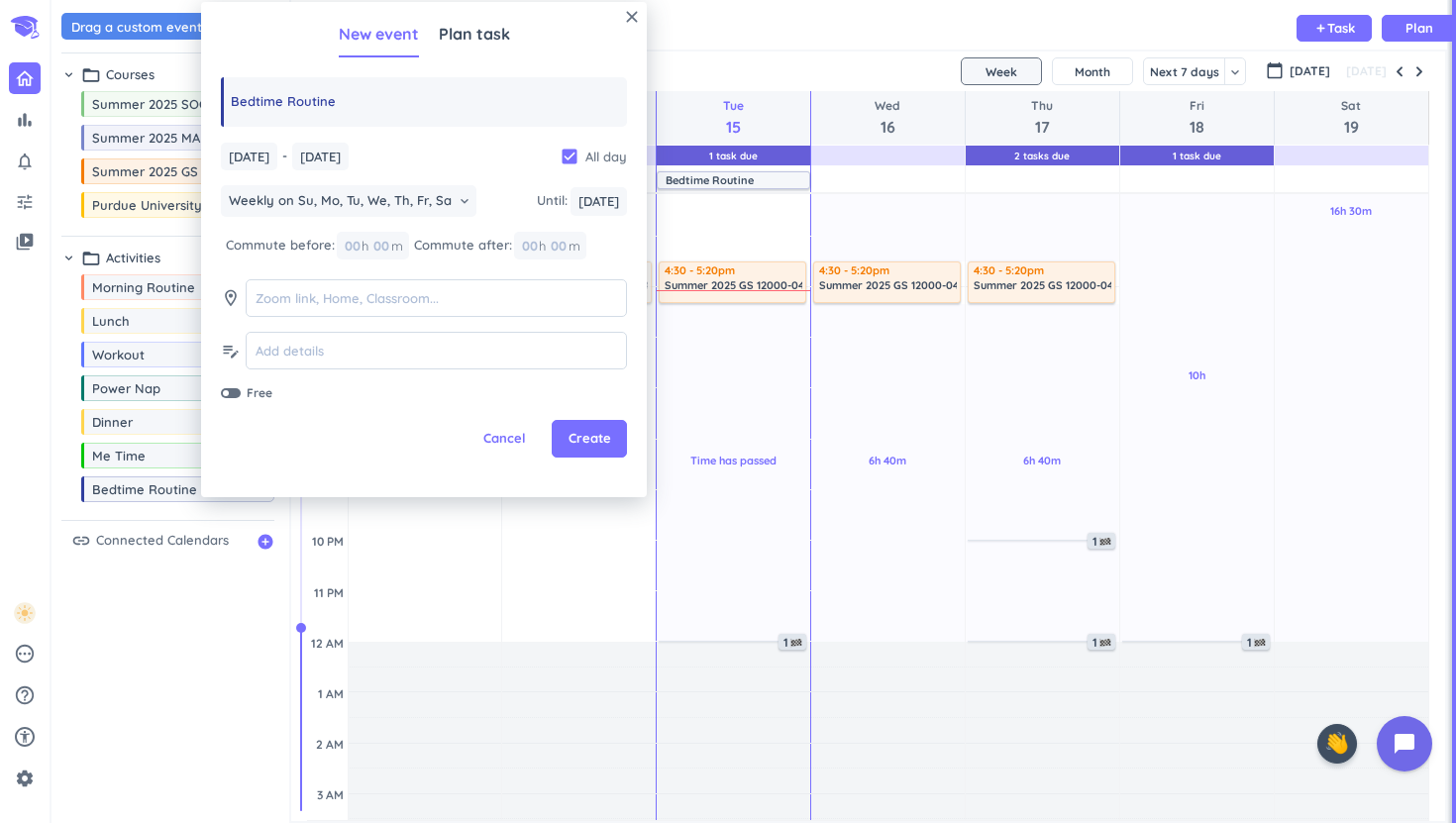 click on "check_box" at bounding box center [570, 156] 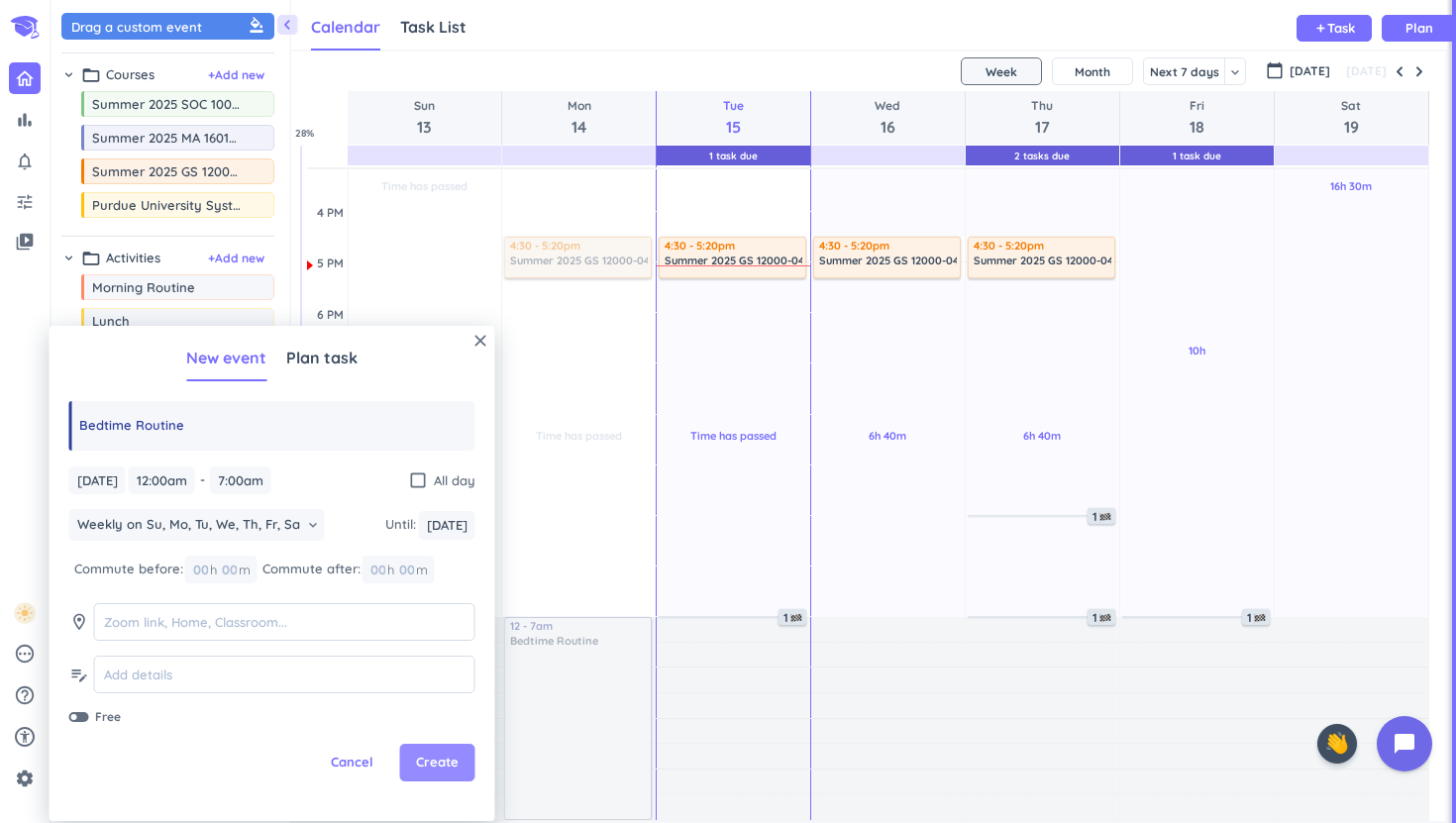 click on "Create" at bounding box center (437, 763) 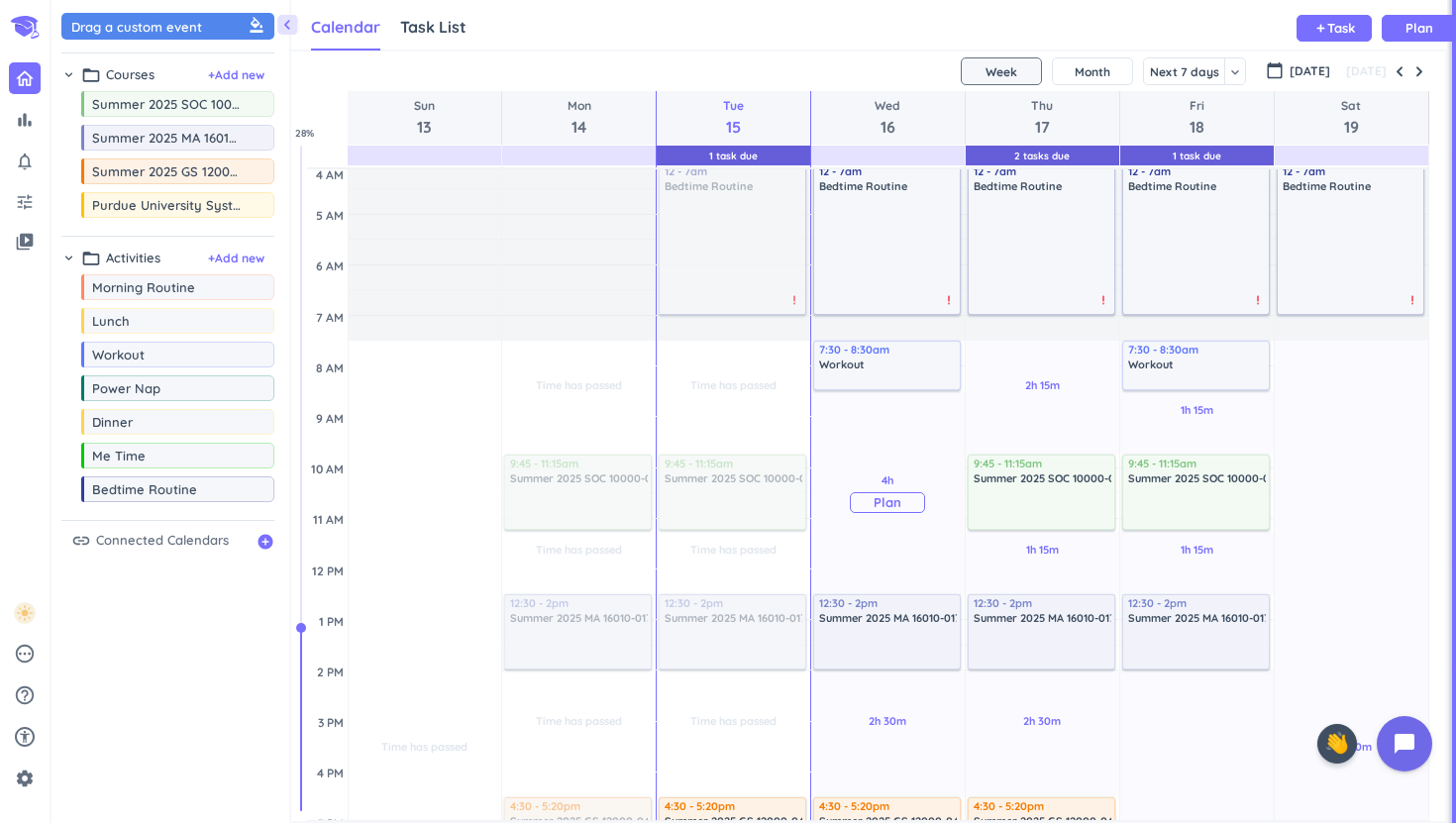 scroll, scrollTop: 0, scrollLeft: 0, axis: both 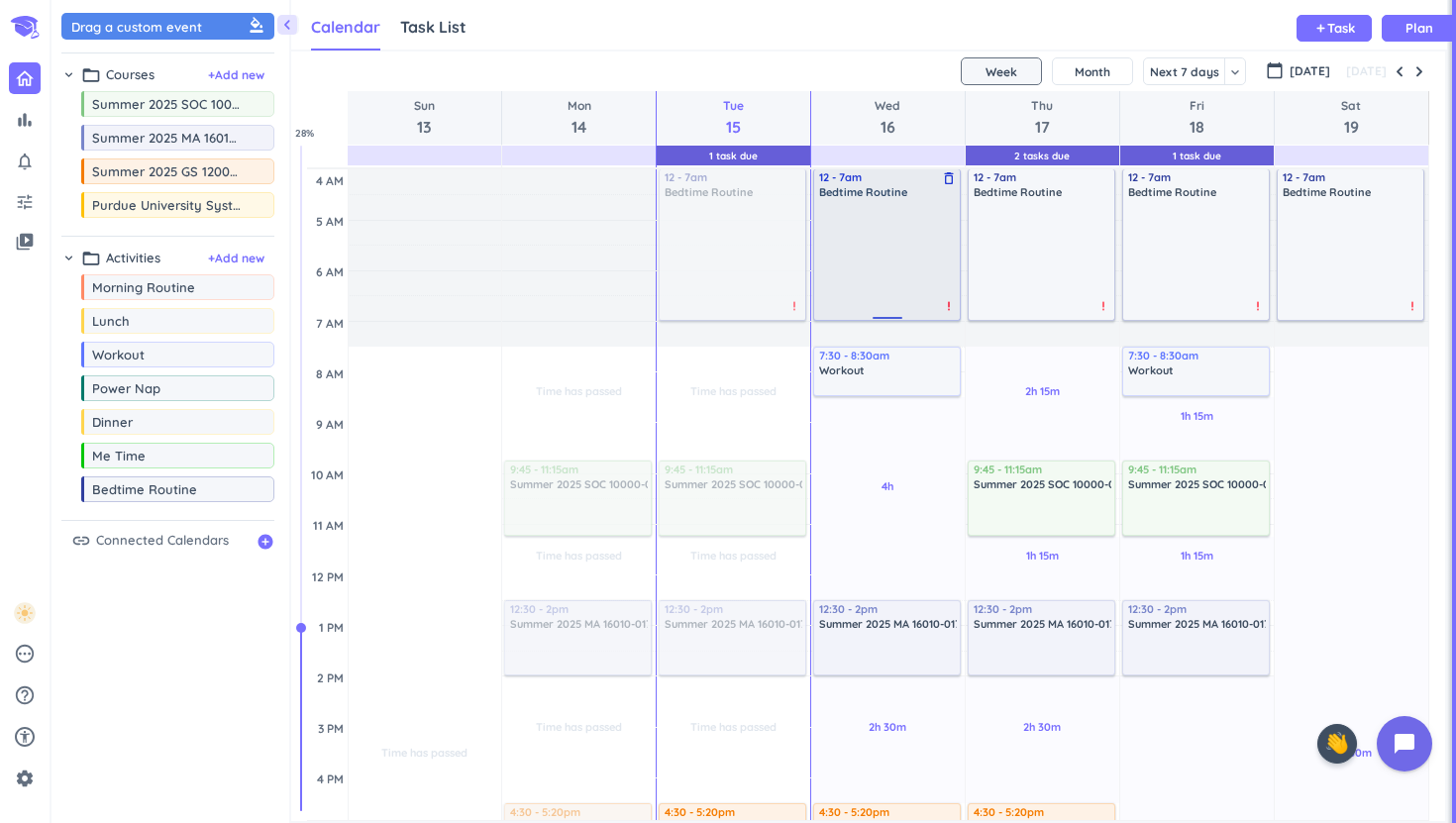 click on "priority_high" at bounding box center [949, 306] 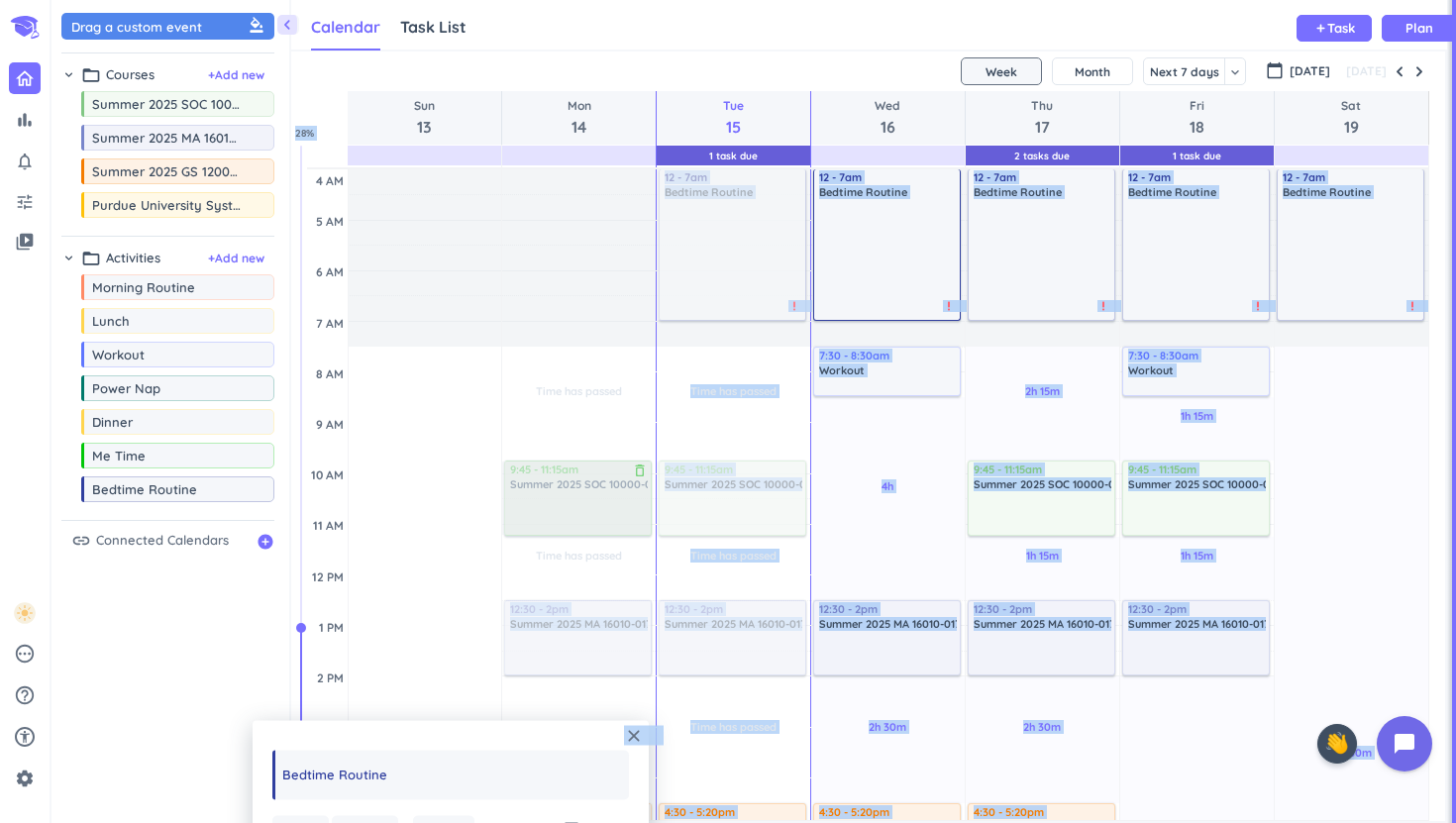 drag, startPoint x: 526, startPoint y: 732, endPoint x: 572, endPoint y: 502, distance: 234.5549 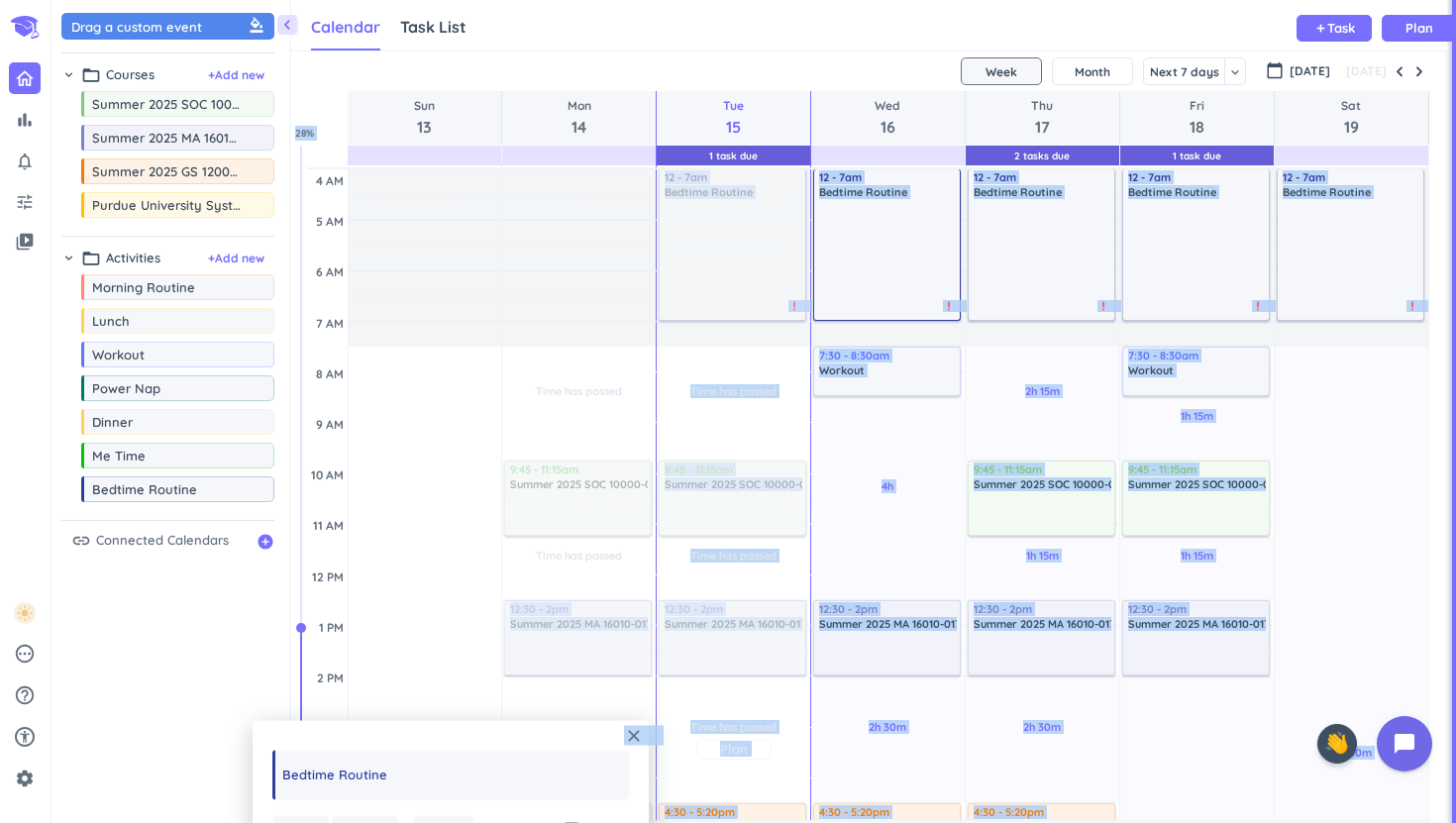 click on "bar_chart notifications_none tune video_library pending help_outline settings 1 / 9 check_circle_outline 🤘 ✨ close 👋 chevron_left Drag a custom event format_color_fill chevron_right folder_open Courses   +  Add new drag_indicator Summer 2025 SOC 10000-009 LEC more_horiz drag_indicator Summer 2025 MA 16010-017 LEC more_horiz drag_indicator Summer 2025 GS 12000-041 LEC more_horiz drag_indicator Purdue University System more_horiz chevron_right folder_open Activities   +  Add new drag_indicator Morning Routine more_horiz drag_indicator Lunch more_horiz drag_indicator Workout more_horiz drag_indicator Power Nap more_horiz drag_indicator Dinner more_horiz drag_indicator Me Time more_horiz drag_indicator Bedtime Routine more_horiz link Connected Calendars add_circle Calendar Task List Calendar keyboard_arrow_down add Task Plan 1   Task   Due 2   Tasks   Due 1   Task   Due SHOVEL [DATE] - [DATE] Week Month Next 7 days keyboard_arrow_down Week keyboard_arrow_down calendar_today [DATE] [DATE] Sun 13 Mon" at bounding box center (728, 411) 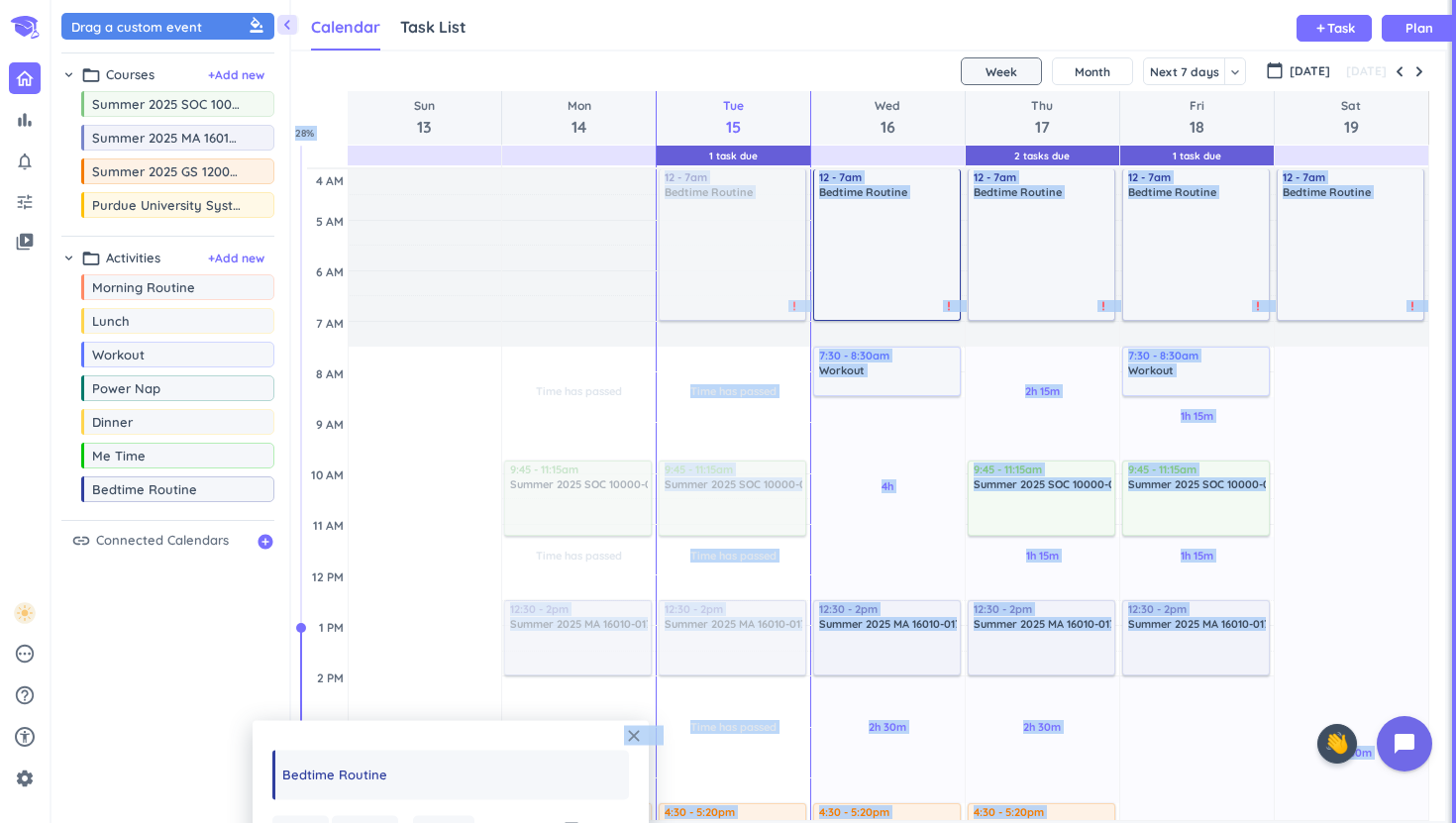 click on "close" at bounding box center [634, 736] 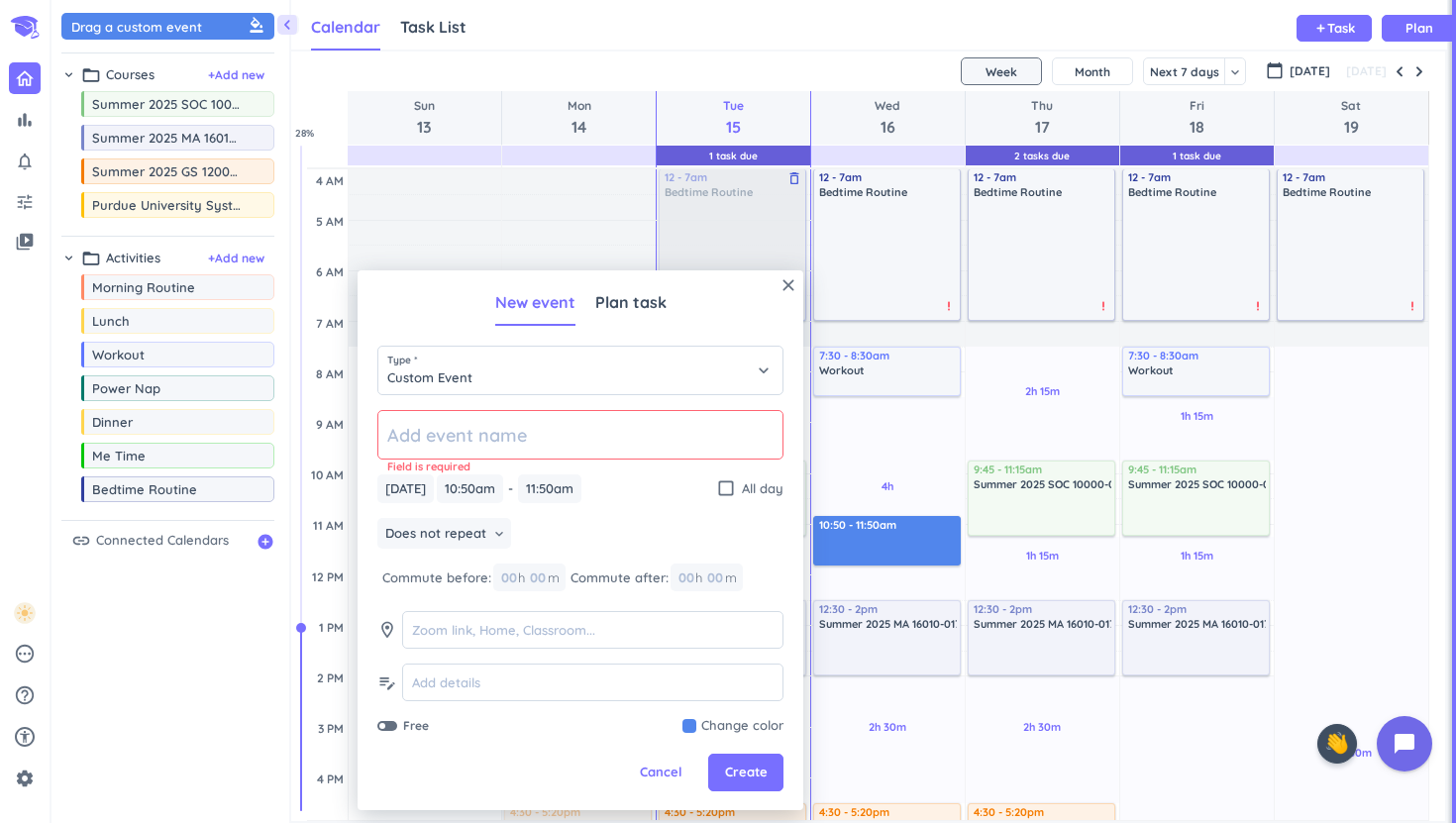 click on "close" at bounding box center [788, 285] 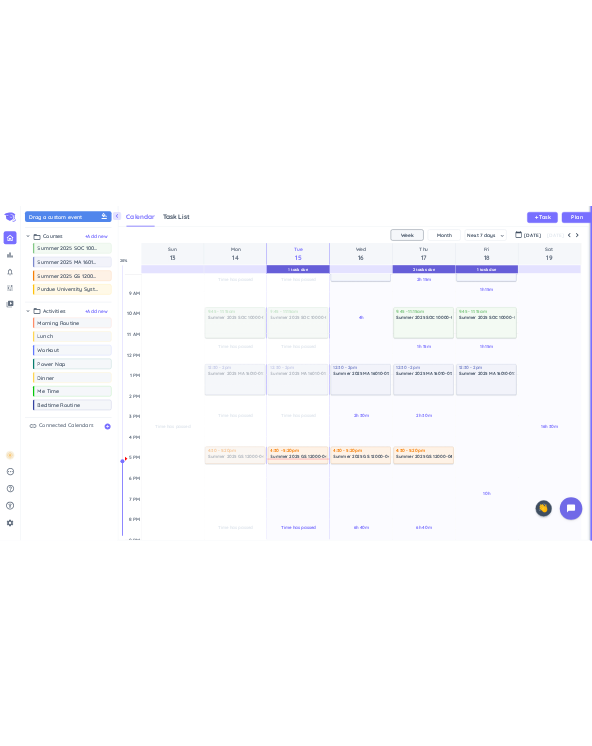 scroll, scrollTop: 0, scrollLeft: 0, axis: both 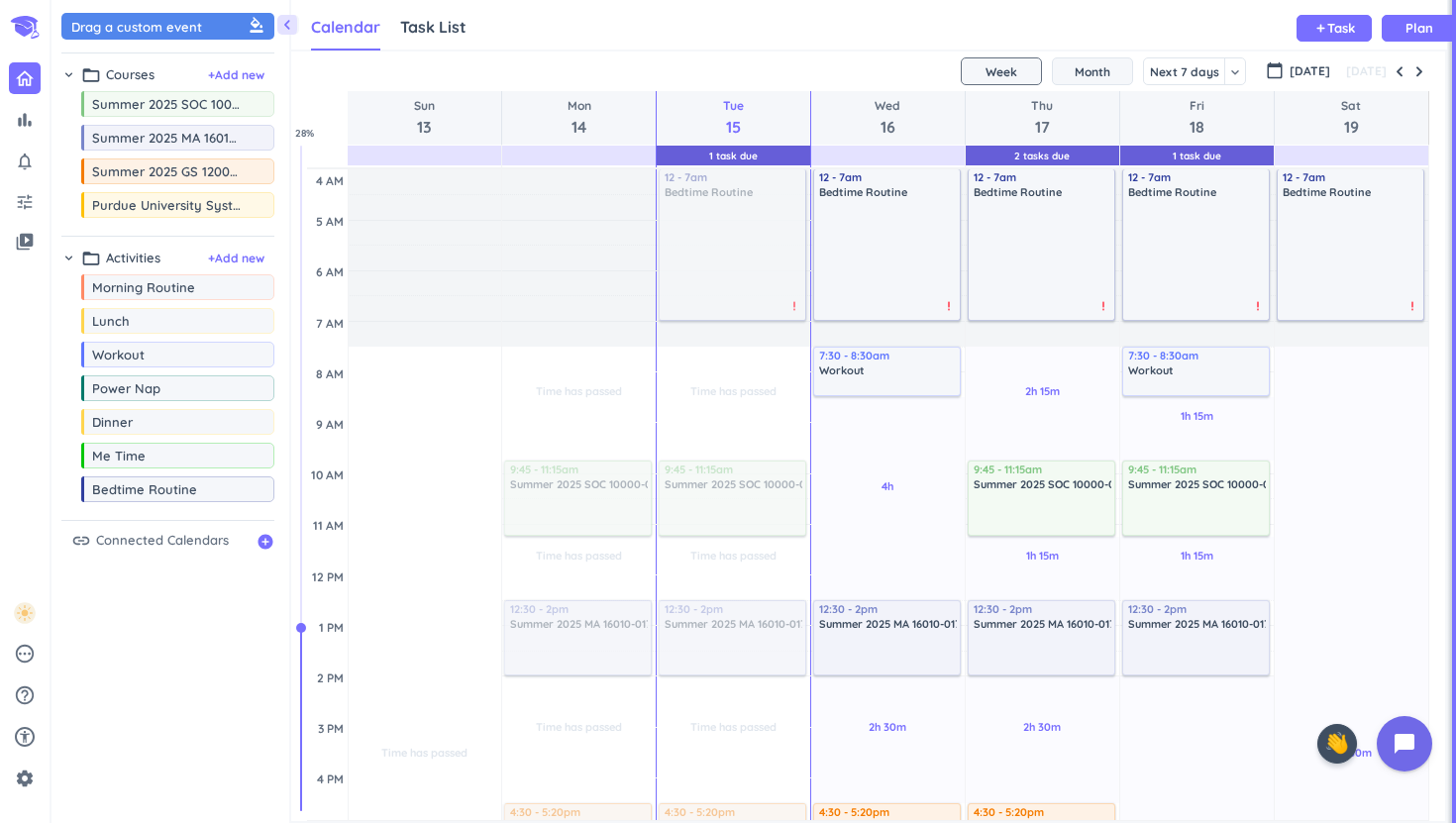 click on "Month" at bounding box center [1092, 71] 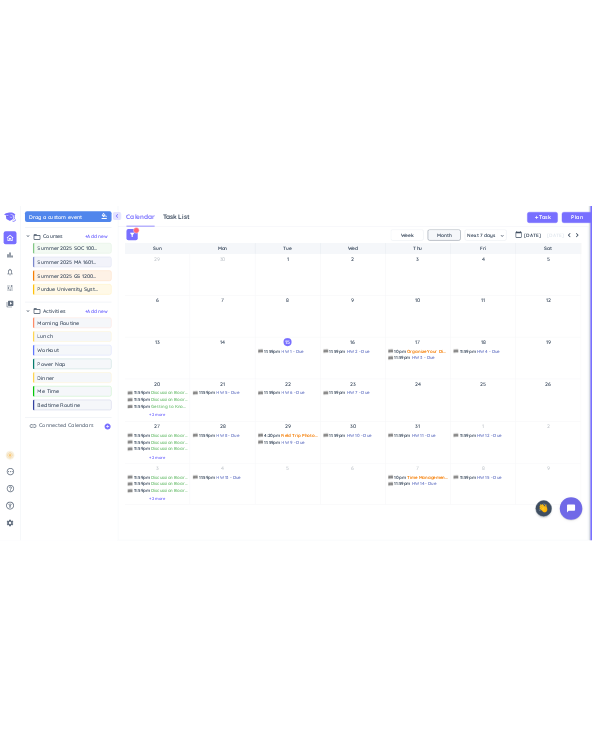 scroll, scrollTop: 677, scrollLeft: 272, axis: both 